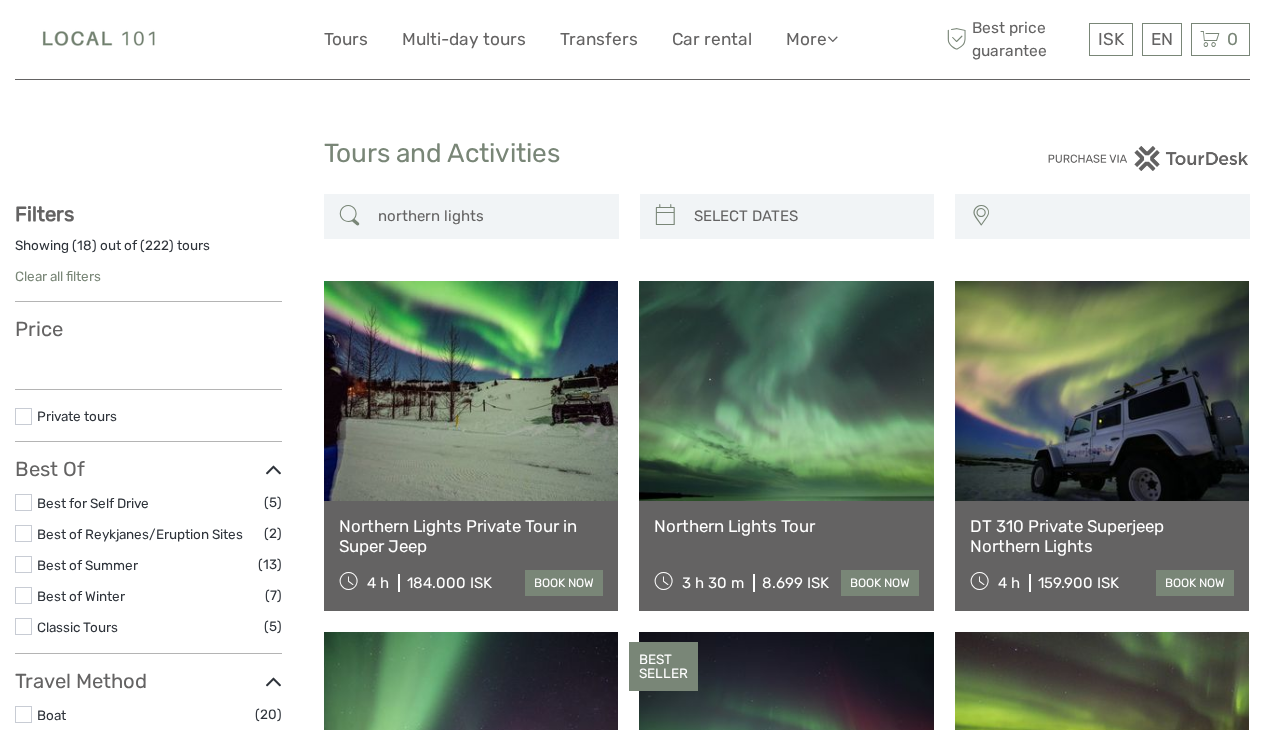 select 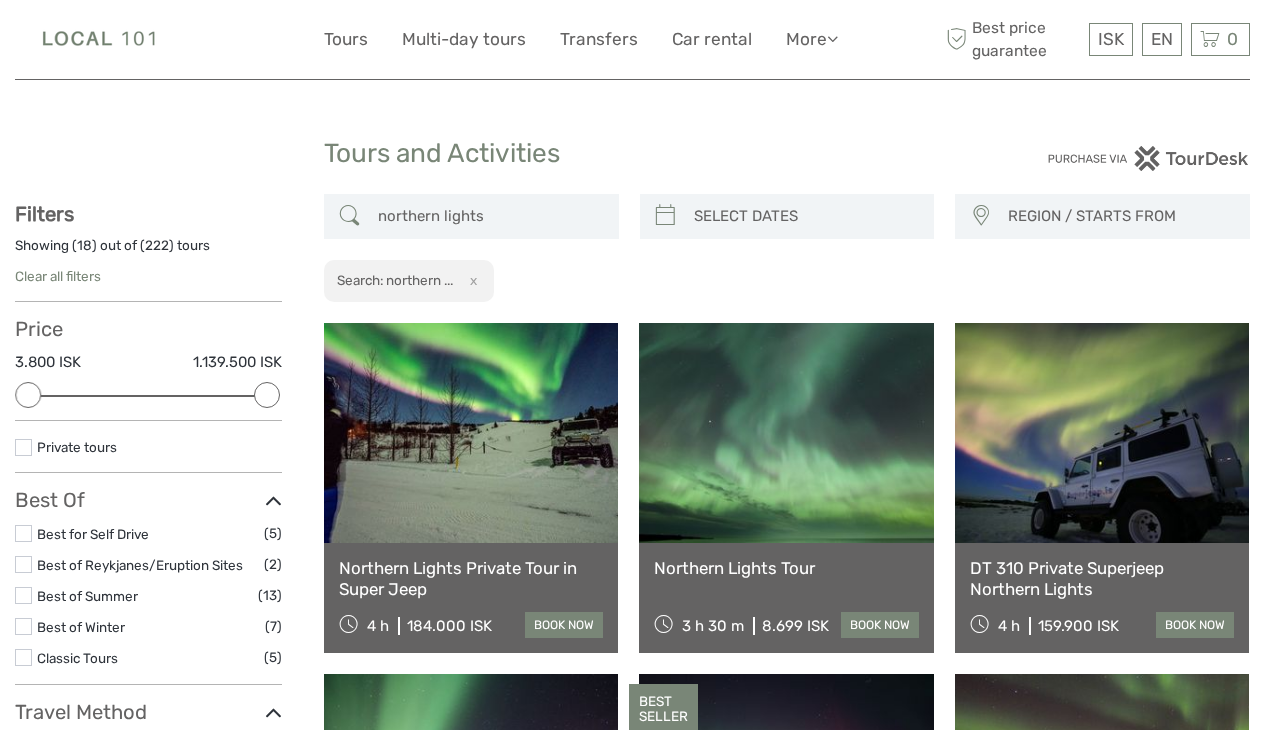 scroll, scrollTop: 0, scrollLeft: 0, axis: both 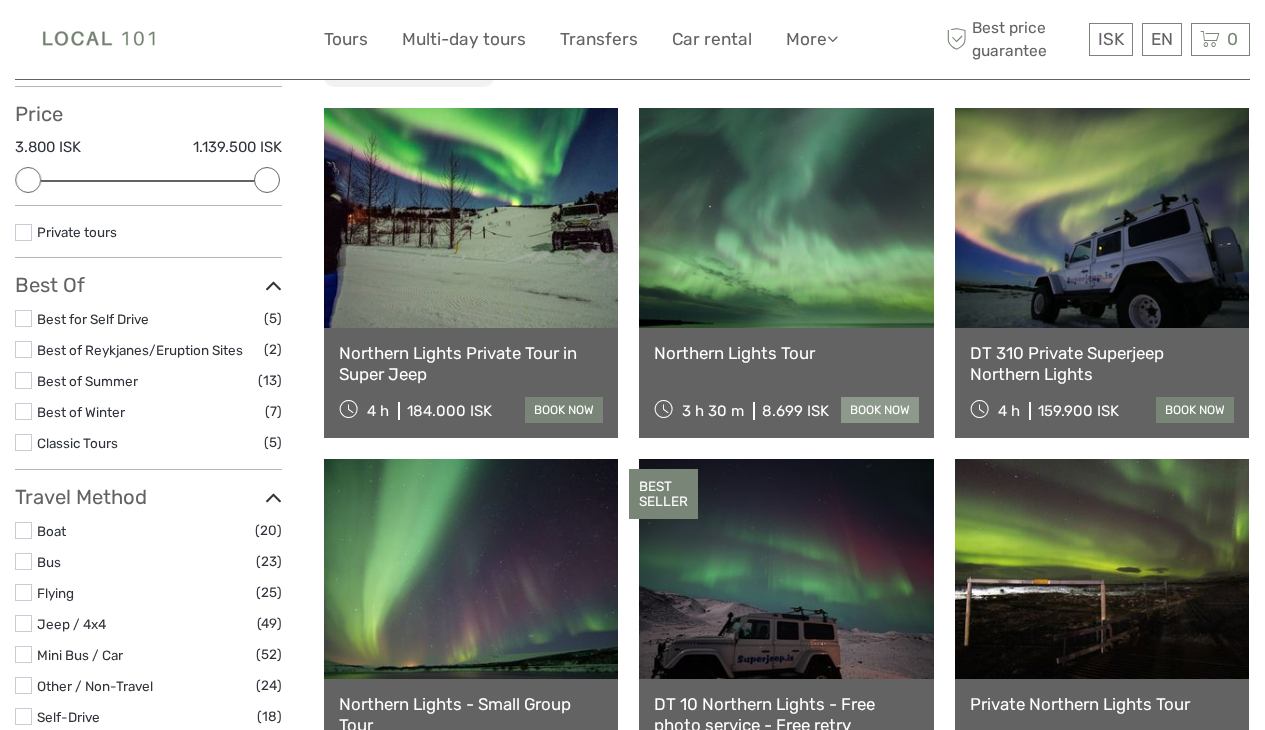 click on "book now" at bounding box center (880, 410) 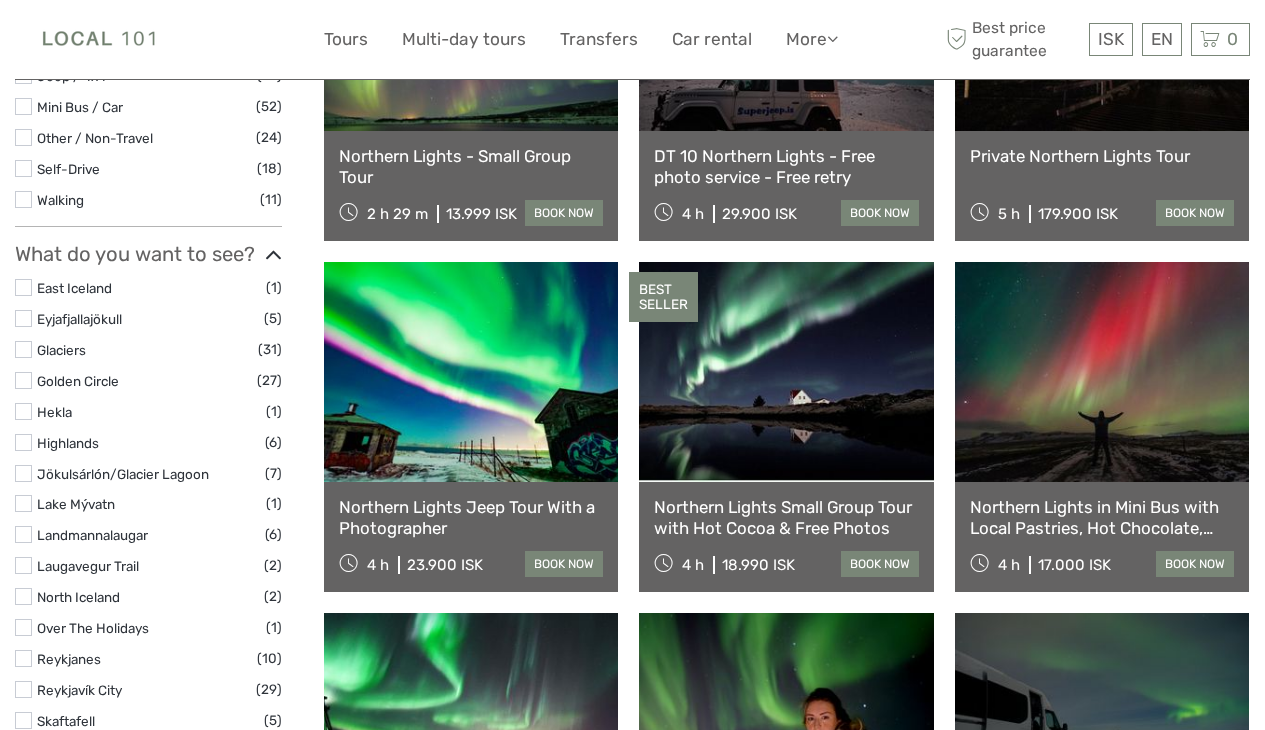scroll, scrollTop: 767, scrollLeft: 0, axis: vertical 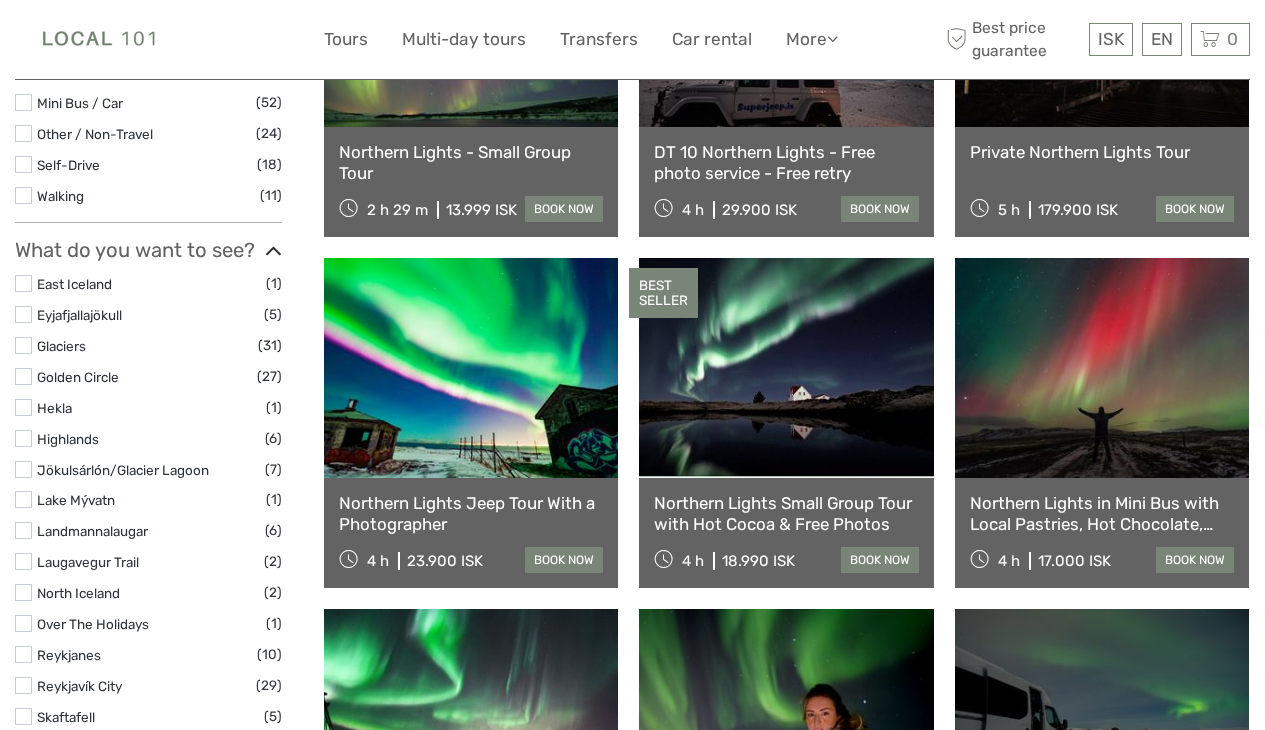 click at bounding box center (23, 376) 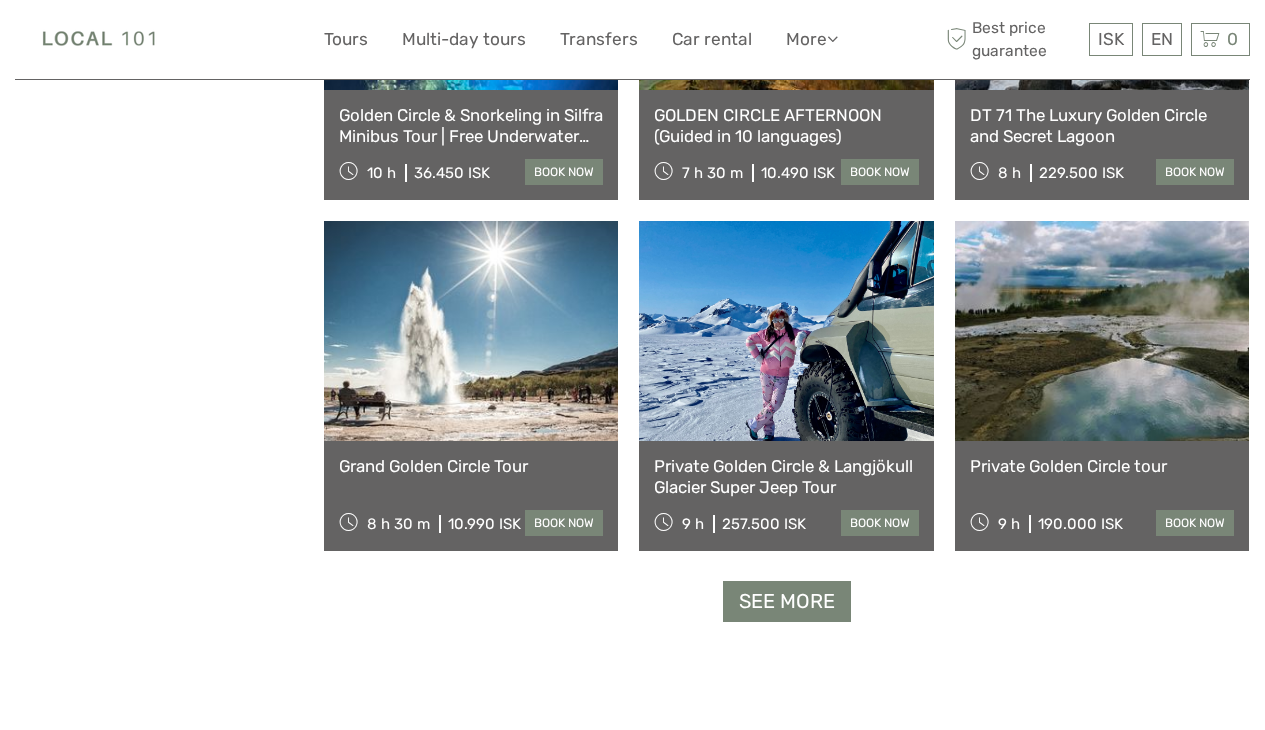 scroll, scrollTop: 1857, scrollLeft: 0, axis: vertical 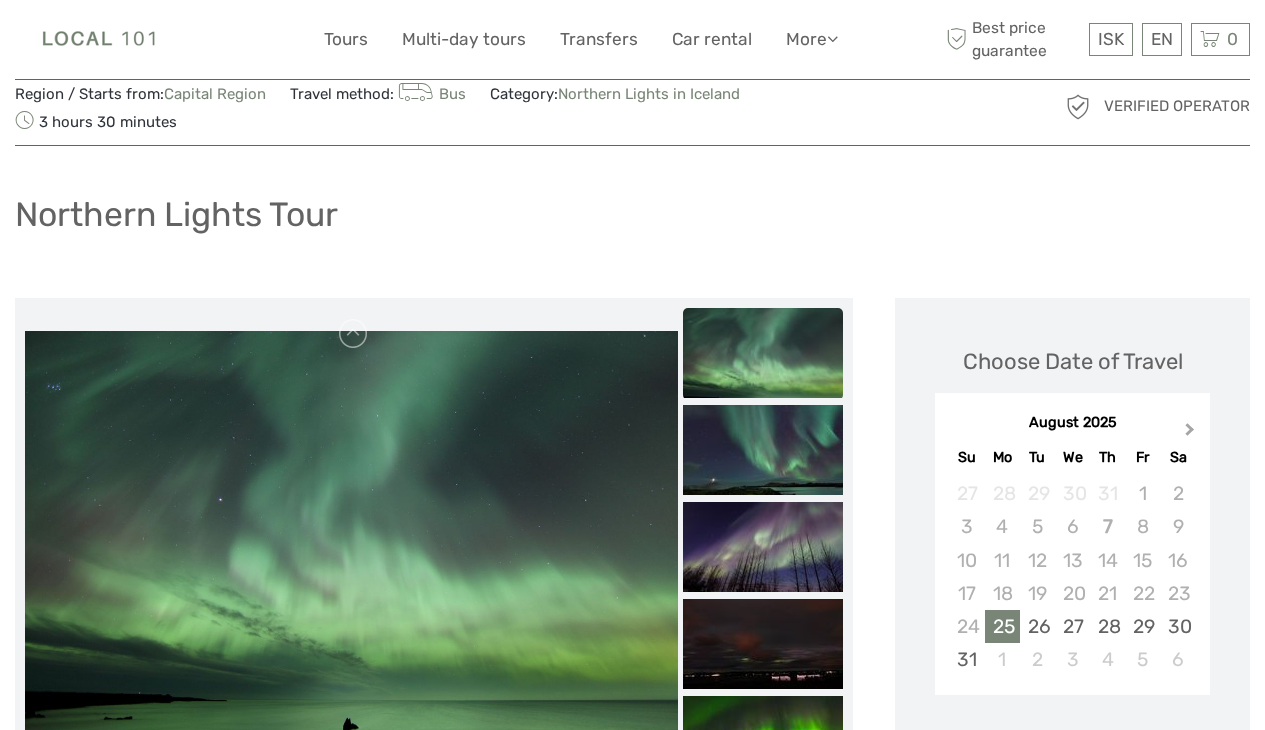 click on "Next Month" at bounding box center (1190, 433) 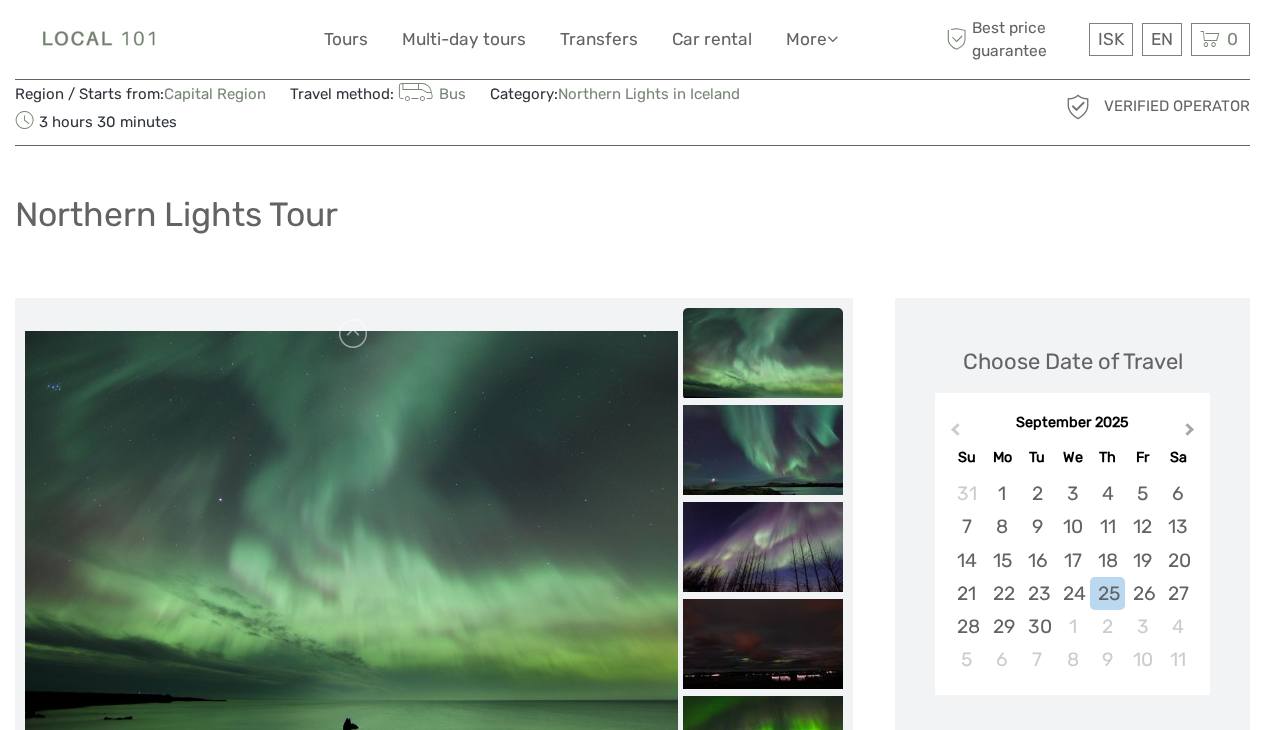 click on "Next Month" at bounding box center (1190, 433) 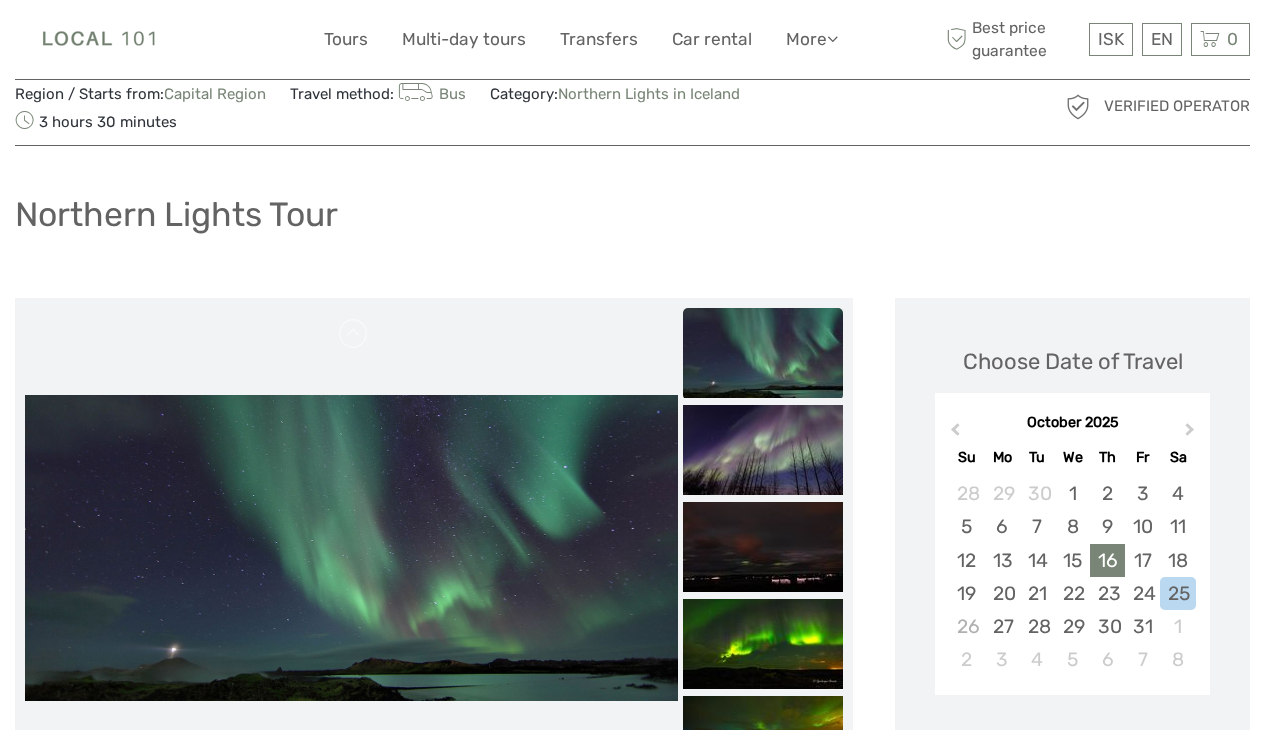 click on "16" at bounding box center (1107, 560) 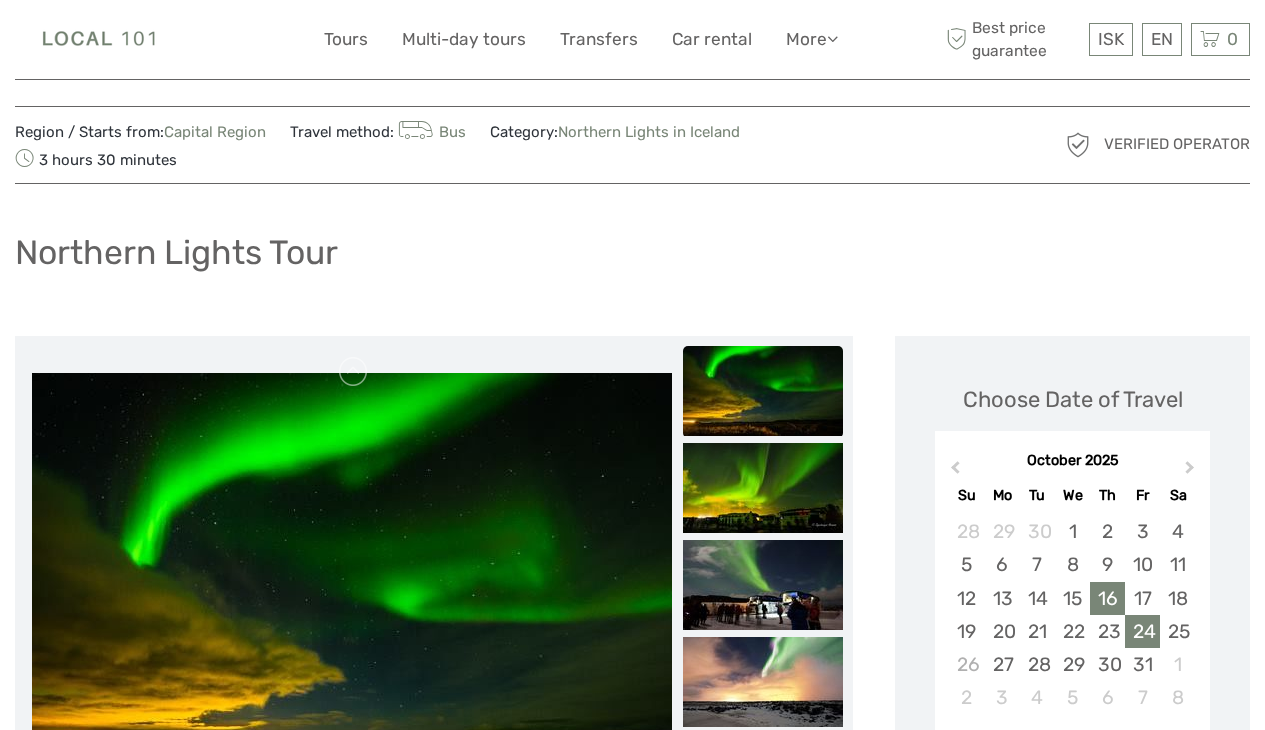 scroll, scrollTop: 18, scrollLeft: 0, axis: vertical 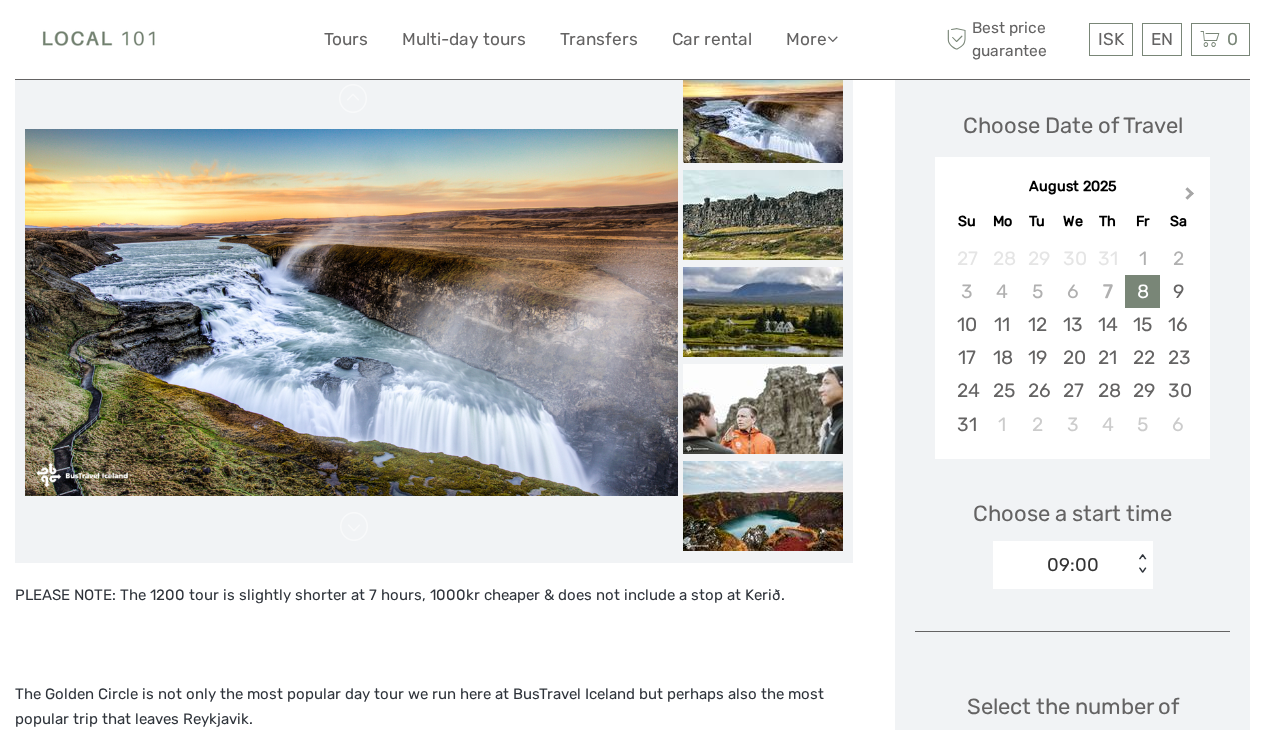 click on "Next Month" at bounding box center [1190, 197] 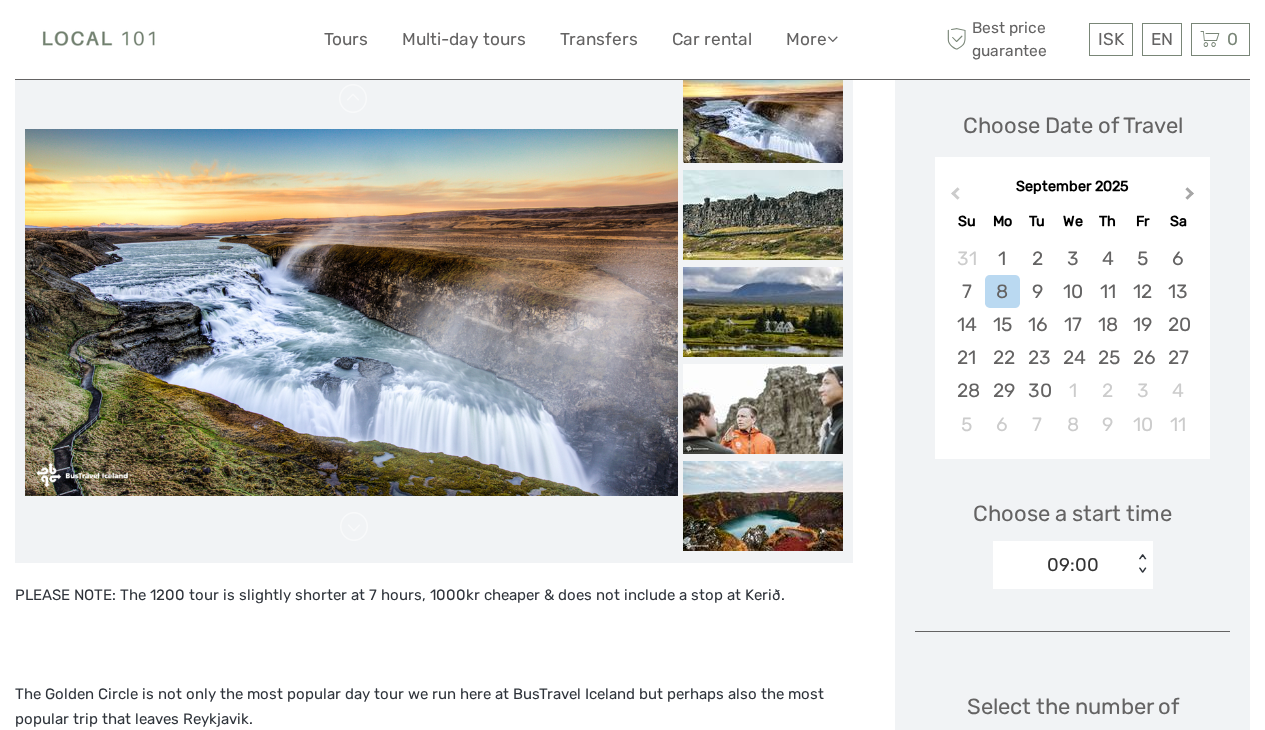 click on "Next Month" at bounding box center (1190, 197) 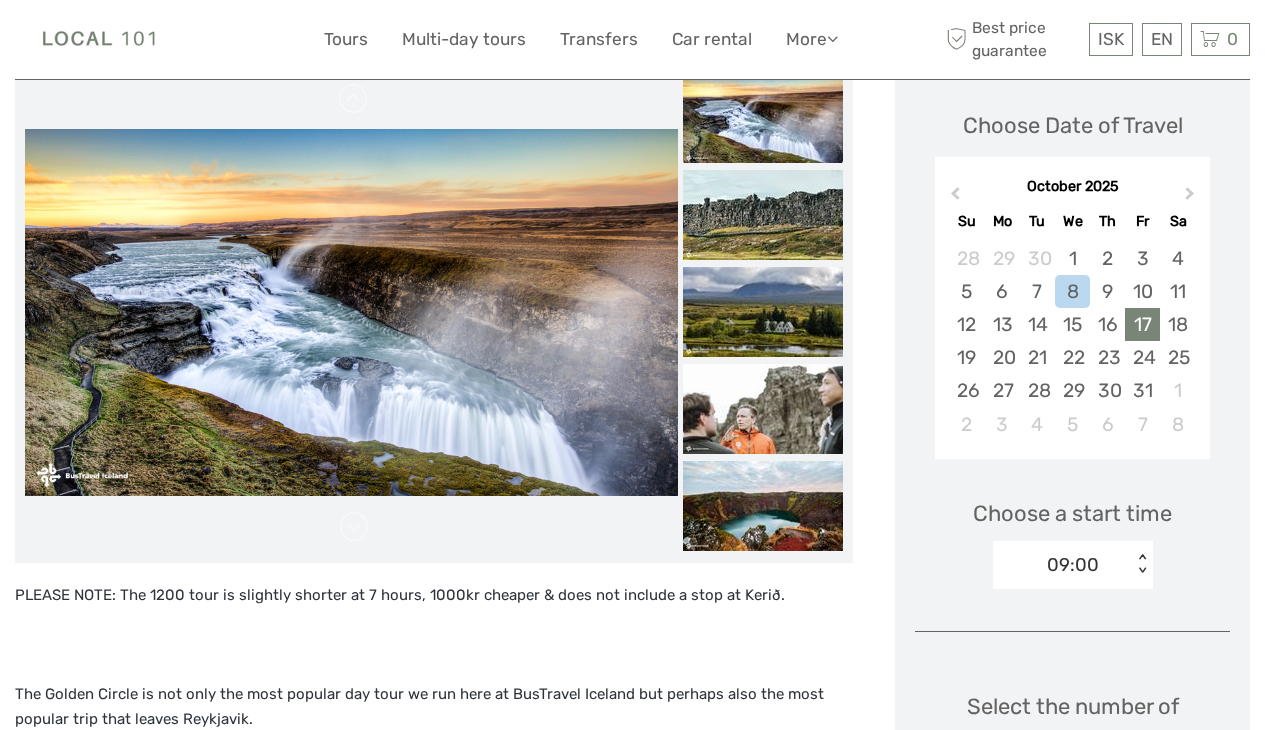 click on "17" at bounding box center [1142, 324] 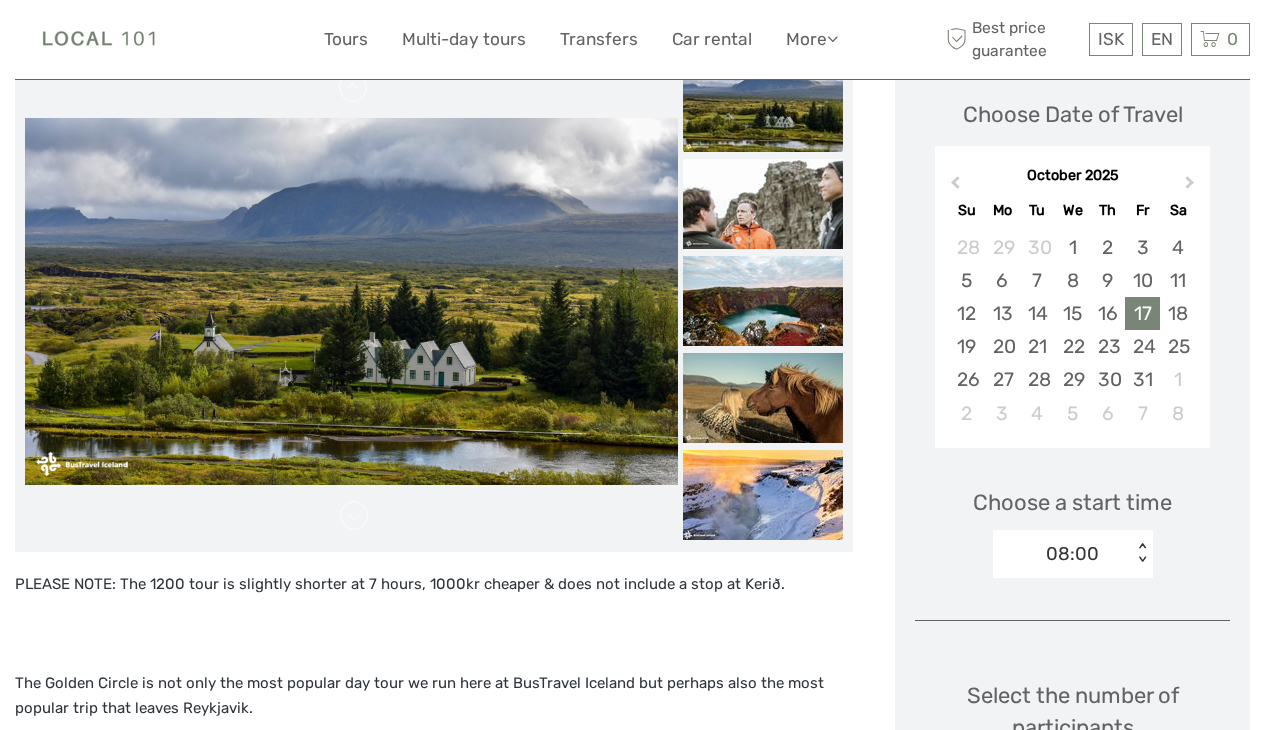 click on "< >" at bounding box center (1141, 553) 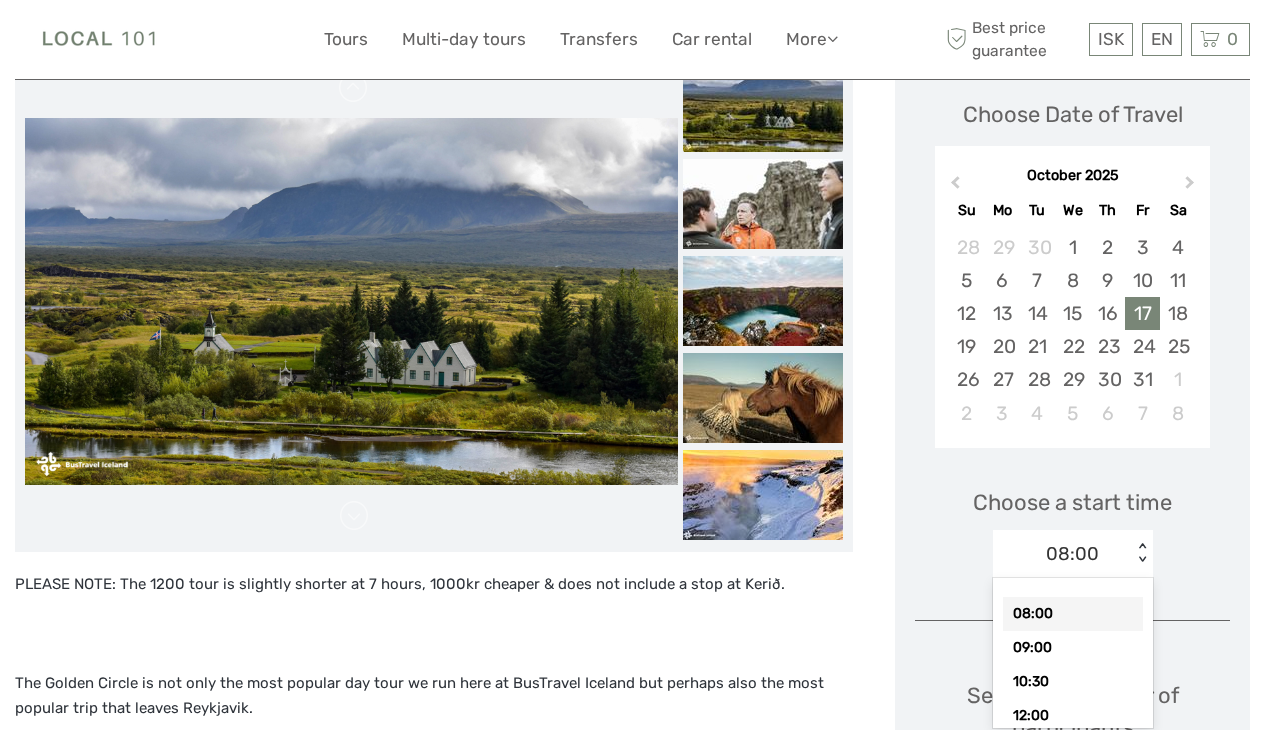 scroll, scrollTop: 286, scrollLeft: 0, axis: vertical 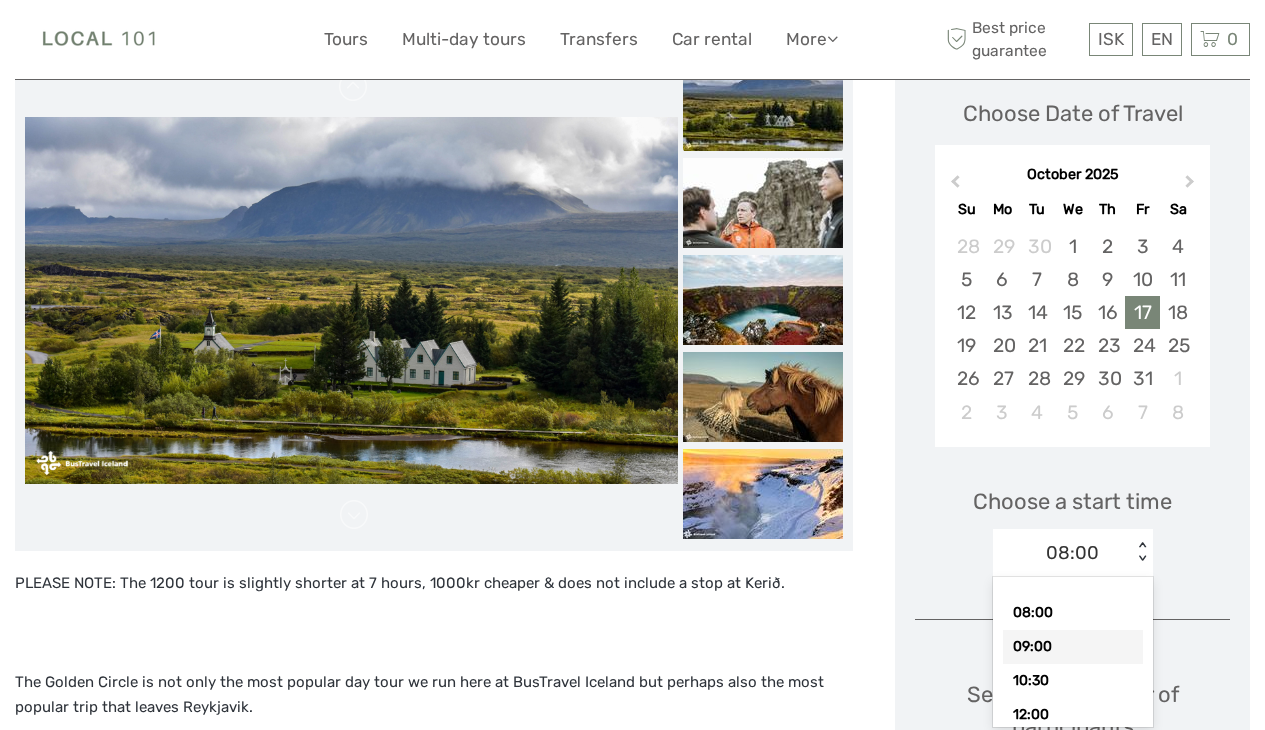 click on "09:00" at bounding box center [1073, 647] 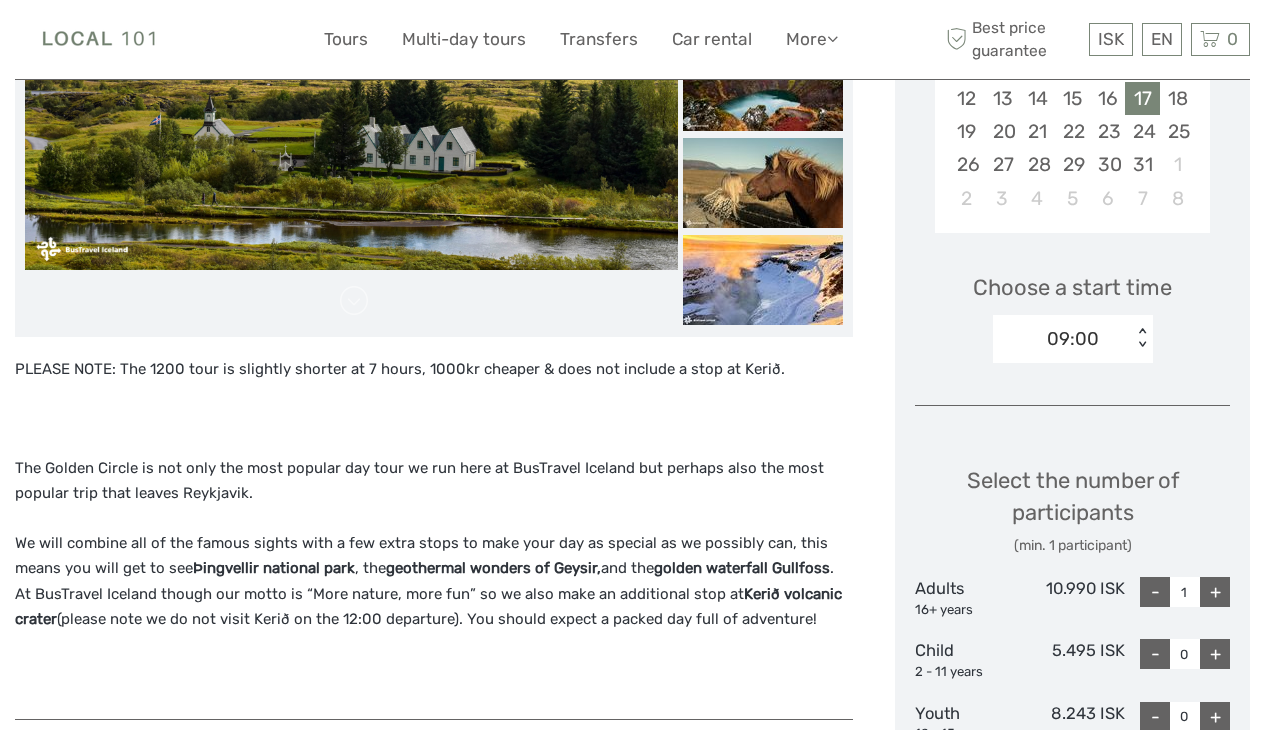 scroll, scrollTop: 509, scrollLeft: 0, axis: vertical 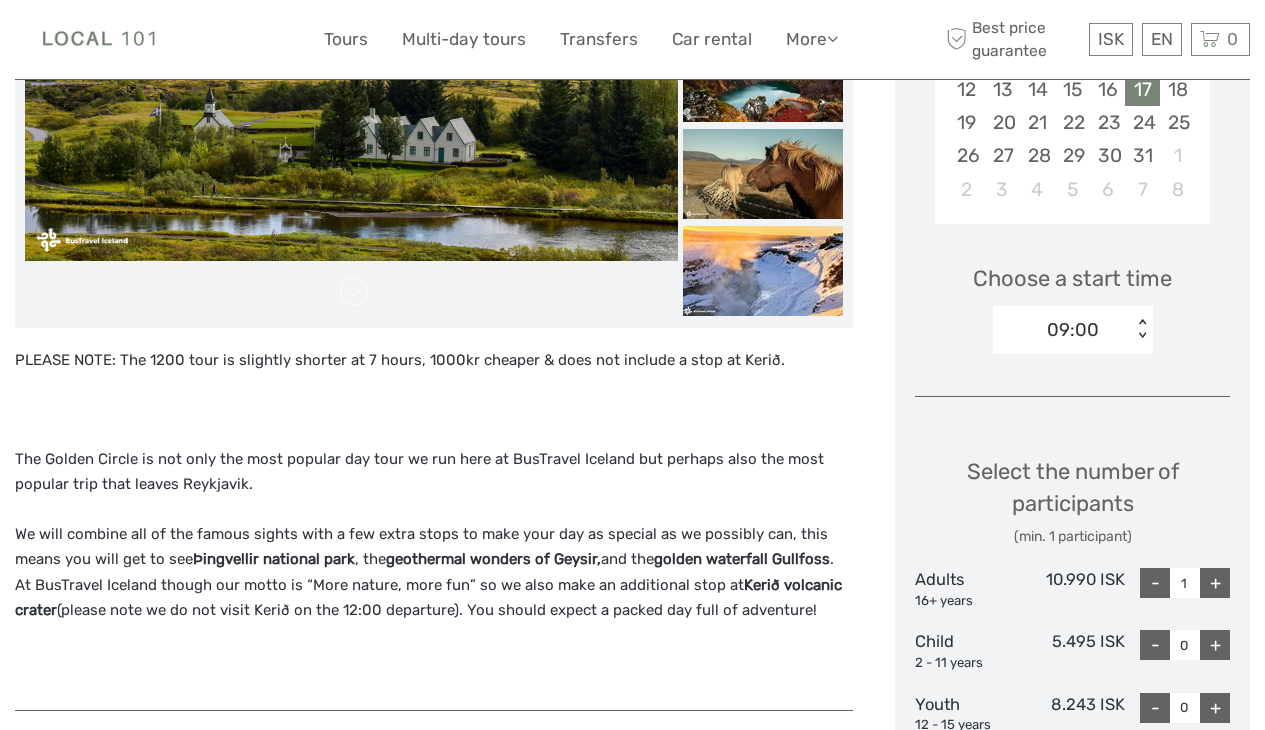 click on "+" at bounding box center [1215, 583] 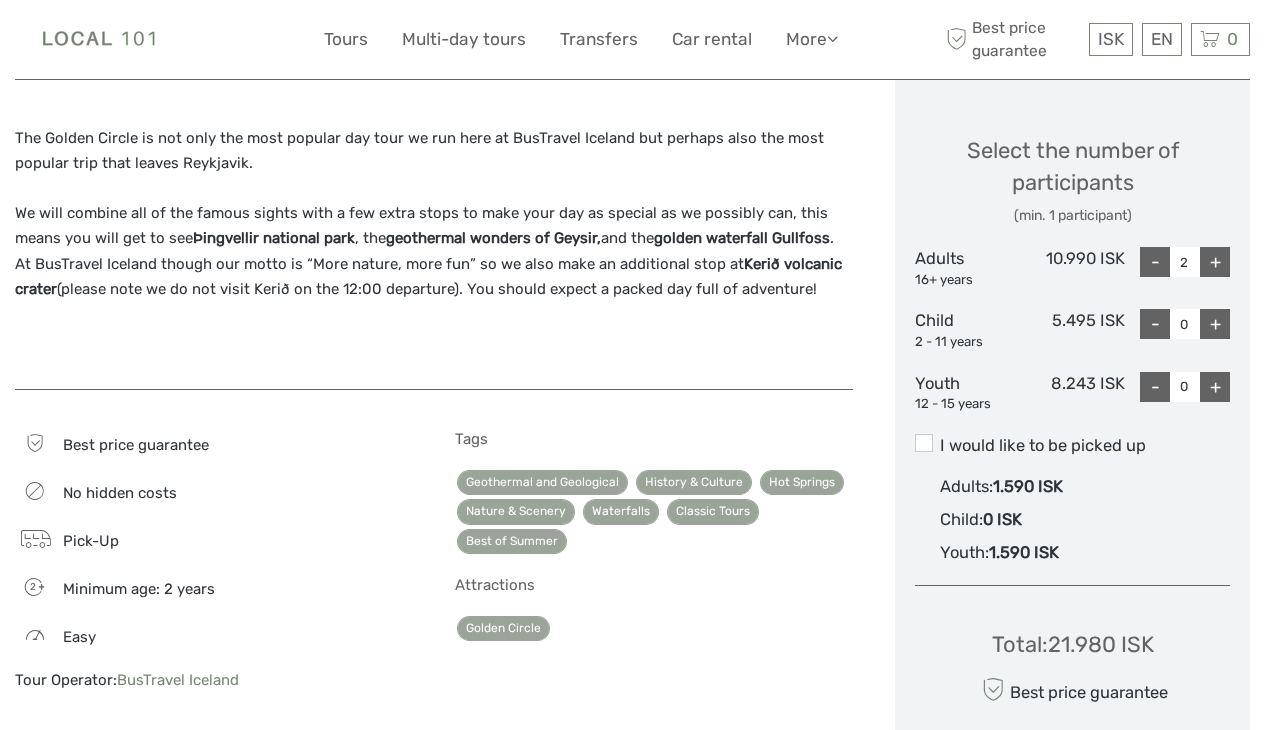 scroll, scrollTop: 837, scrollLeft: 0, axis: vertical 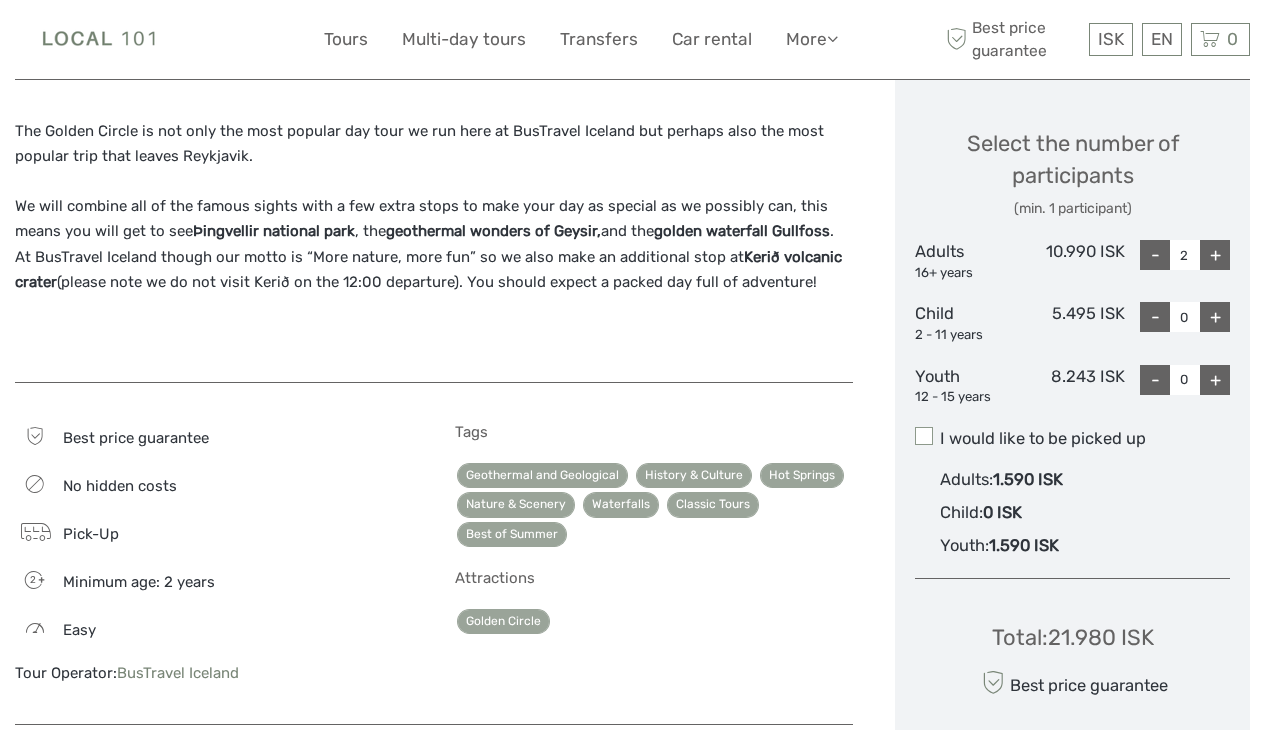 click at bounding box center [924, 436] 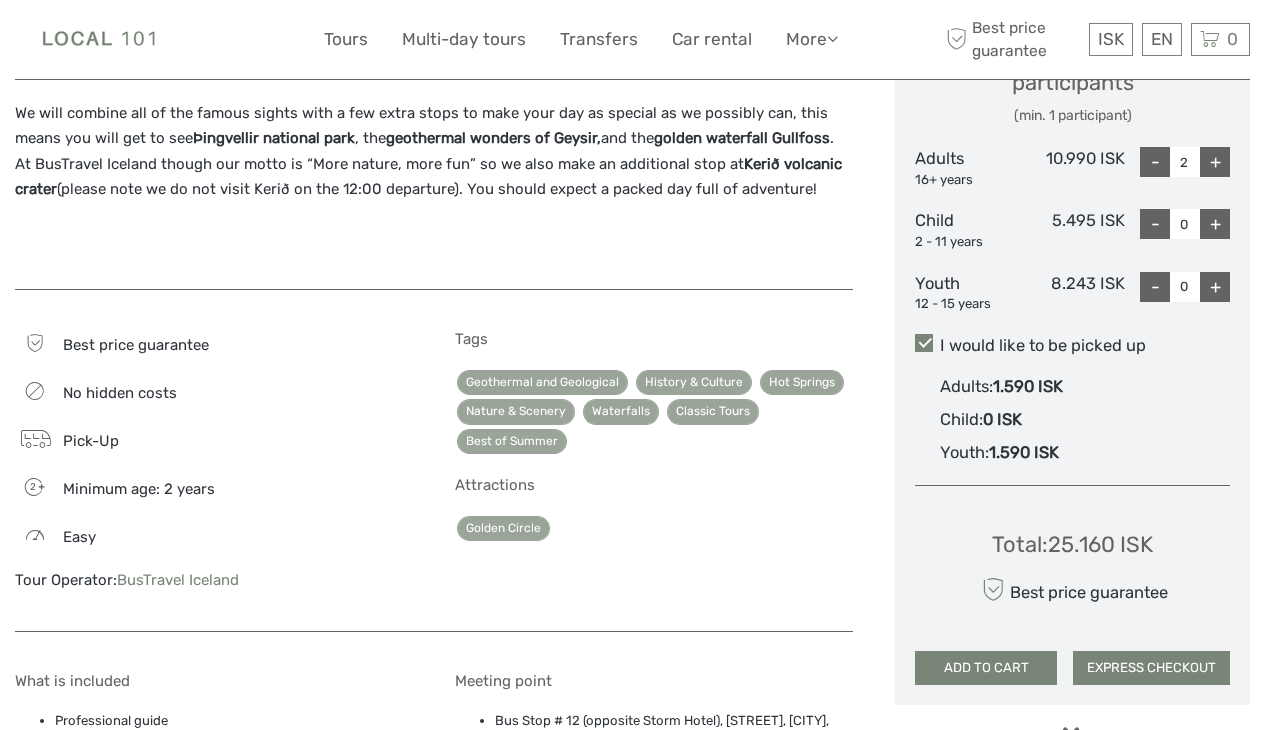 scroll, scrollTop: 932, scrollLeft: 0, axis: vertical 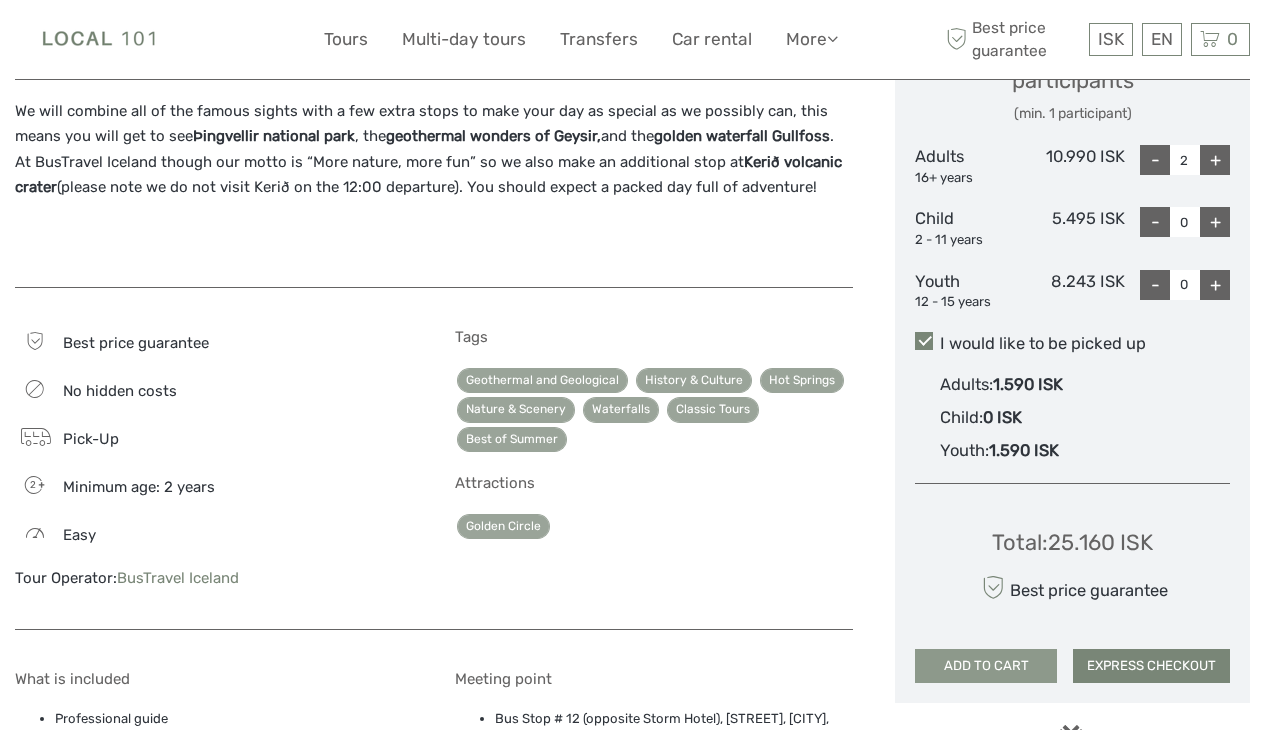 click on "ADD TO CART" at bounding box center (986, 666) 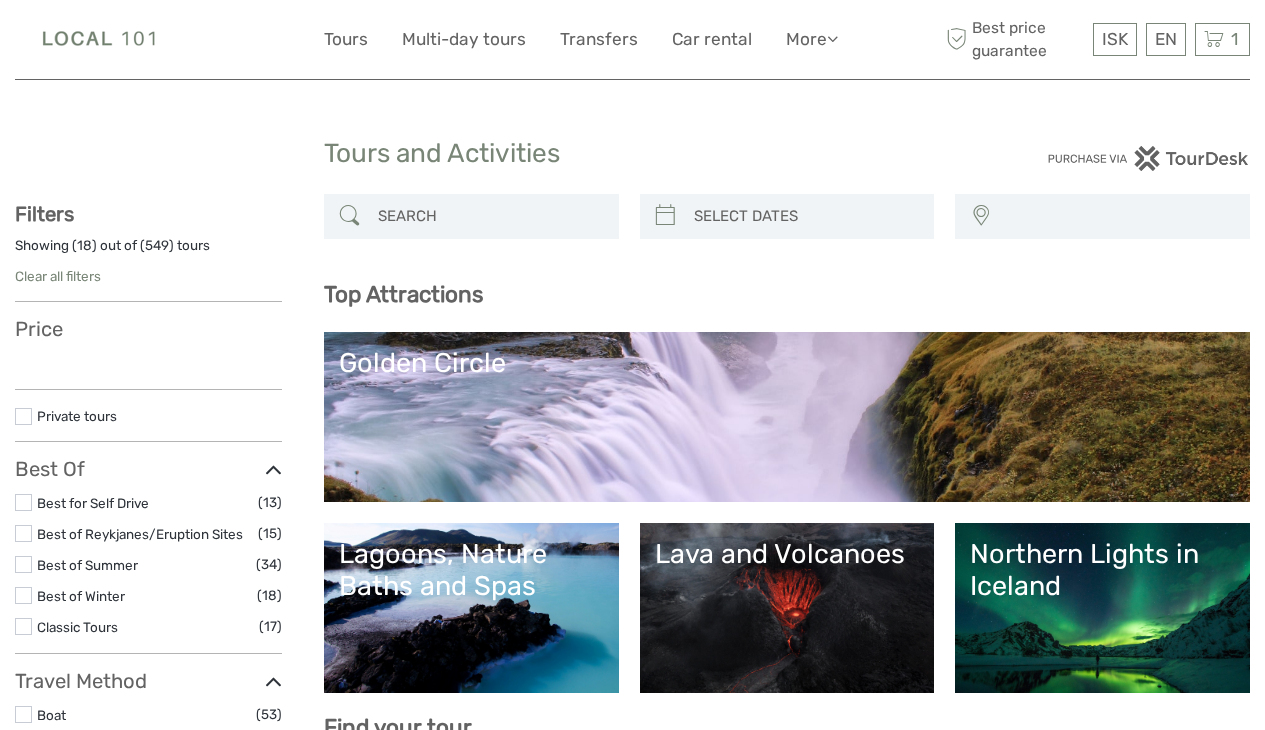 select 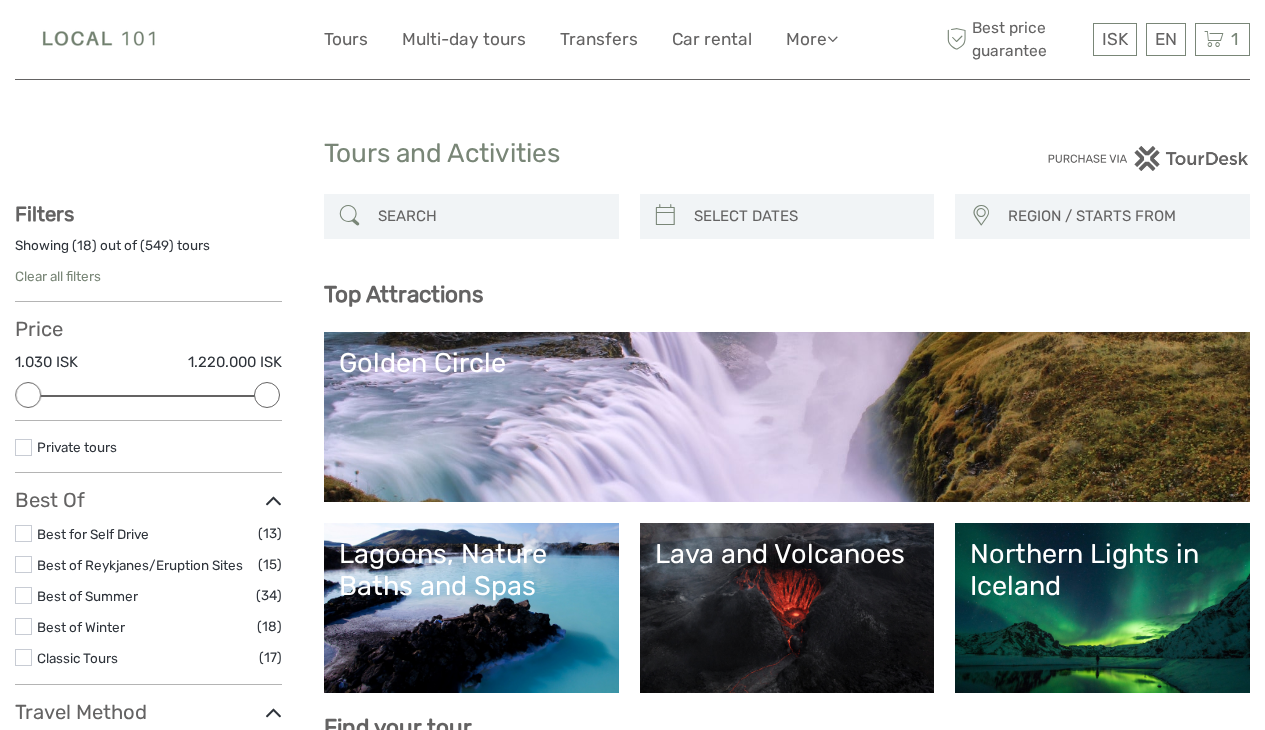 scroll, scrollTop: 0, scrollLeft: 0, axis: both 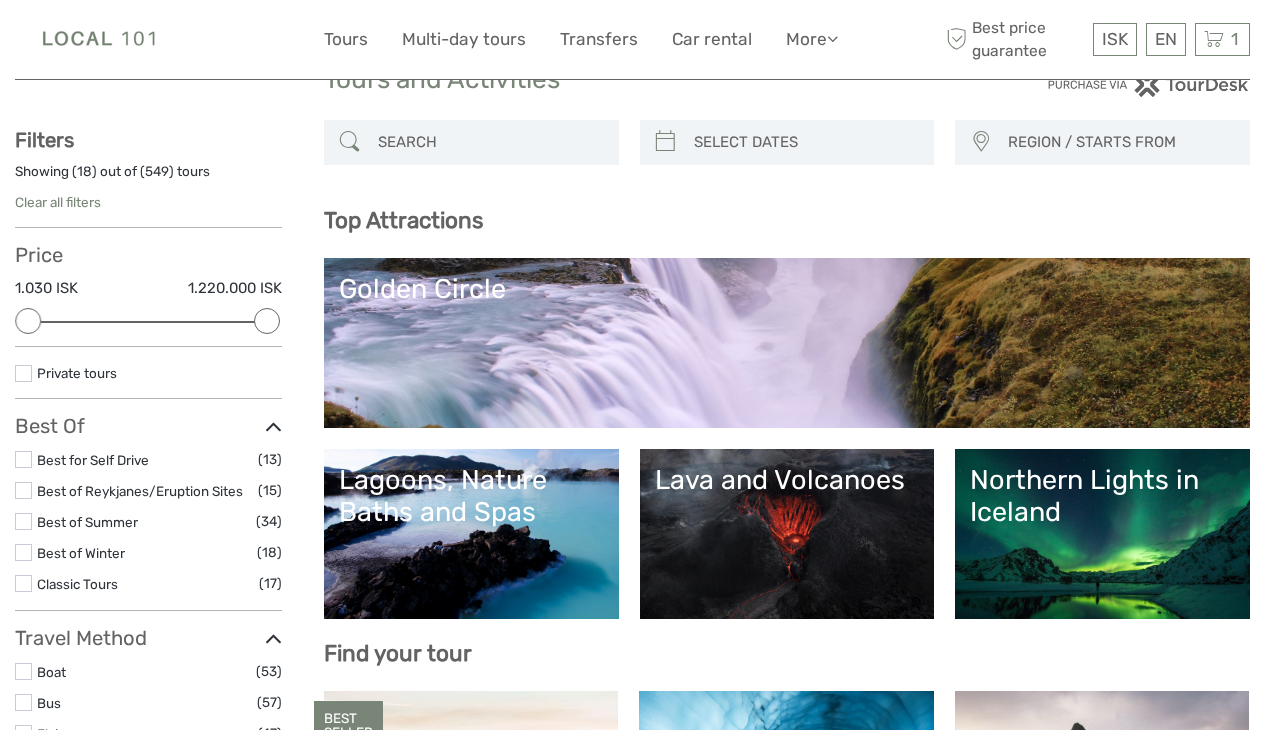 click on "Golden Circle" at bounding box center [787, 343] 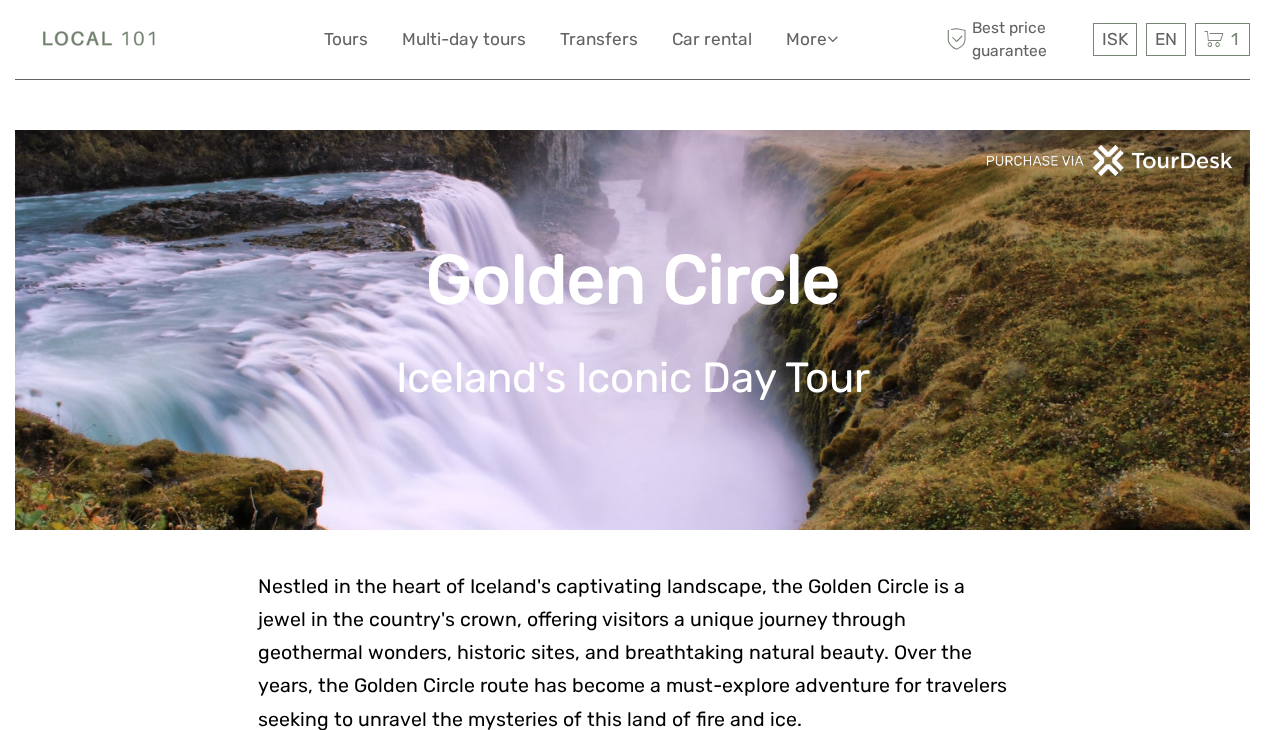 scroll, scrollTop: 24, scrollLeft: 0, axis: vertical 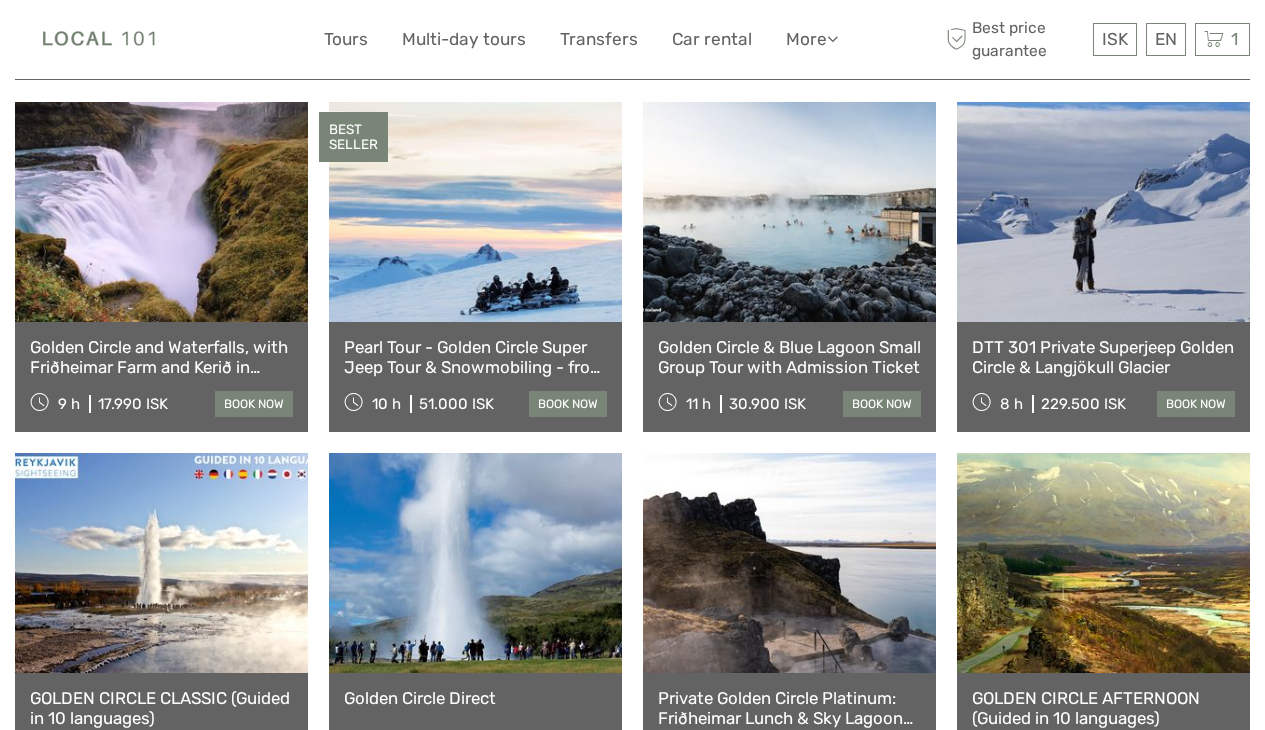 click at bounding box center (789, 212) 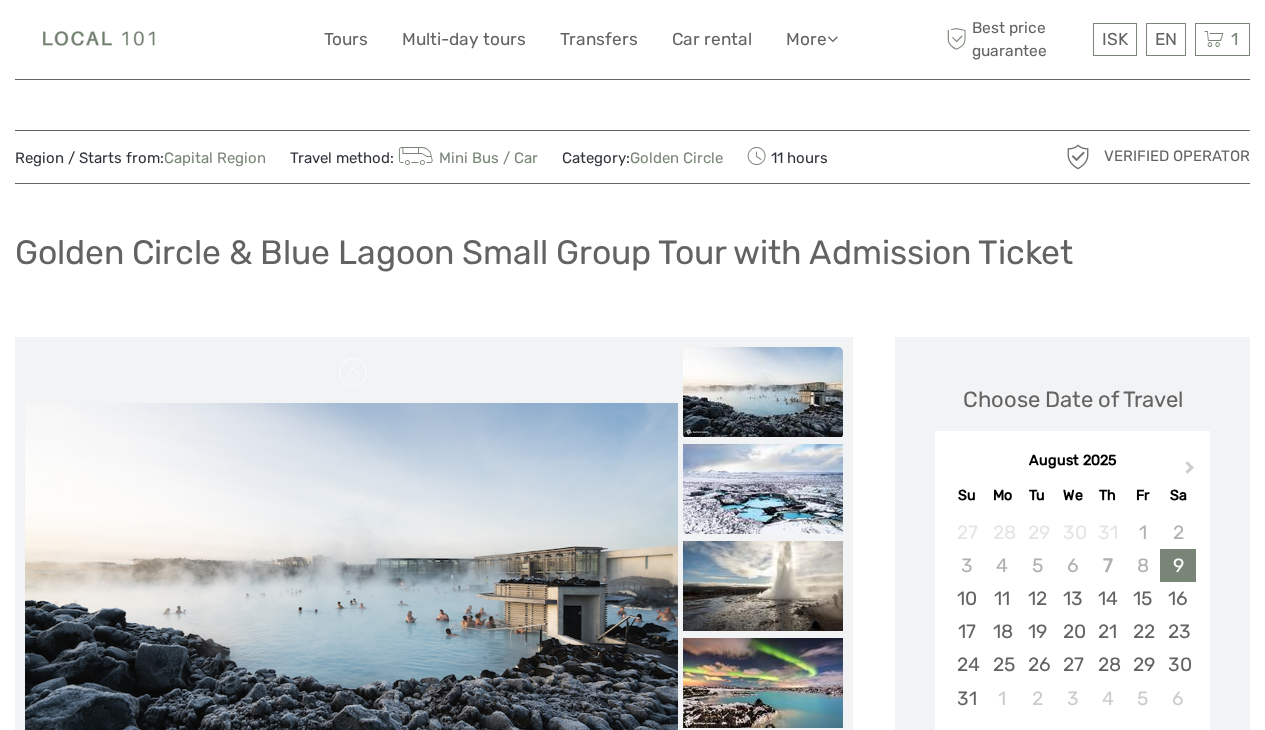 scroll, scrollTop: 15, scrollLeft: 0, axis: vertical 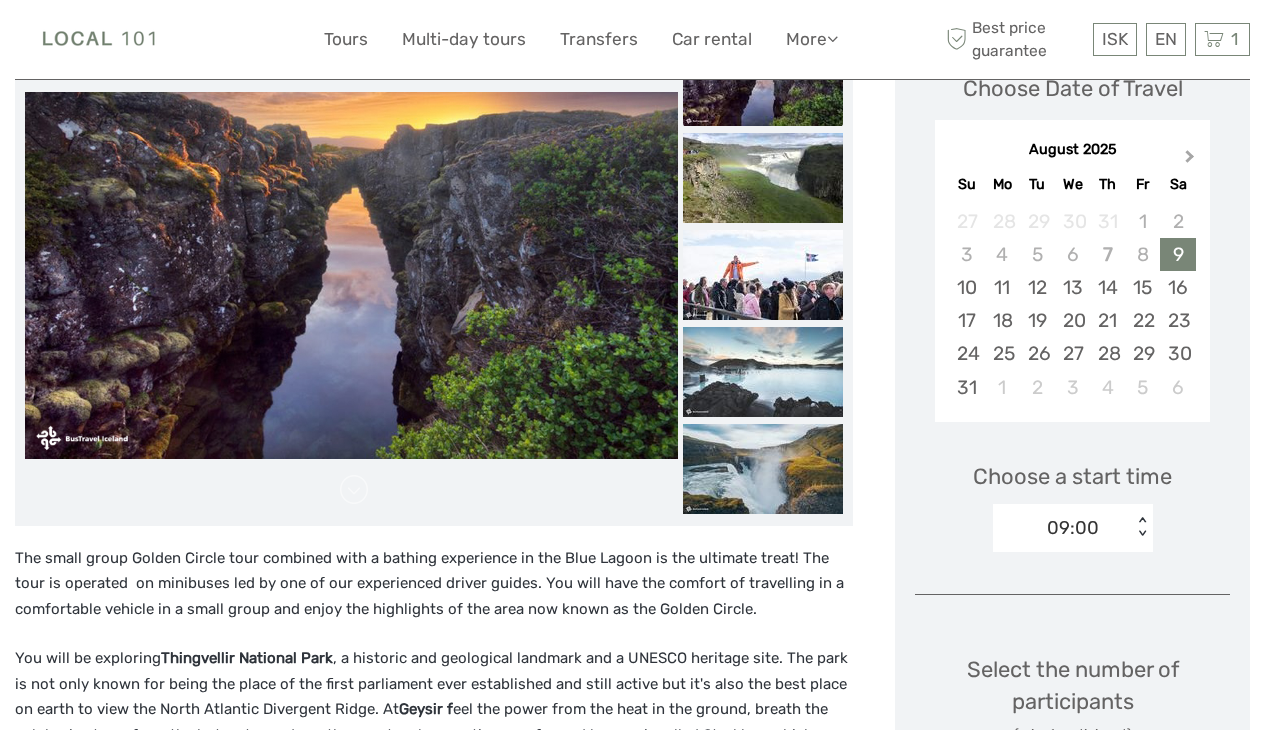 click on "Next Month" at bounding box center [1192, 161] 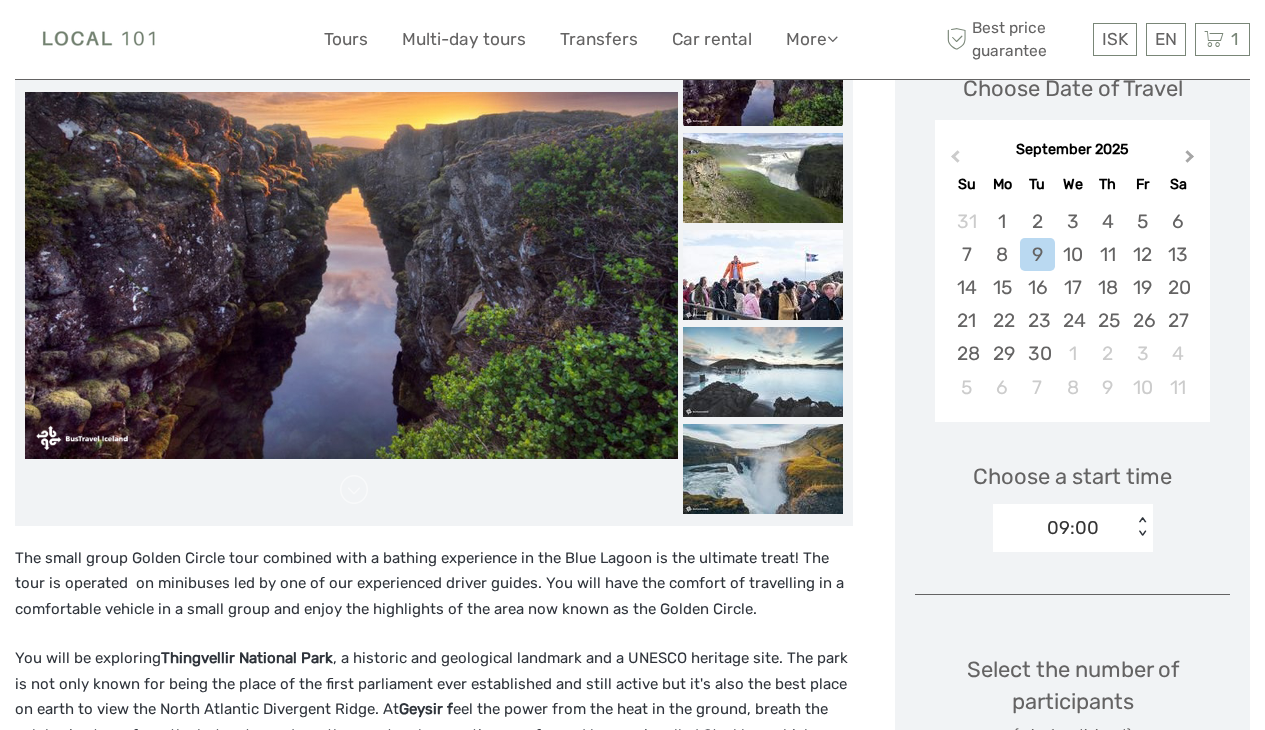 click on "Next Month" at bounding box center [1192, 161] 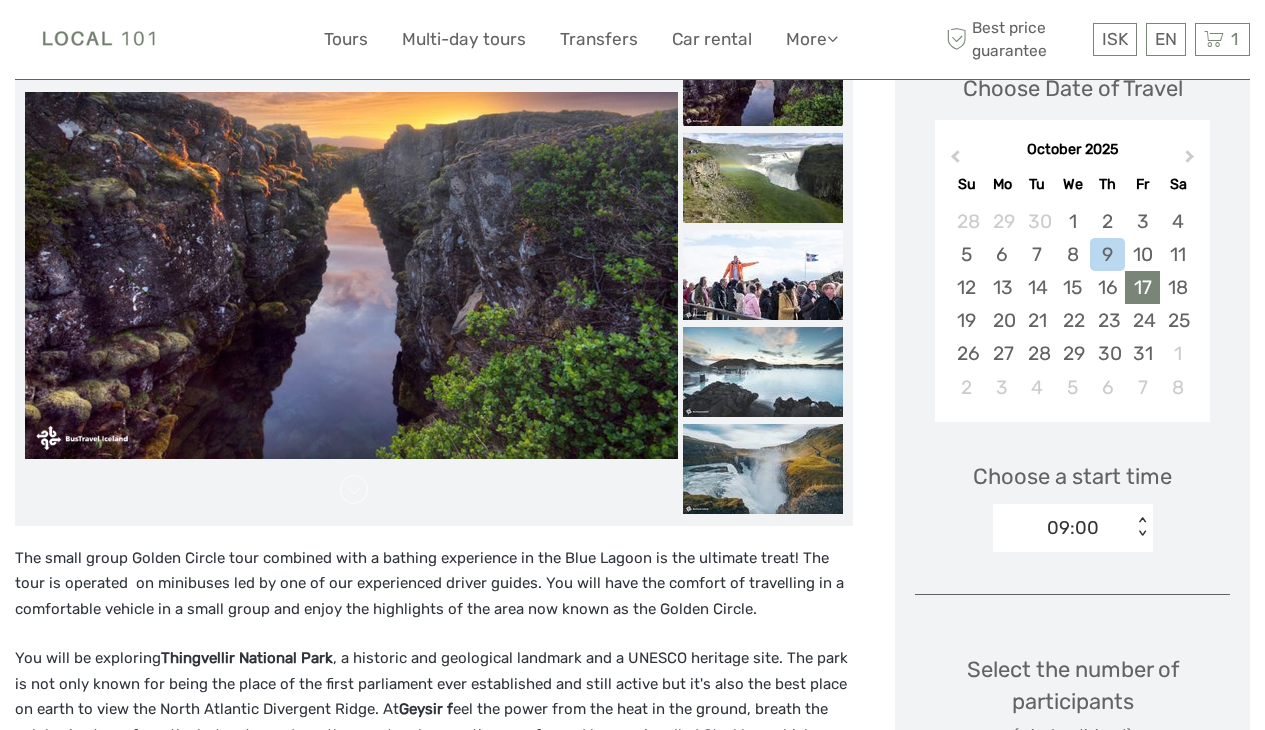 click on "17" at bounding box center [1142, 287] 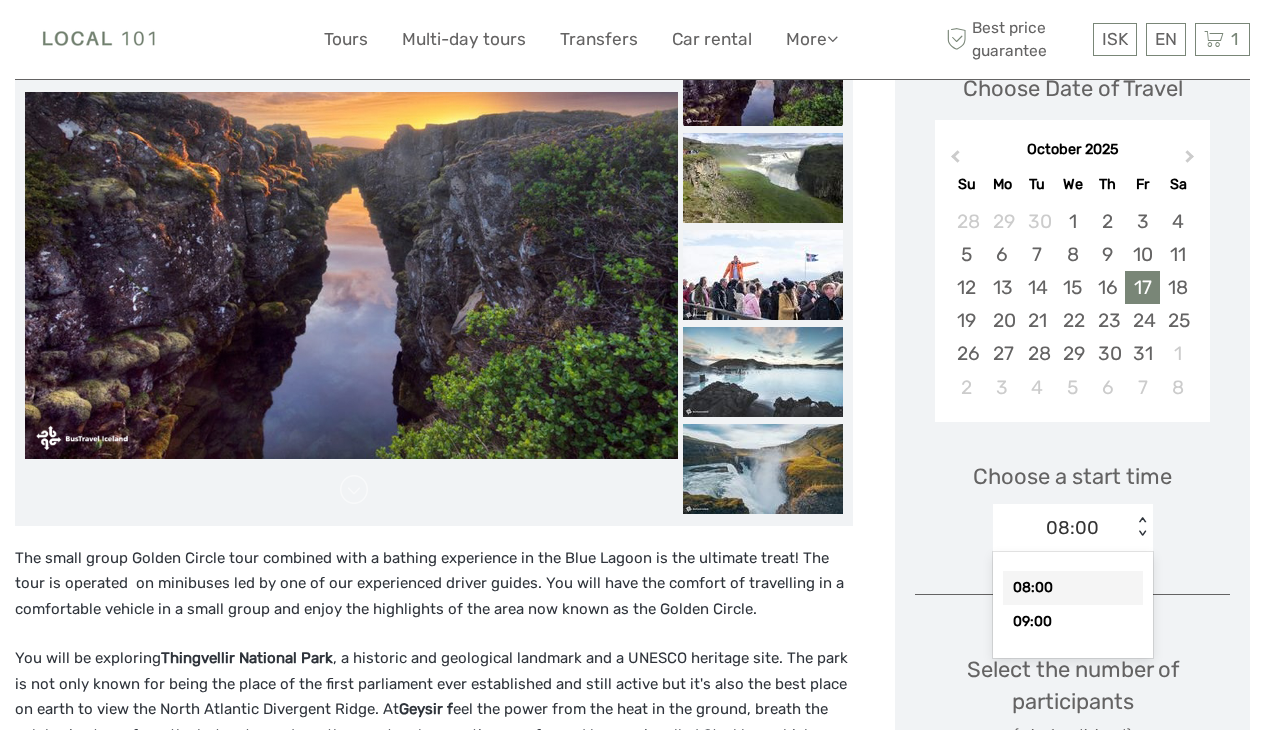 click on "< >" at bounding box center [1141, 527] 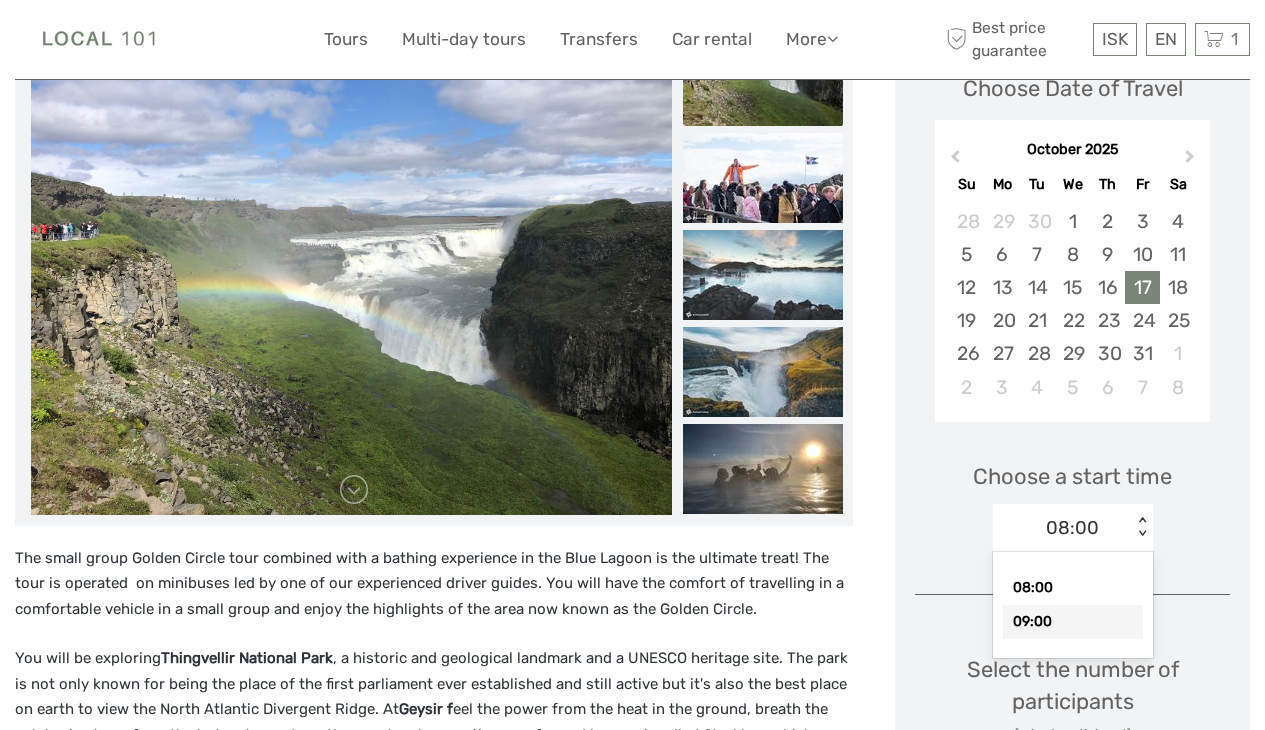click on "09:00" at bounding box center (1073, 622) 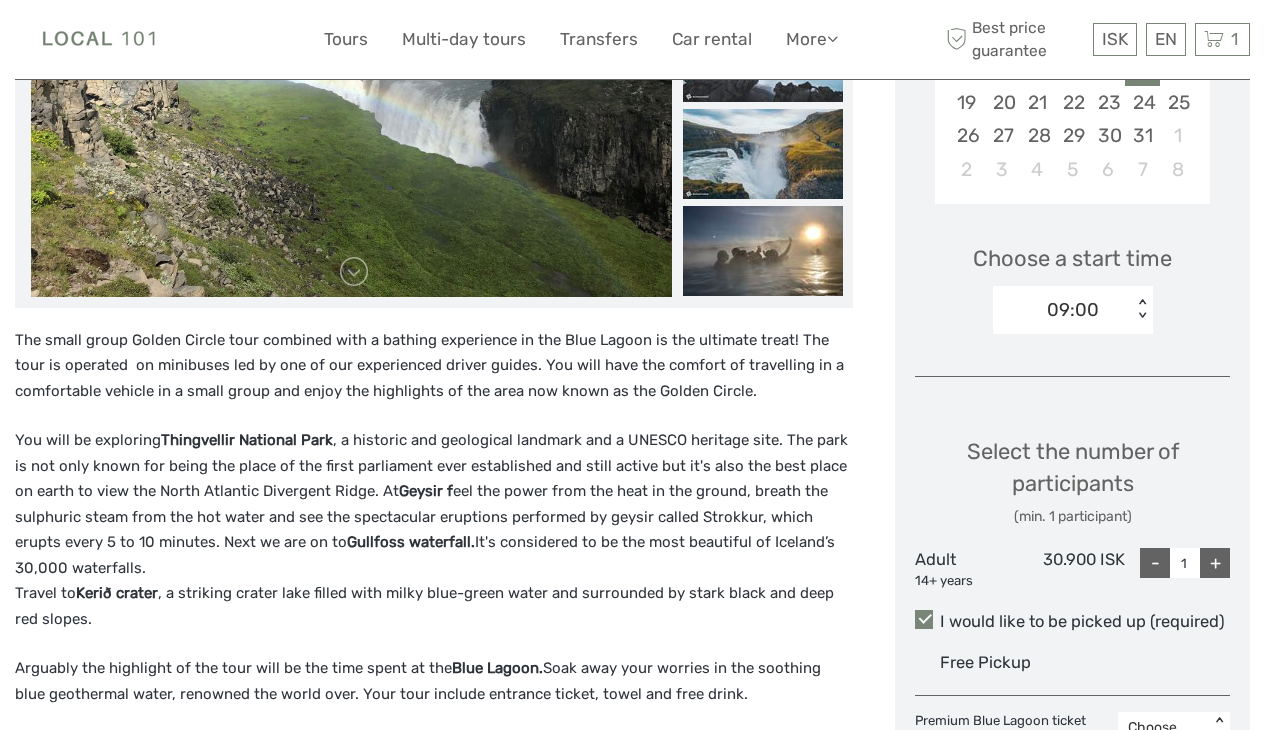 scroll, scrollTop: 530, scrollLeft: 0, axis: vertical 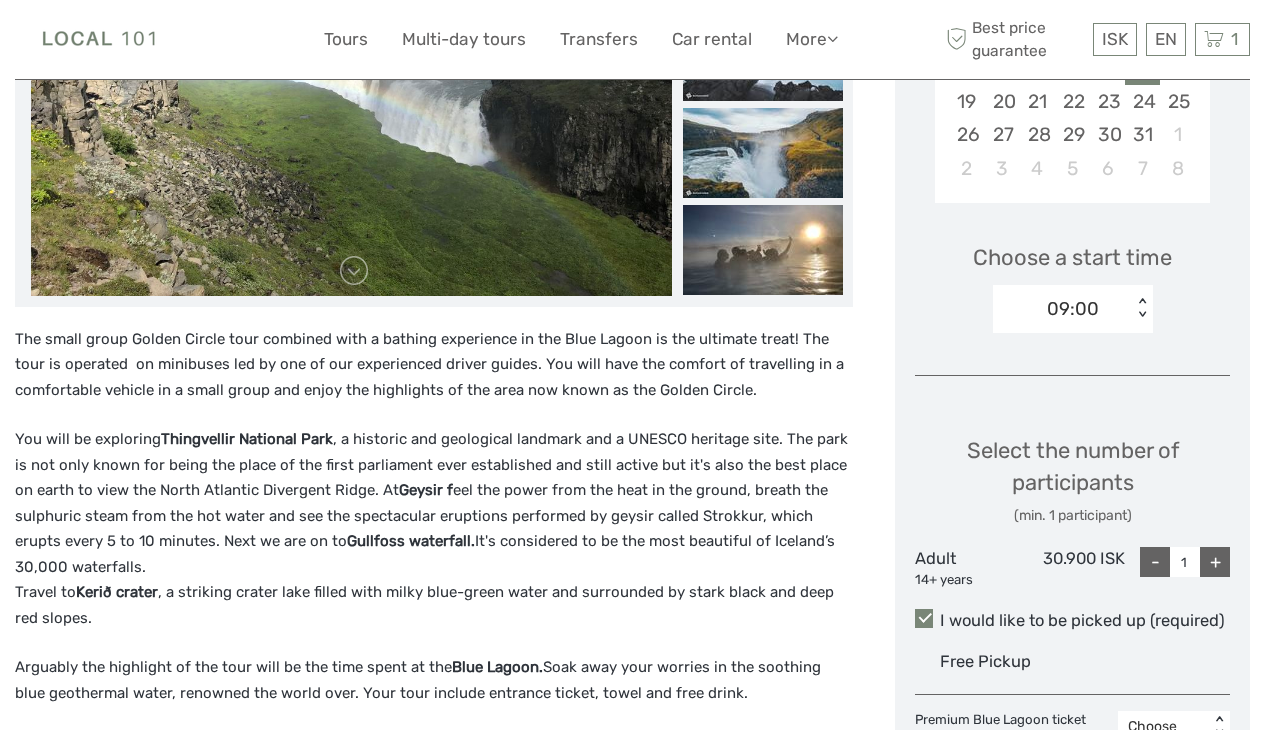 click on "+" at bounding box center (1215, 562) 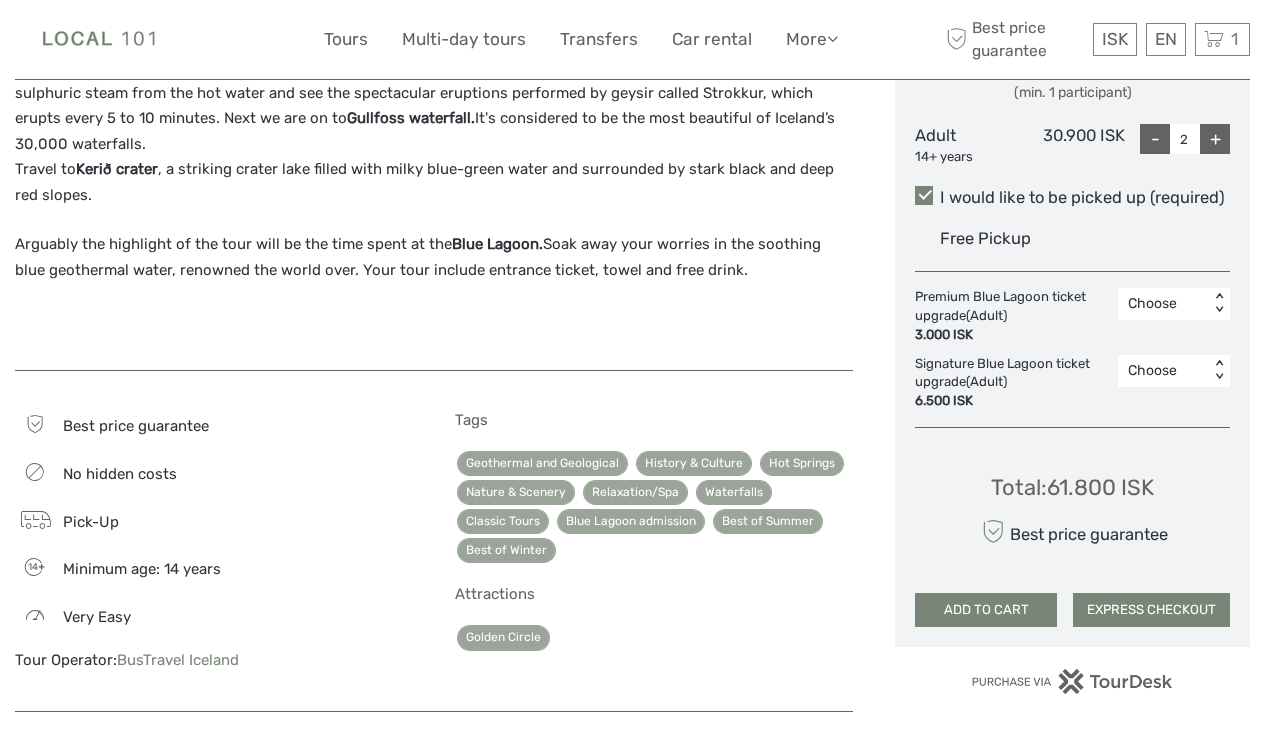 scroll, scrollTop: 956, scrollLeft: 0, axis: vertical 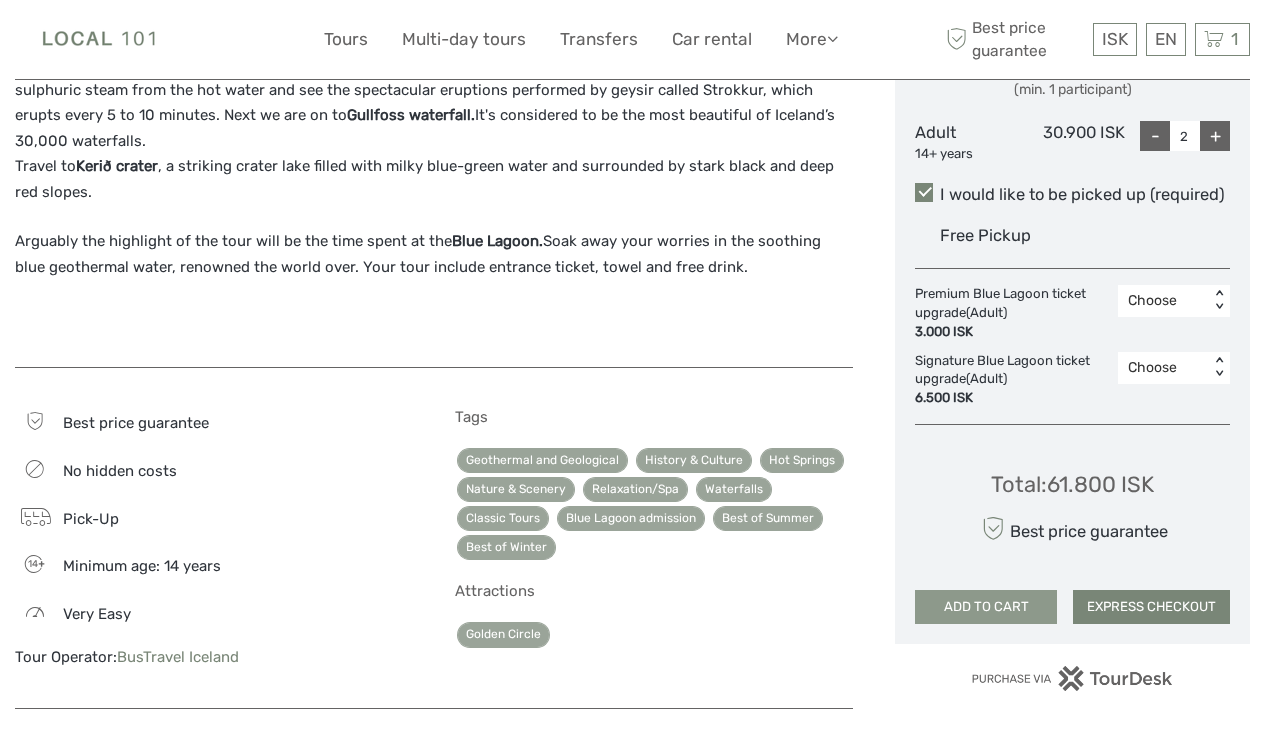 click on "ADD TO CART" at bounding box center [986, 607] 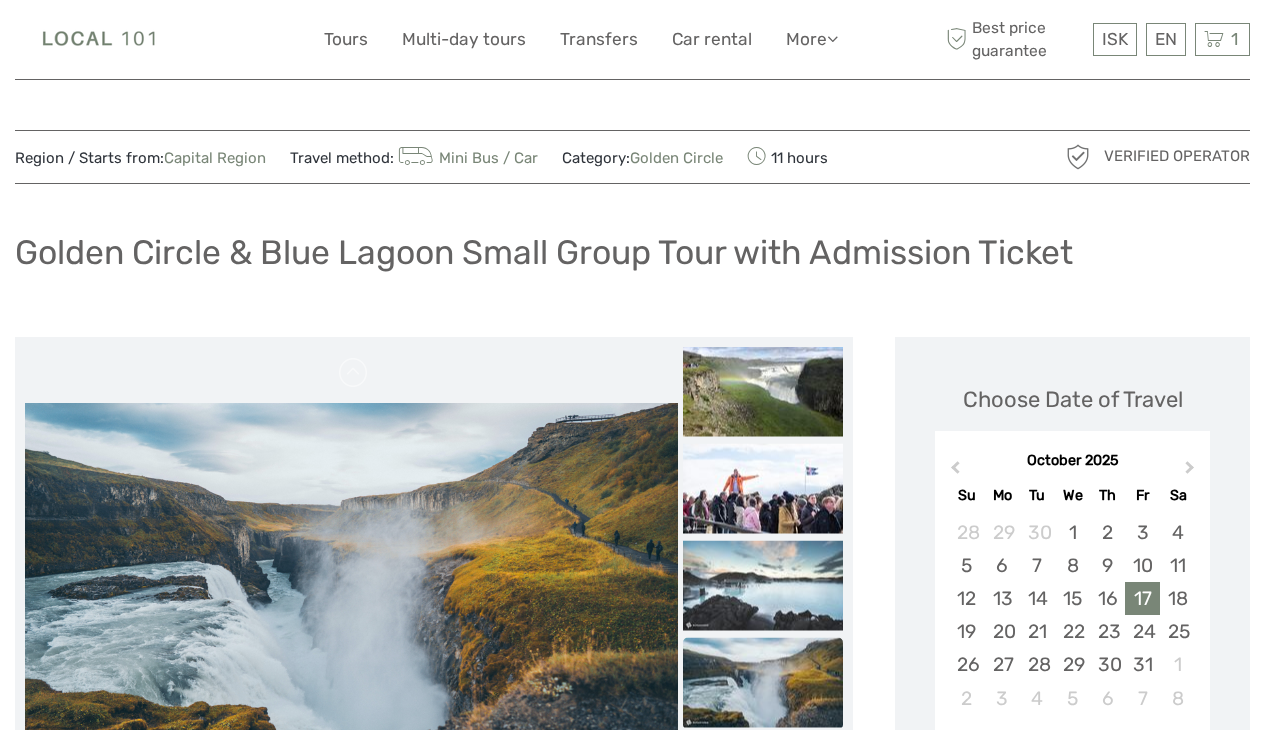 scroll, scrollTop: 0, scrollLeft: 0, axis: both 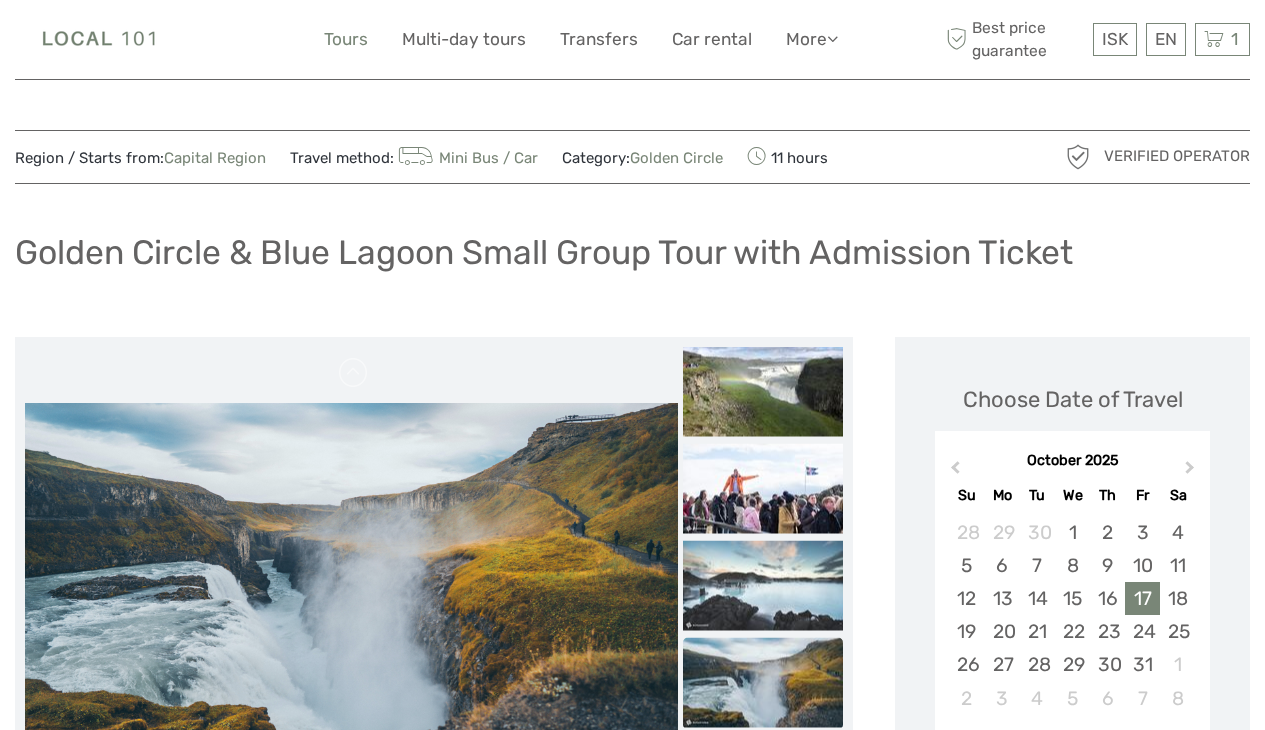 click on "Tours" at bounding box center [346, 39] 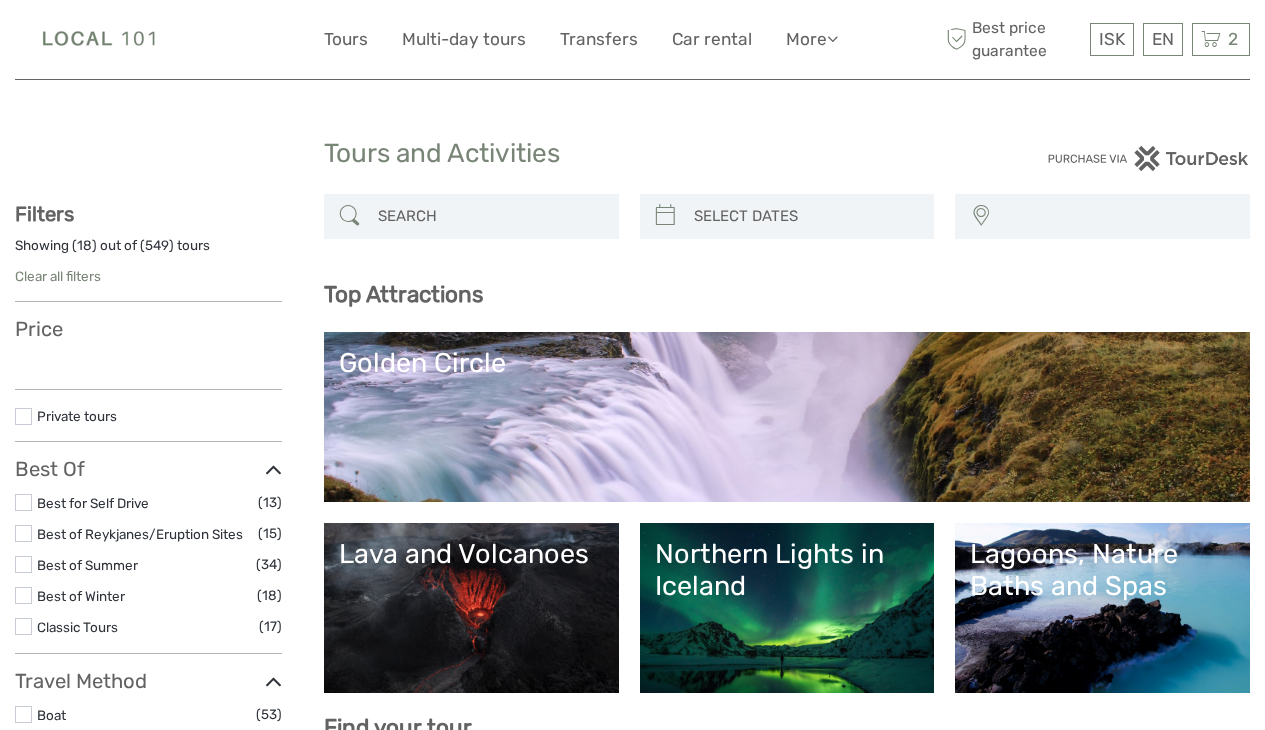 select 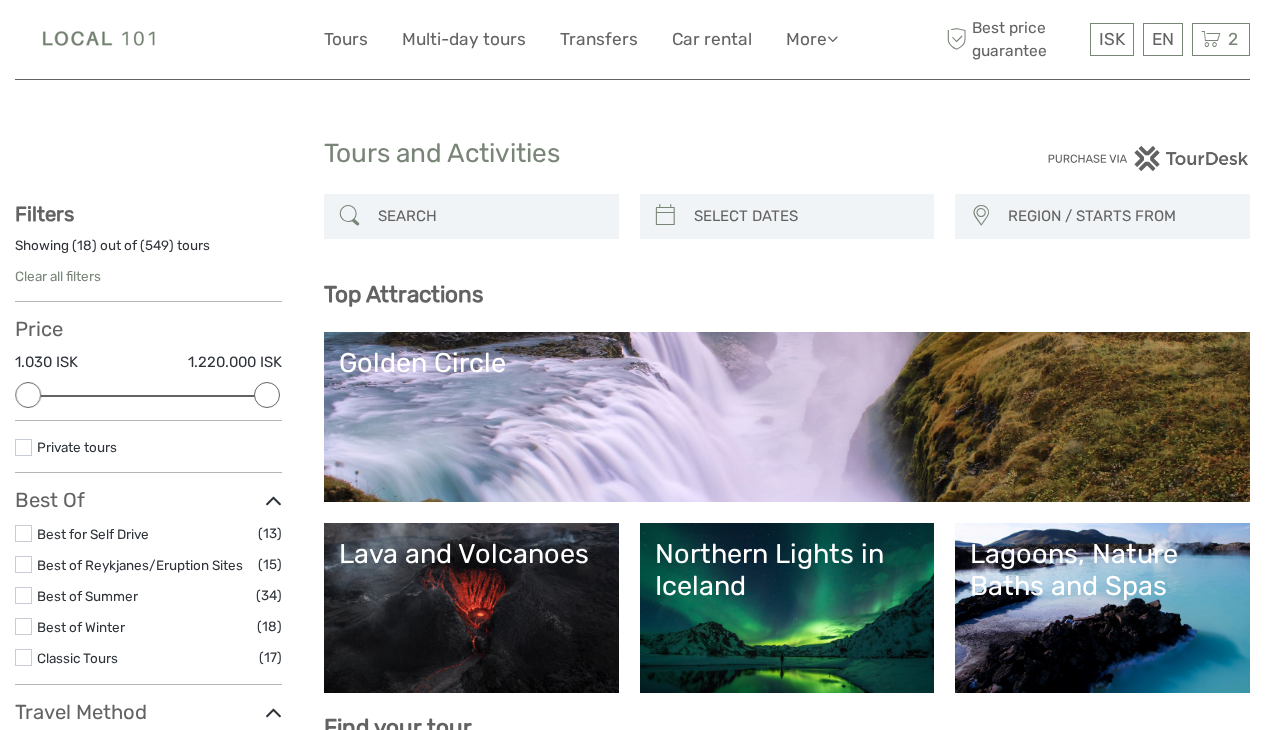 scroll, scrollTop: 0, scrollLeft: 0, axis: both 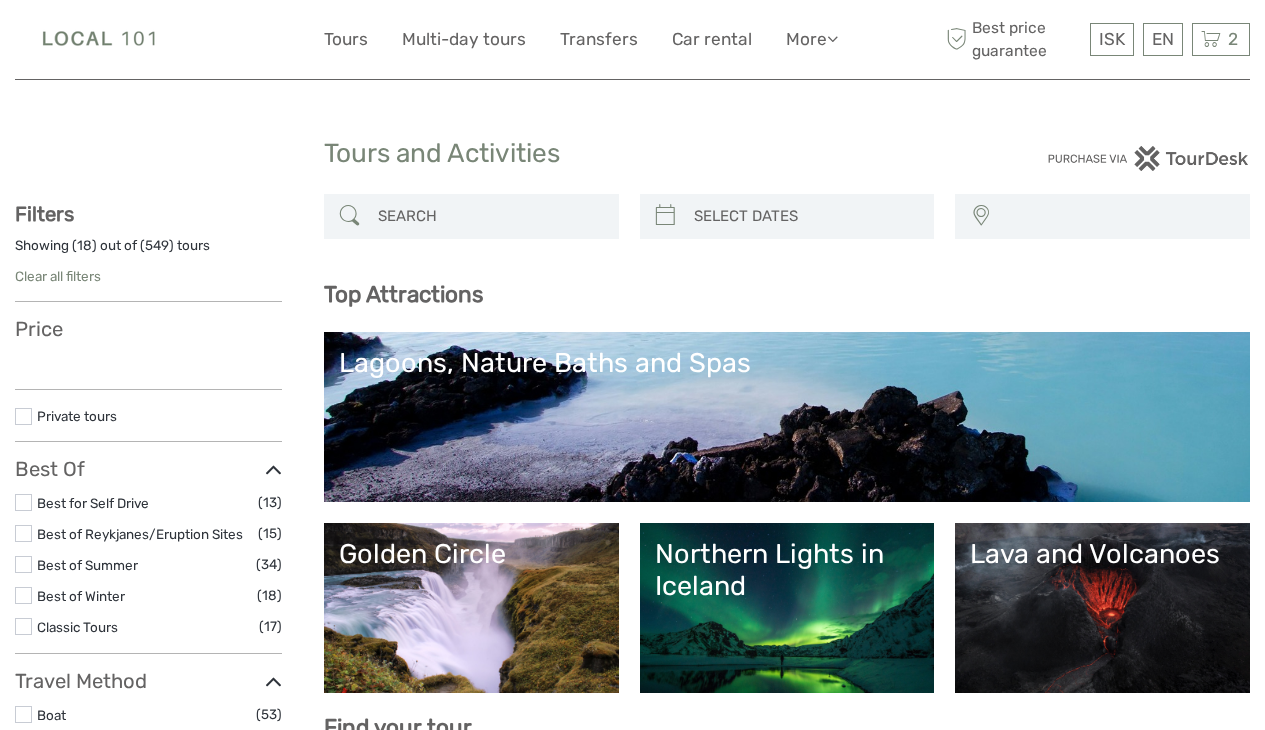 select 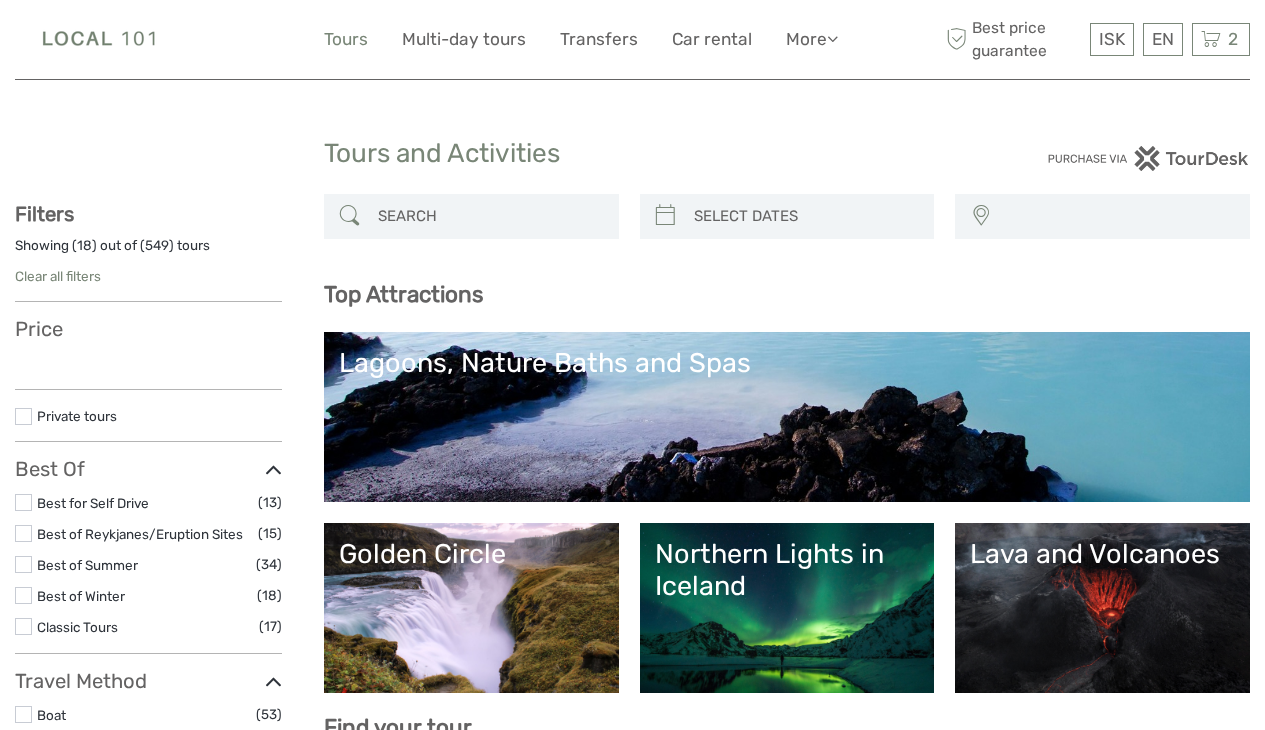 scroll, scrollTop: 0, scrollLeft: 0, axis: both 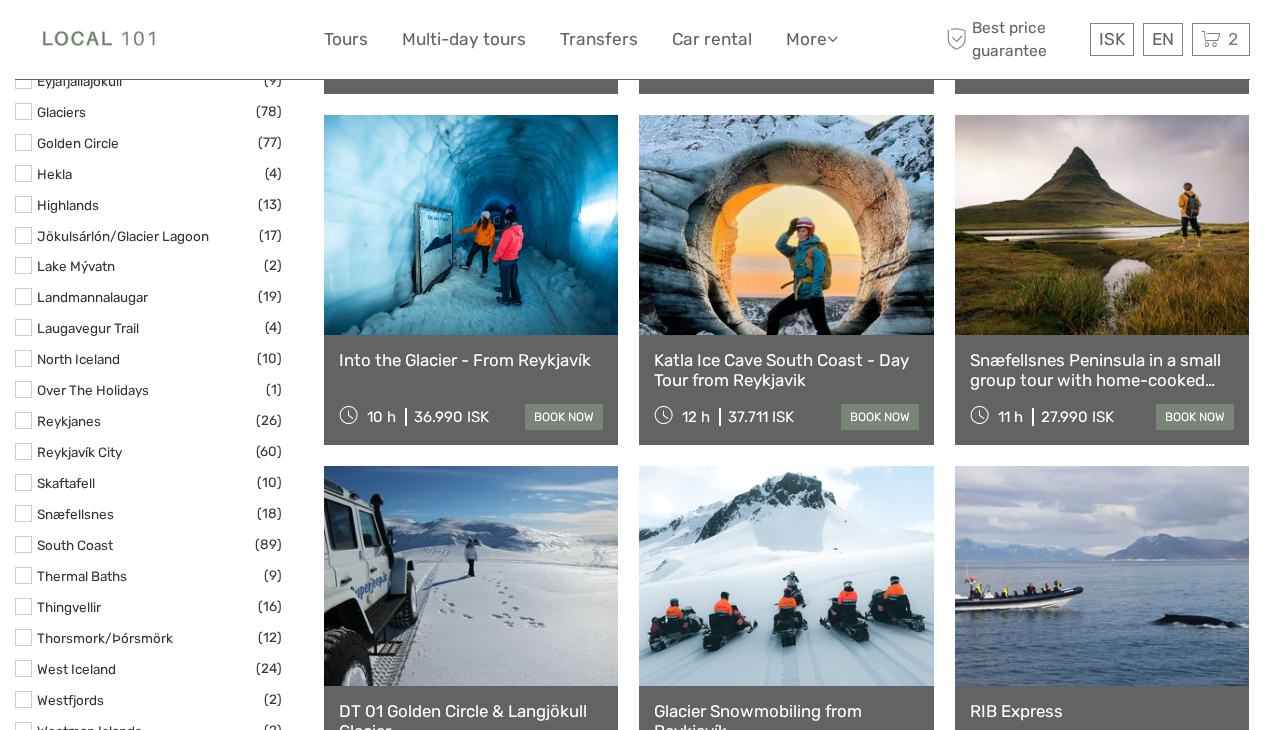 click at bounding box center (23, 451) 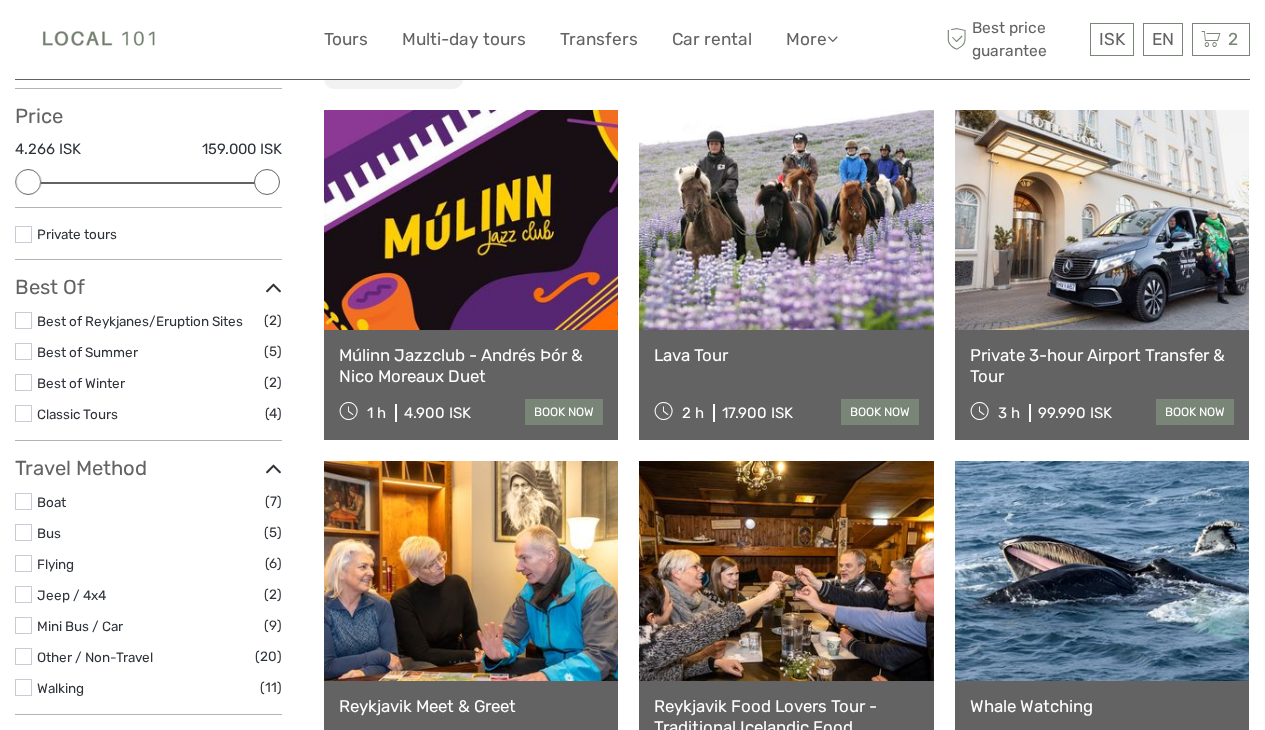 scroll, scrollTop: 215, scrollLeft: 0, axis: vertical 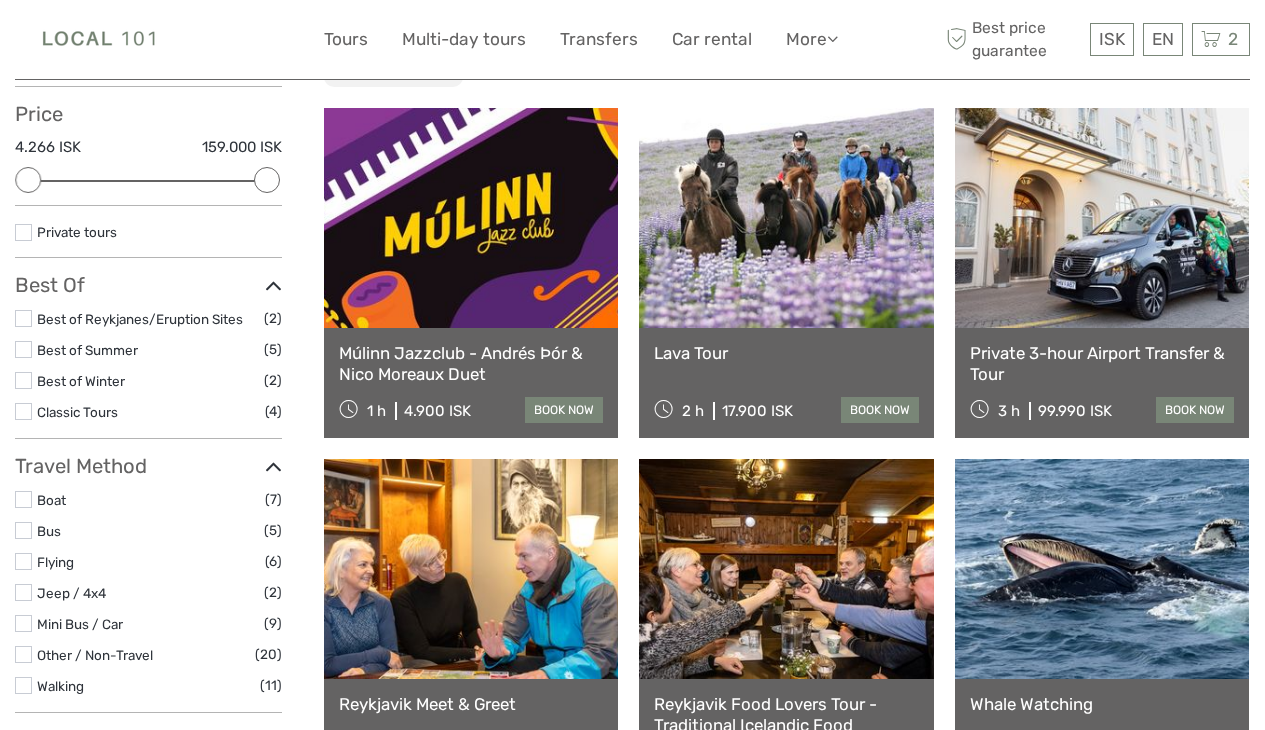 click at bounding box center [786, 218] 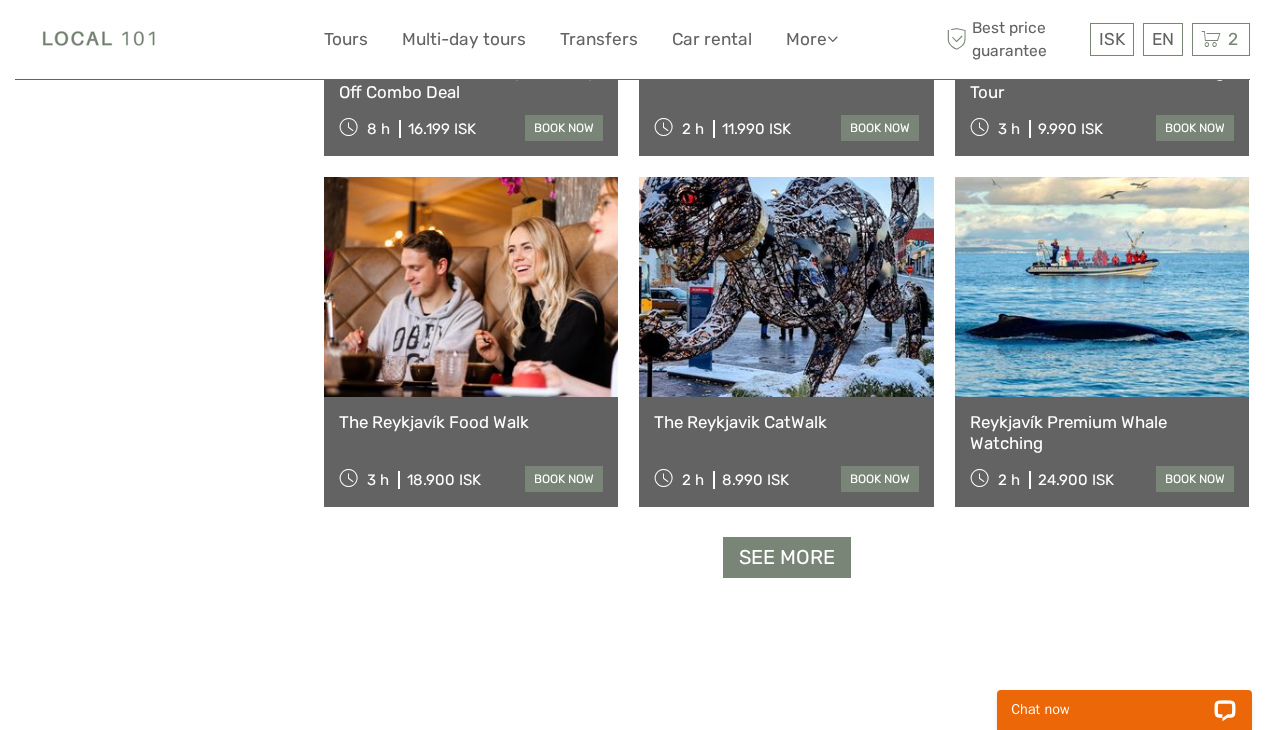 scroll, scrollTop: 1903, scrollLeft: 0, axis: vertical 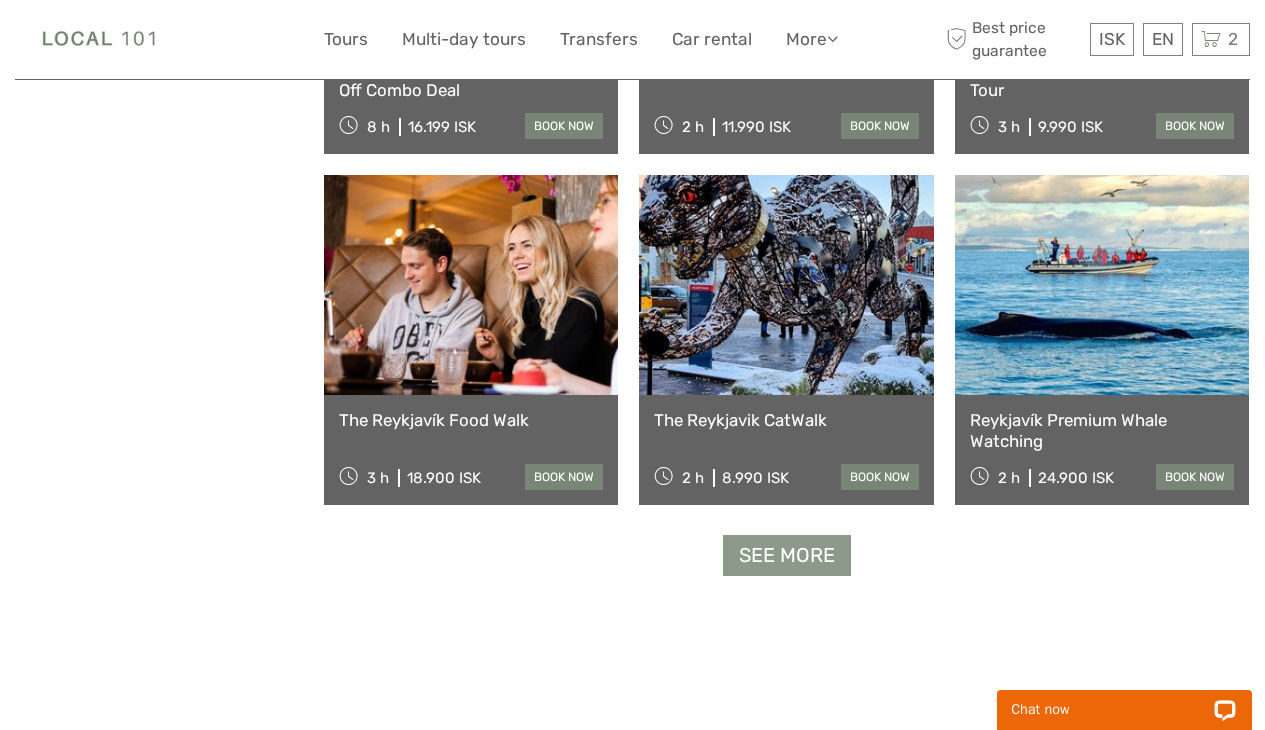 click on "See more" at bounding box center [787, 555] 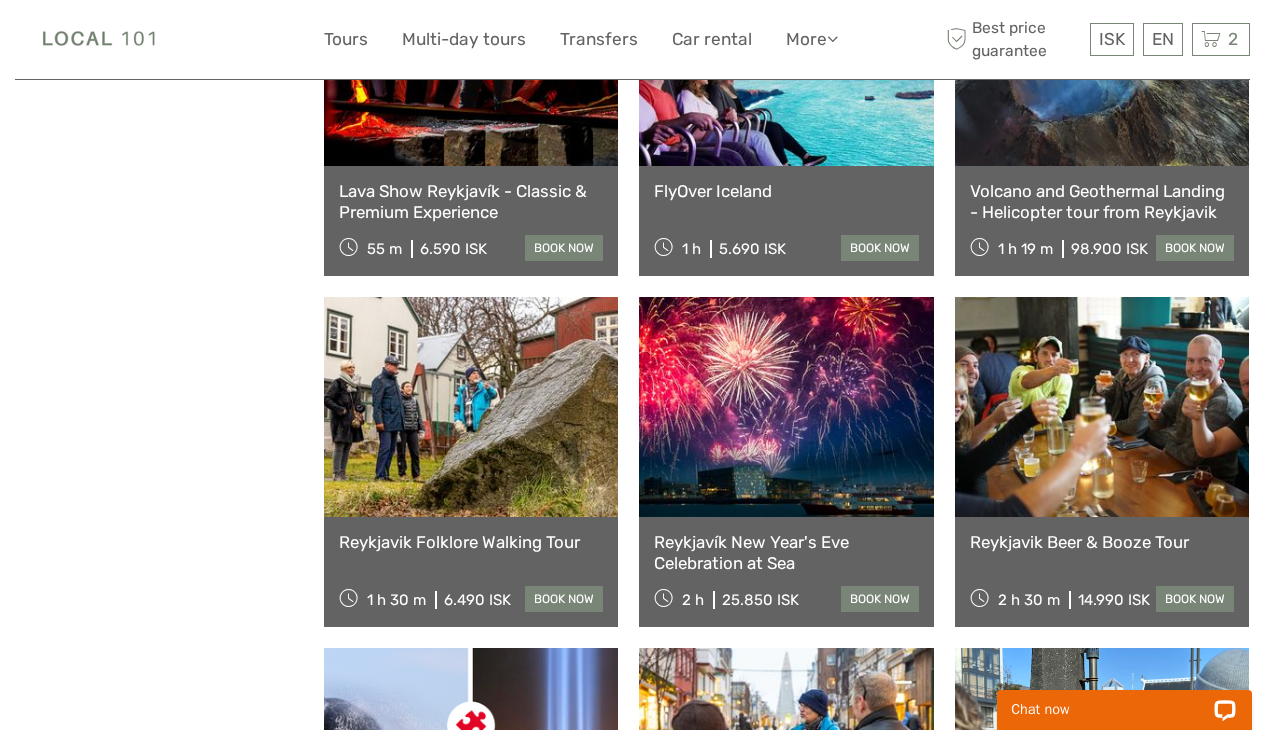 scroll, scrollTop: 2485, scrollLeft: 0, axis: vertical 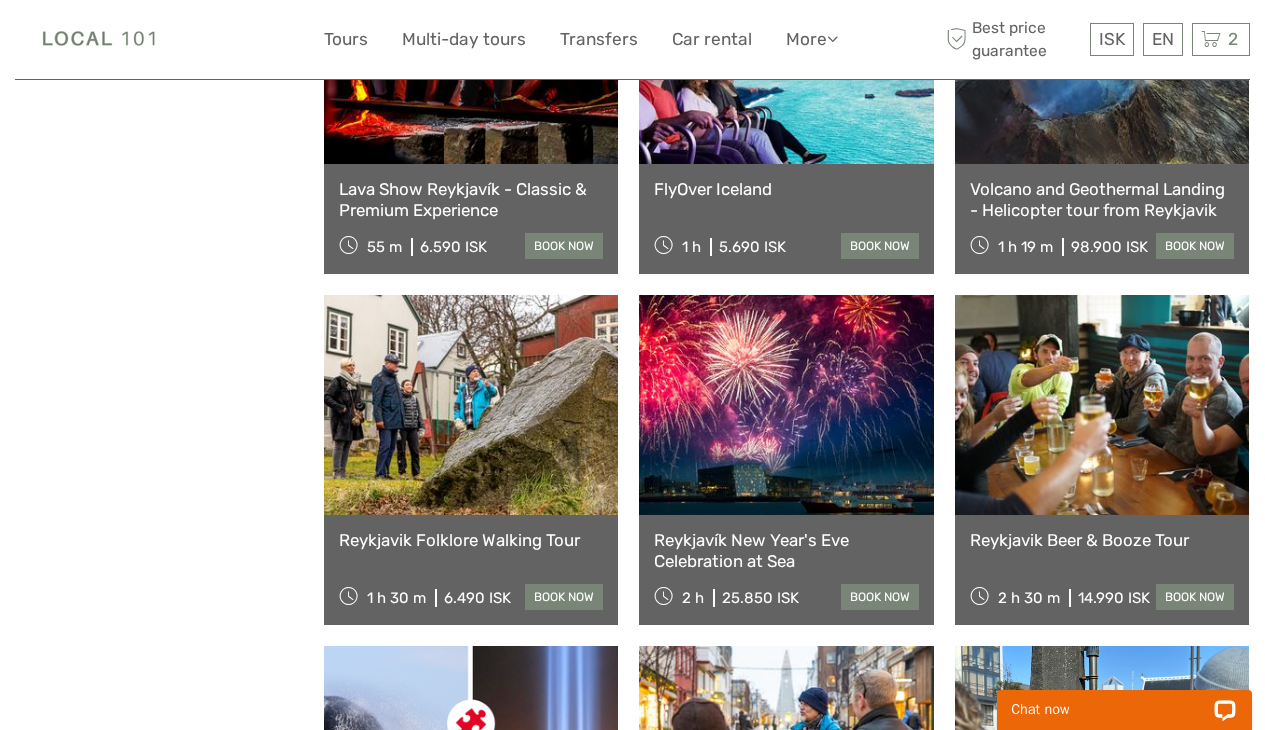 click at bounding box center (471, 405) 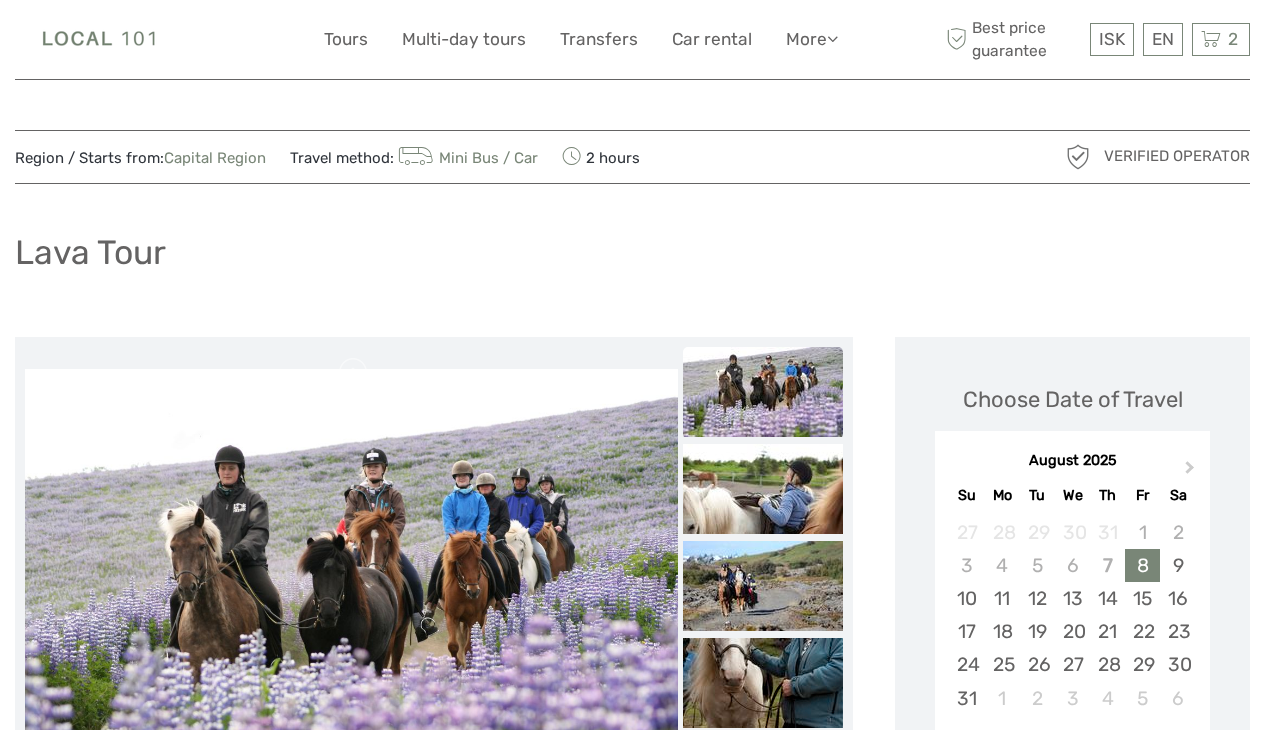 scroll, scrollTop: 0, scrollLeft: 0, axis: both 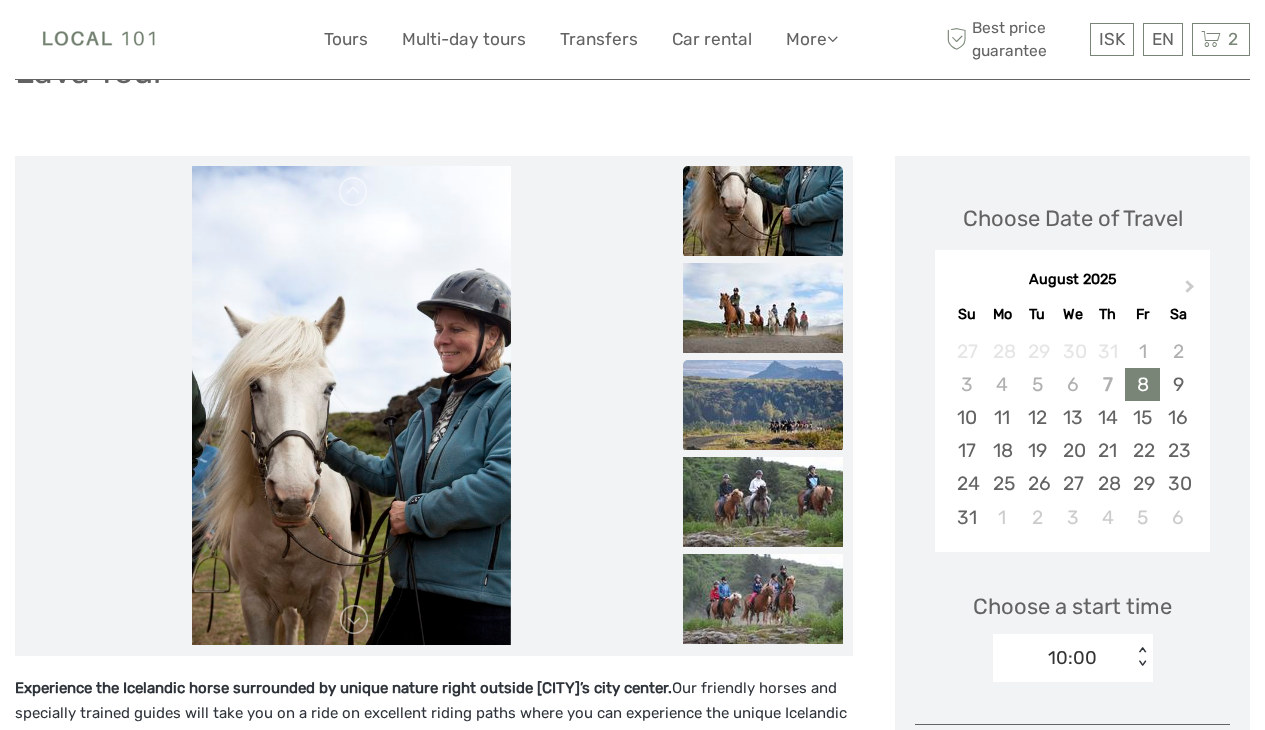 click at bounding box center (763, 405) 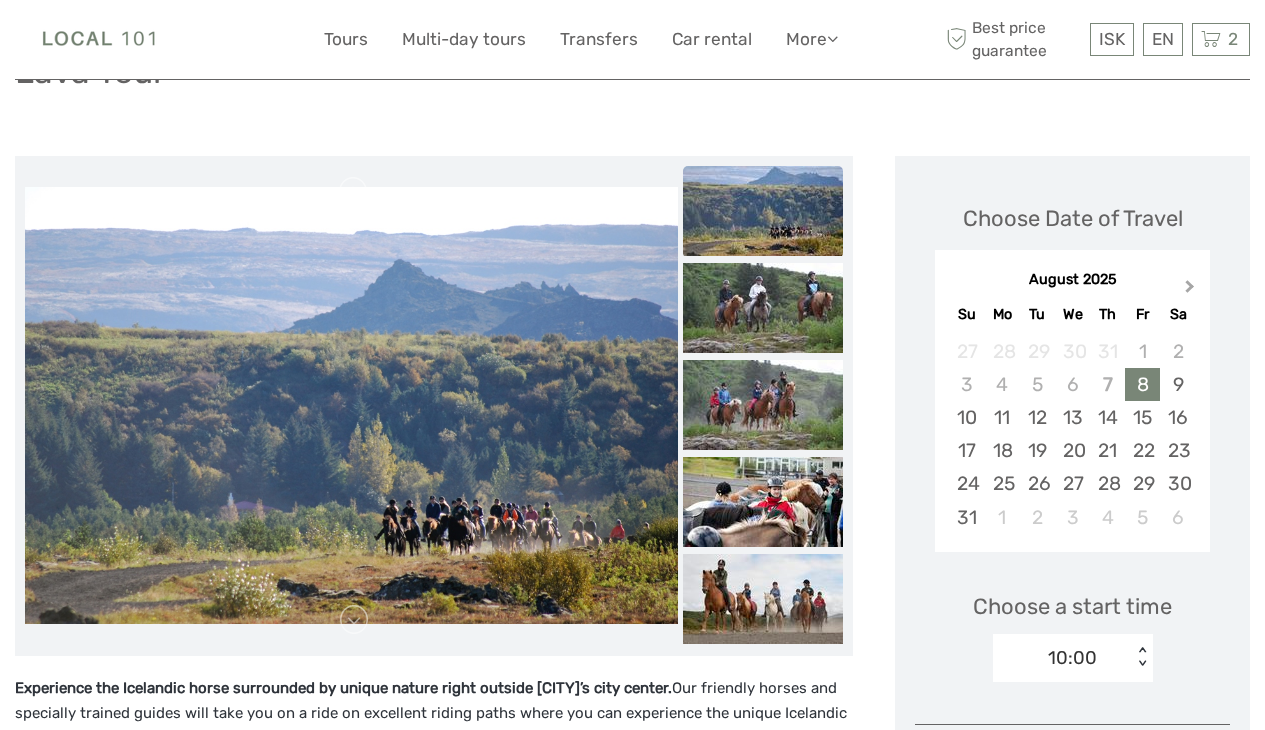 click on "Next Month" at bounding box center [1190, 290] 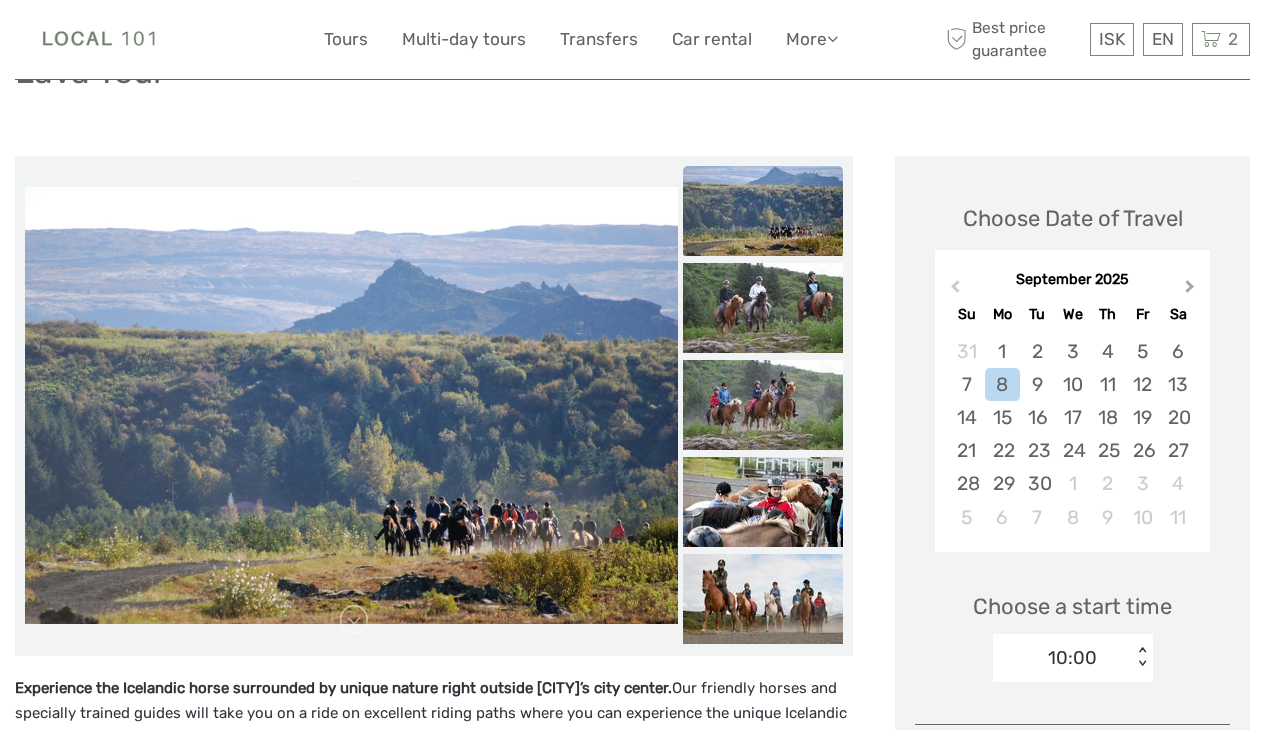 click on "Next Month" at bounding box center [1190, 290] 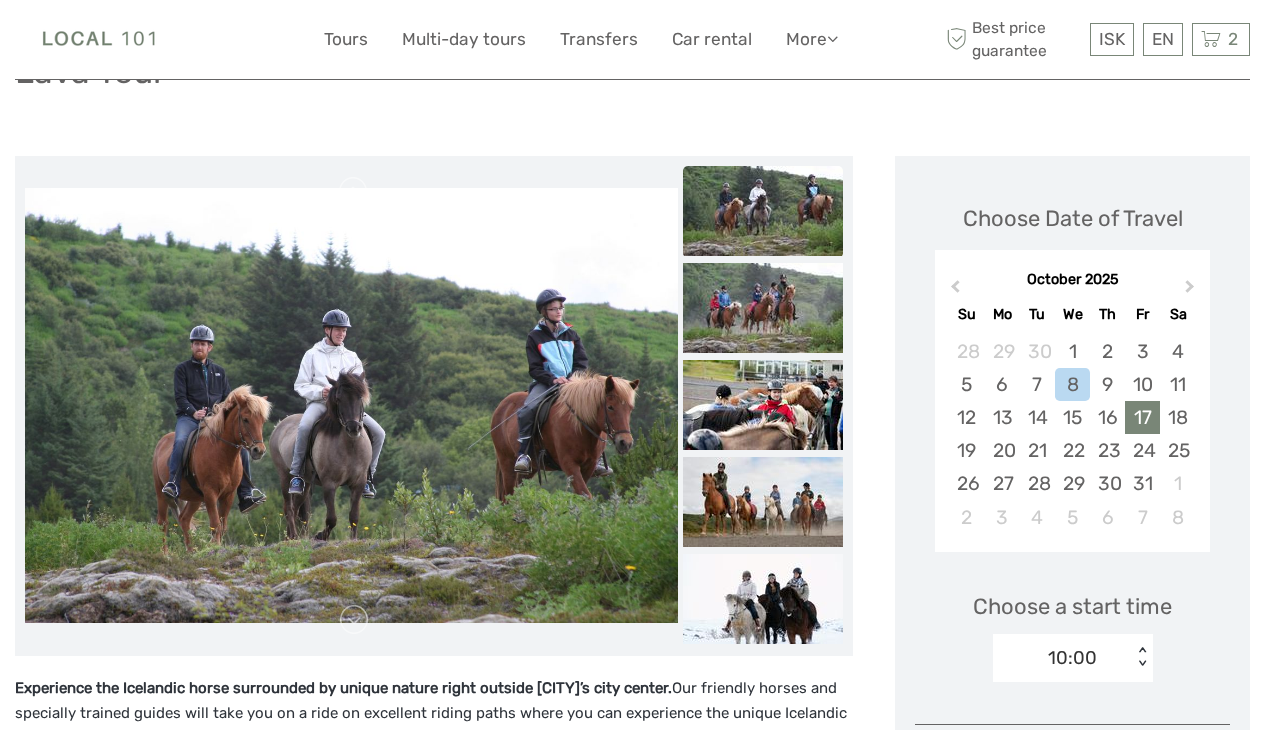 click on "17" at bounding box center (1142, 417) 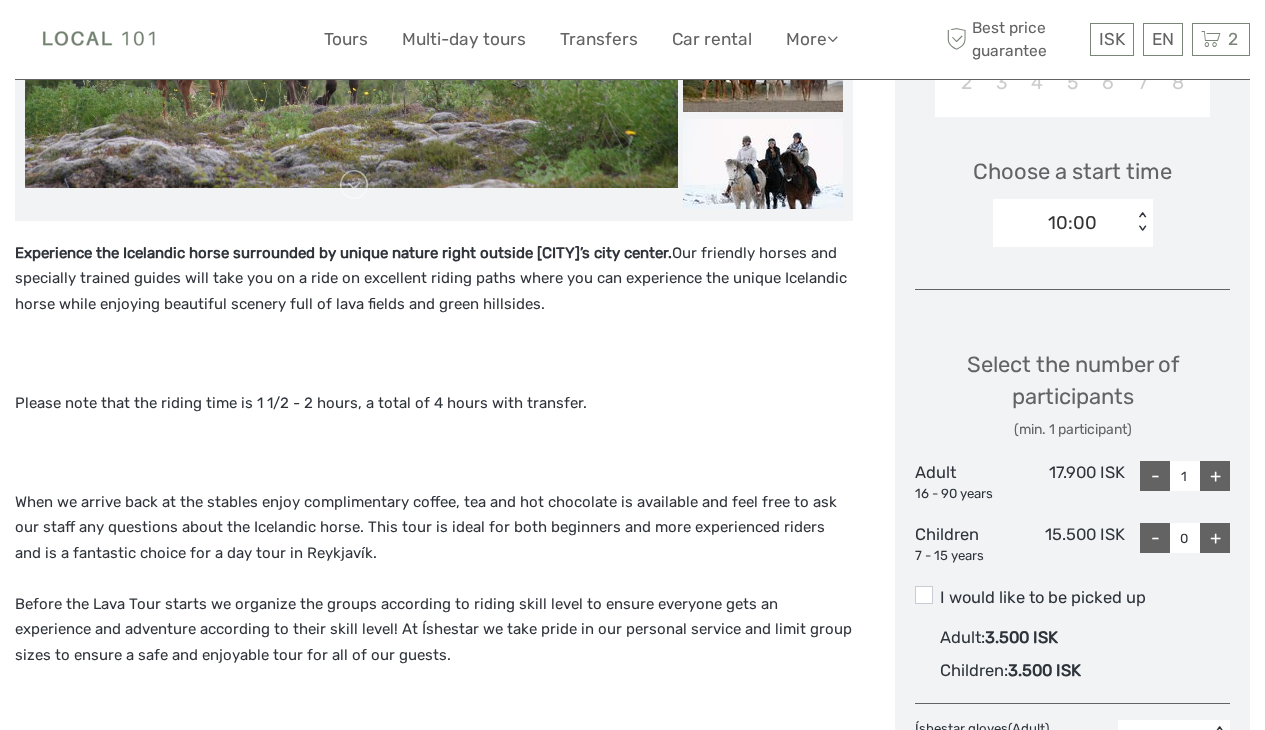 scroll, scrollTop: 644, scrollLeft: 0, axis: vertical 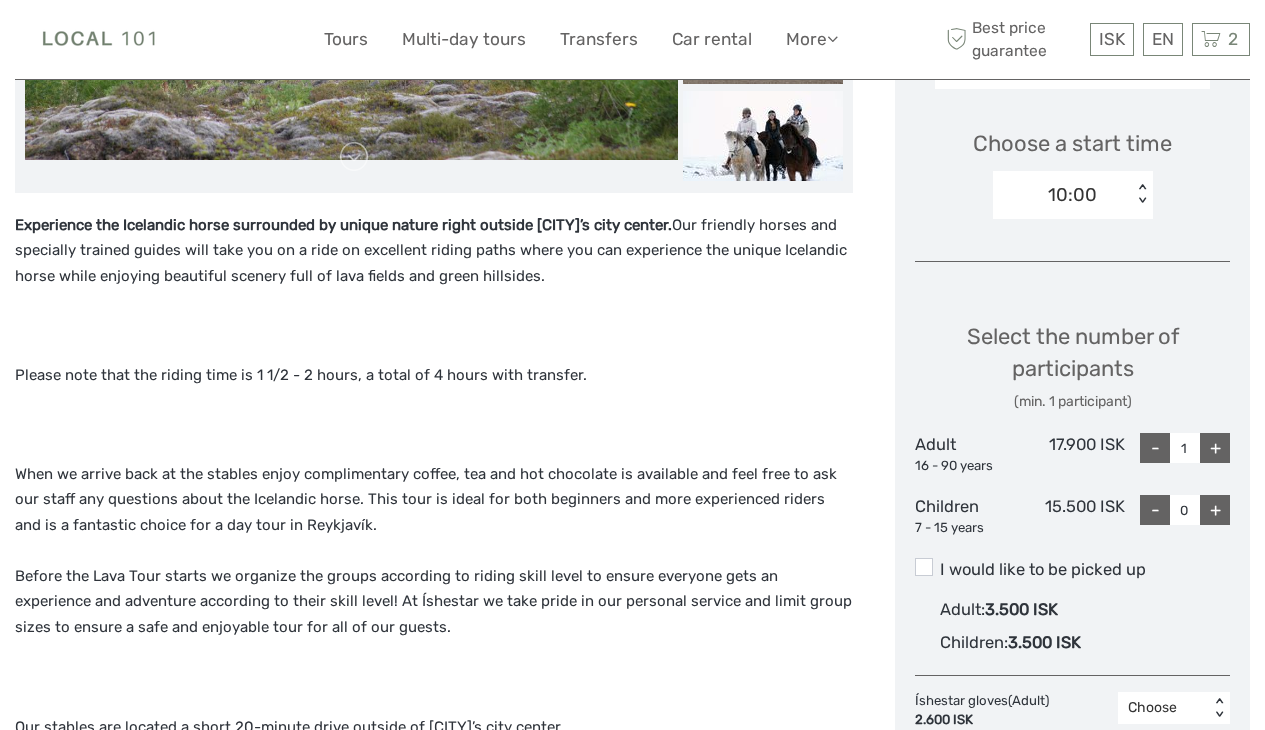 click on "+" at bounding box center [1215, 448] 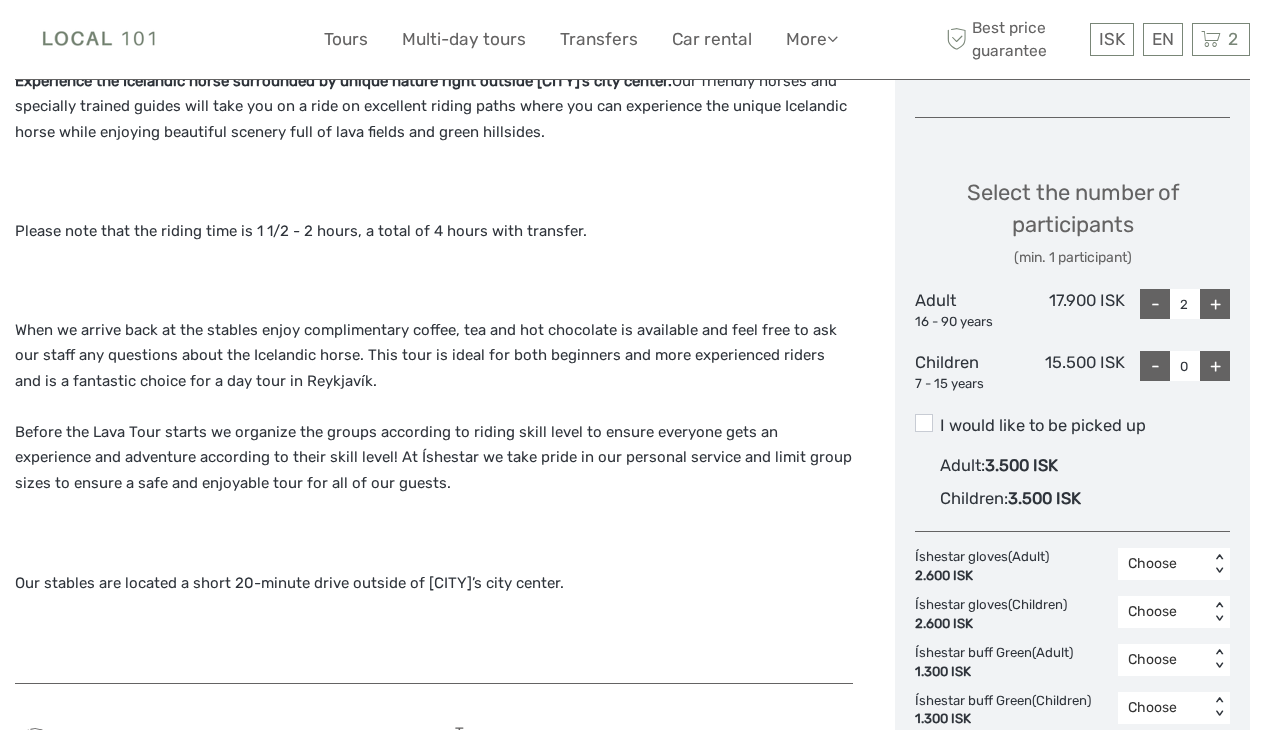 scroll, scrollTop: 801, scrollLeft: 0, axis: vertical 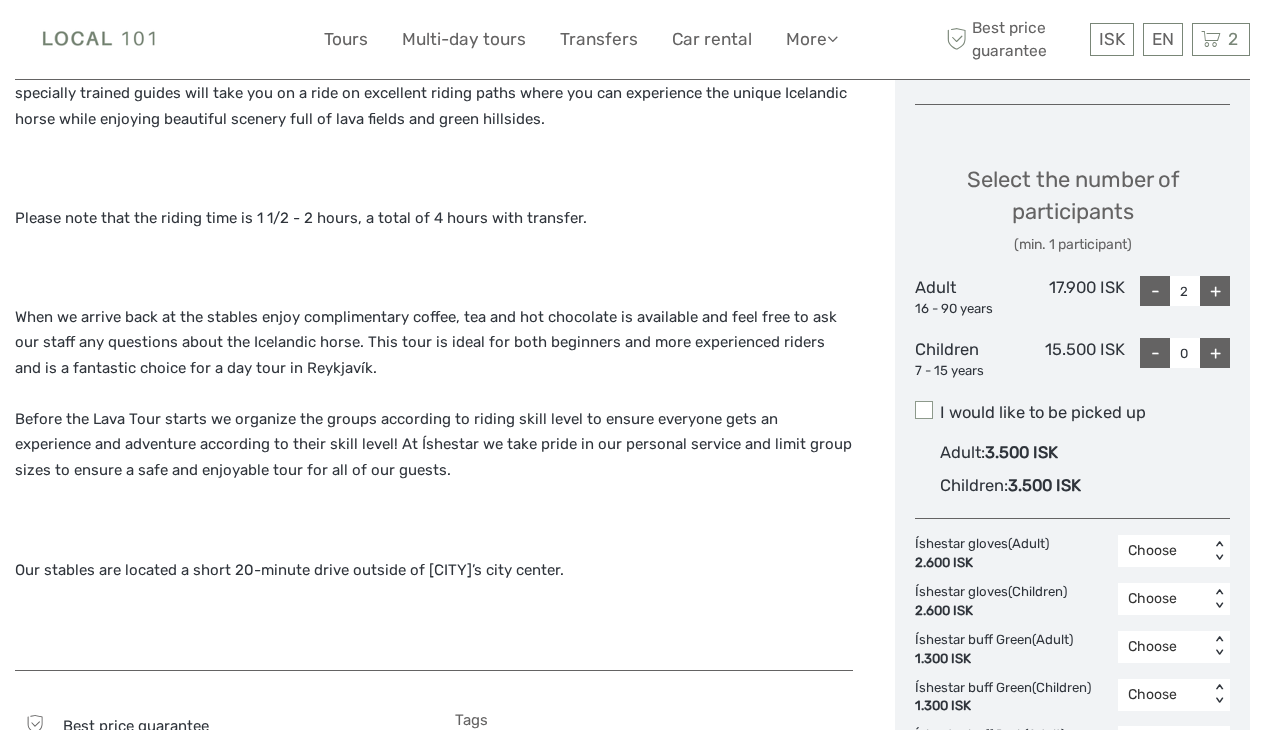 click at bounding box center (924, 410) 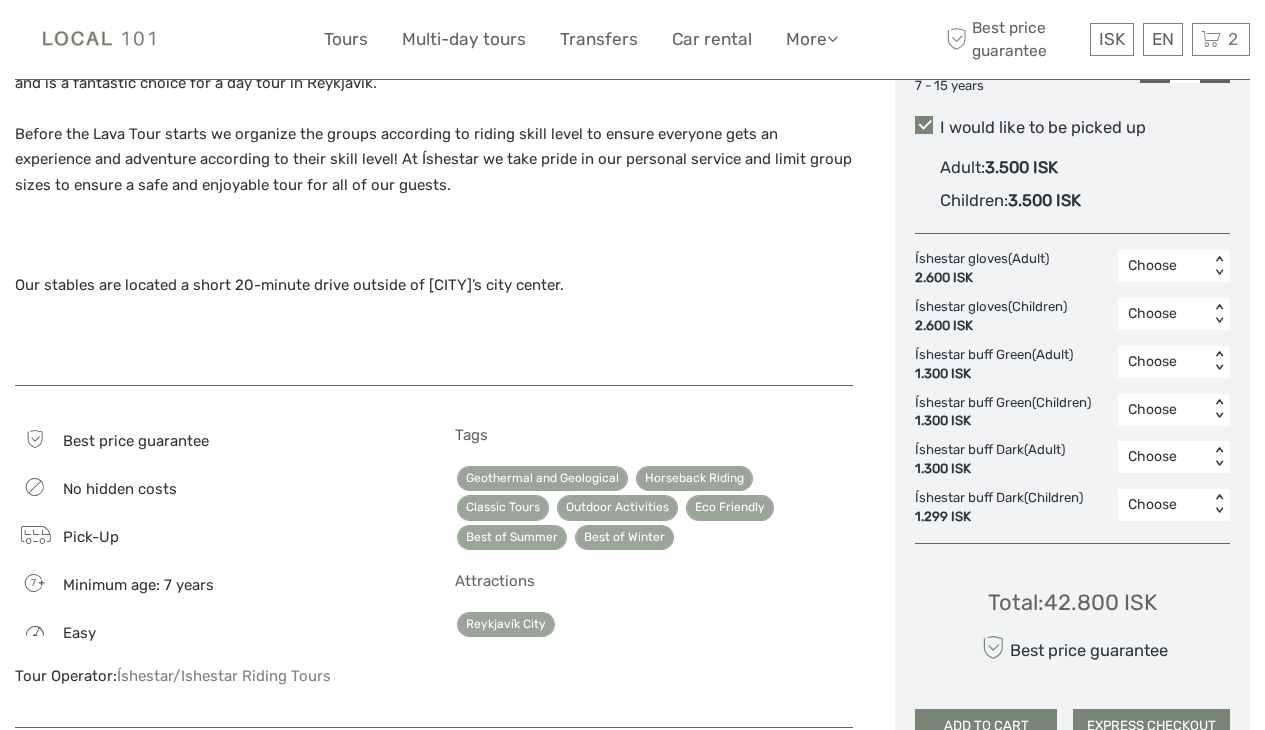 scroll, scrollTop: 1087, scrollLeft: 0, axis: vertical 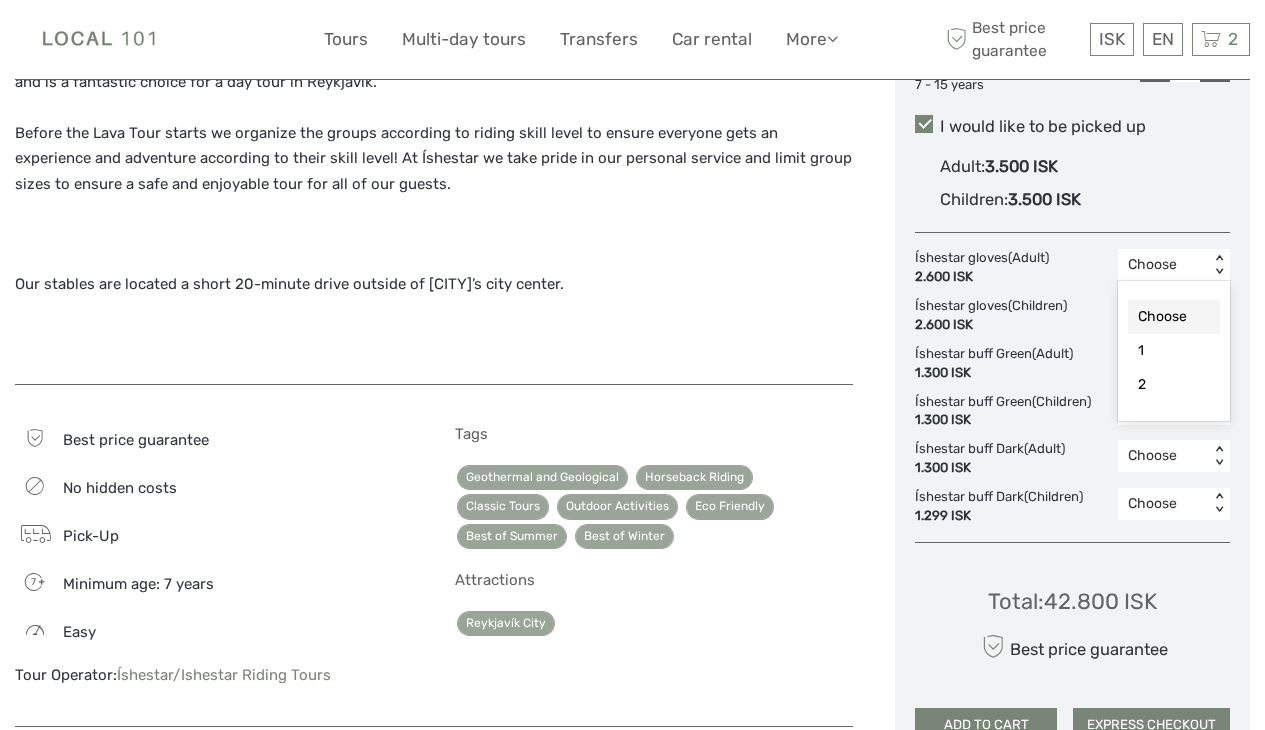 click on "< >" at bounding box center [1219, 265] 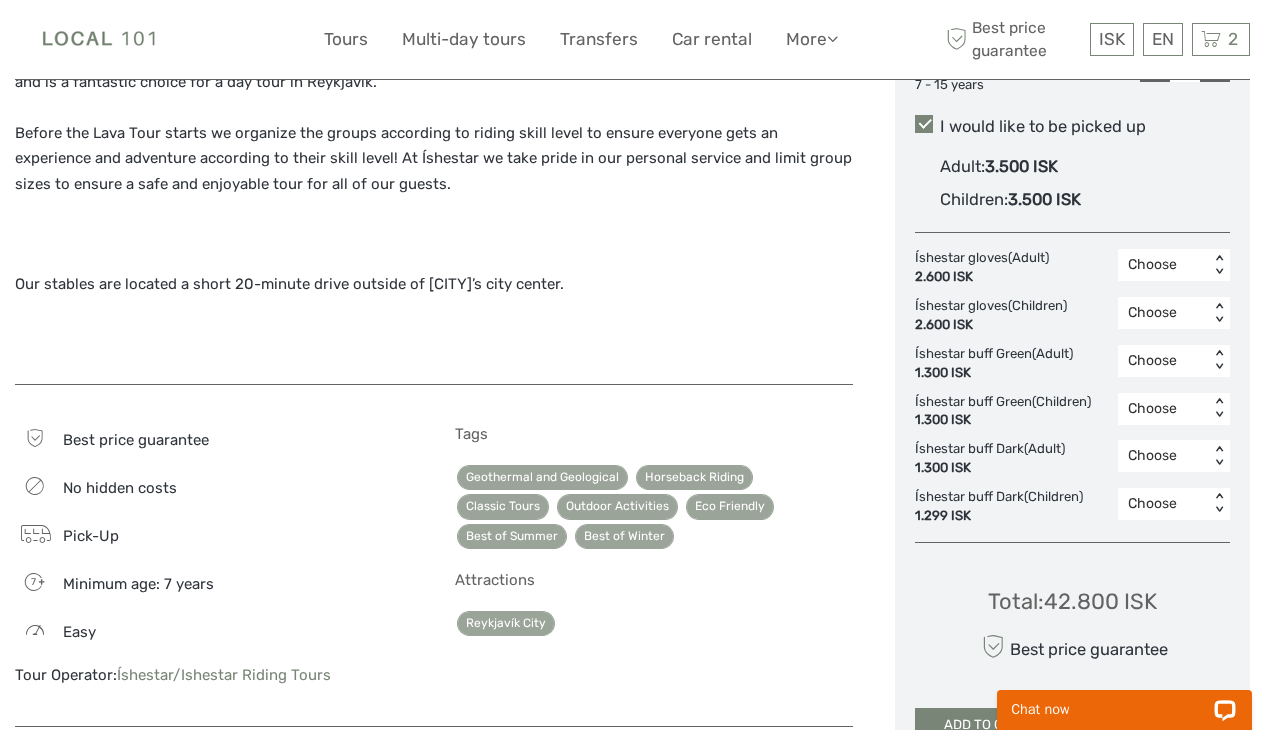 click on "Choose Date of Travel October 2025 Previous Month Next Month October 2025 Su Mo Tu We Th Fr Sa 28 29 30 1 2 3 4 5 6 7 8 9 10 11 12 13 14 15 16 17 18 19 20 21 22 23 24 25 26 27 28 29 30 31 1 2 3 4 5 6 7 8 Choose a start time 10:00 < > Select the number of participants (min. 1 participant) Adult 16 - 90 years 17.900 ISK - 2 + Children 7 - 15 years 15.500 ISK - 0 + I would like to be picked up Adult :  3.500 ISK Children :  3.500 ISK Íshestar gloves  (Adult) 2.600 ISK Choose < > Íshestar gloves  (Children) 2.600 ISK Choose < > Íshestar buff Green  (Adult) 1.300 ISK Choose < > Íshestar buff Green  (Children) 1.300 ISK Choose < > Íshestar buff Dark  (Adult) 1.300 ISK Choose < > Íshestar buff Dark  (Children) 1.299 ISK Choose < > Total :  42.800 ISK Best price guarantee ADD TO CART EXPRESS CHECKOUT" at bounding box center [1072, 6] 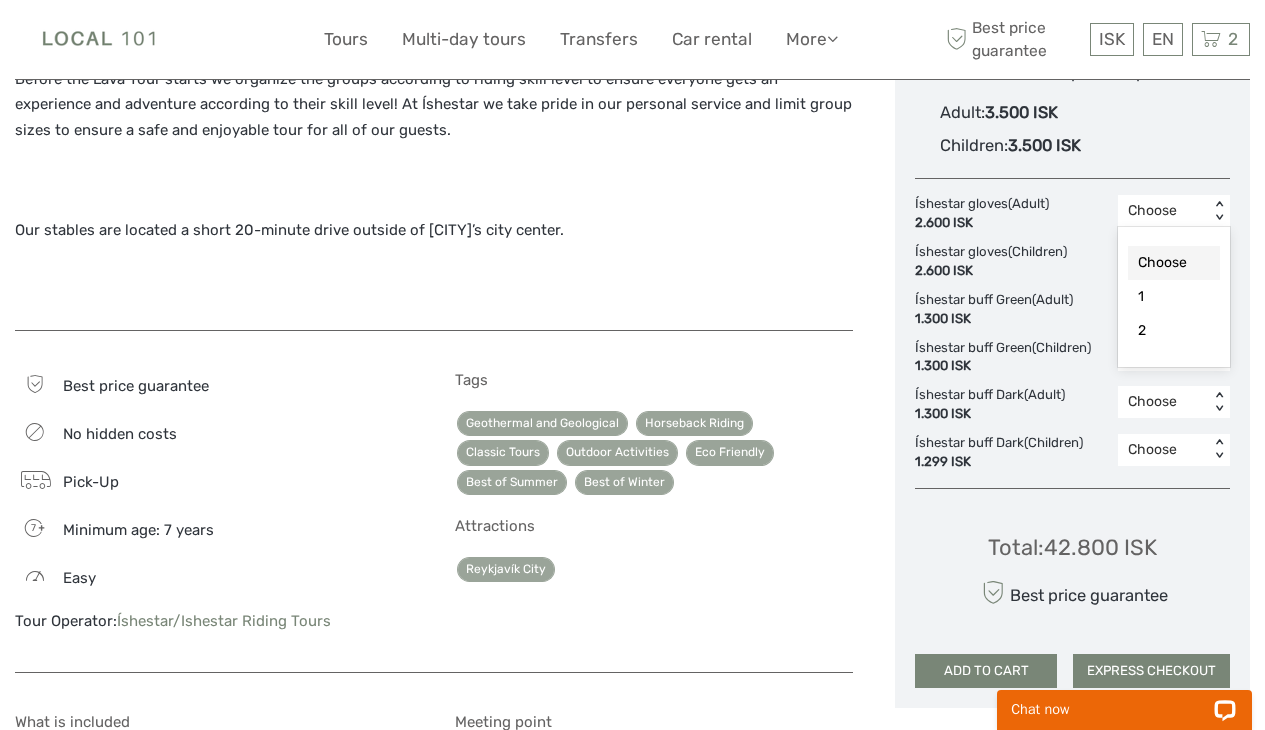 scroll, scrollTop: 1164, scrollLeft: 0, axis: vertical 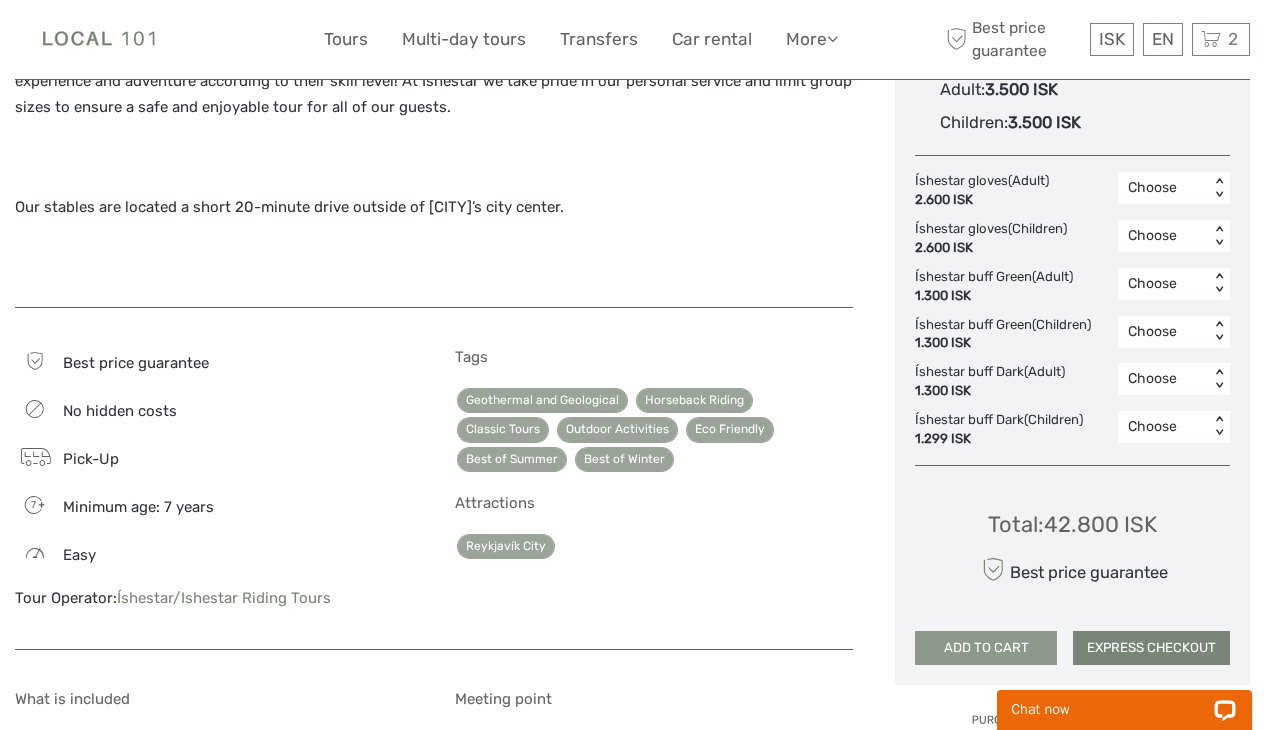 click on "ADD TO CART" at bounding box center [986, 648] 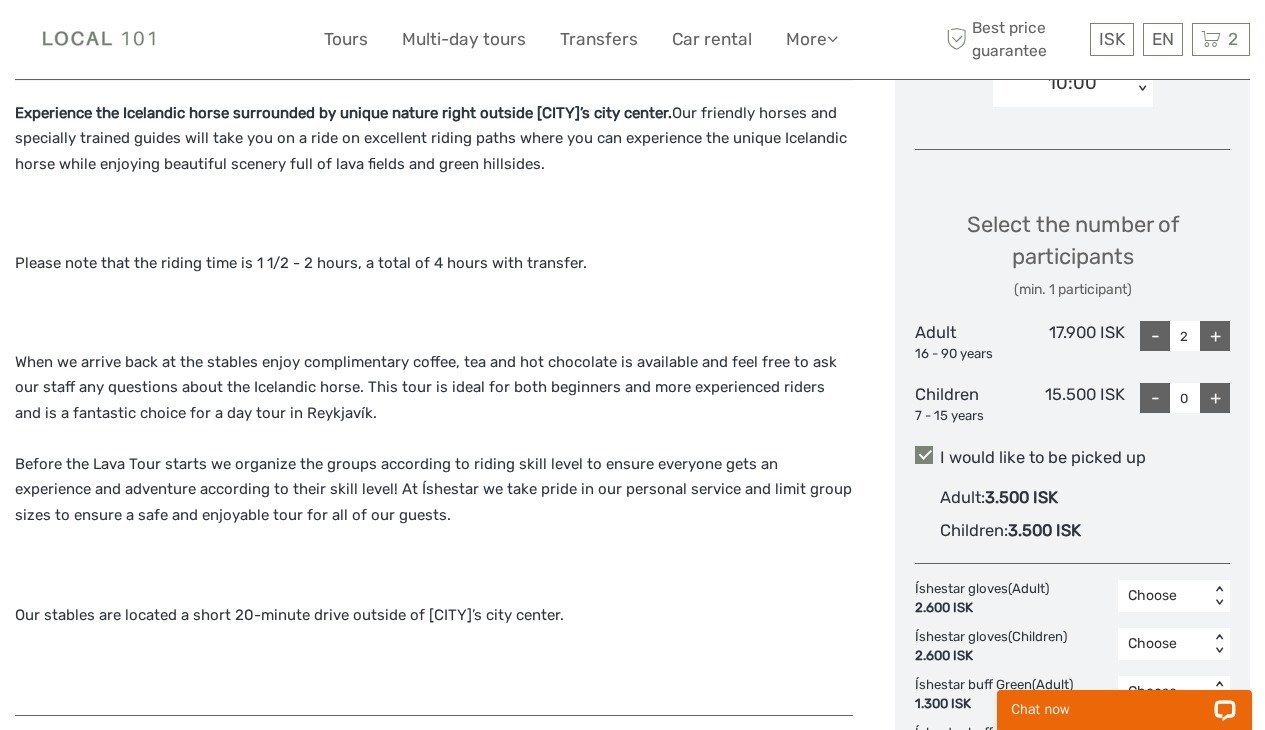scroll, scrollTop: 687, scrollLeft: 0, axis: vertical 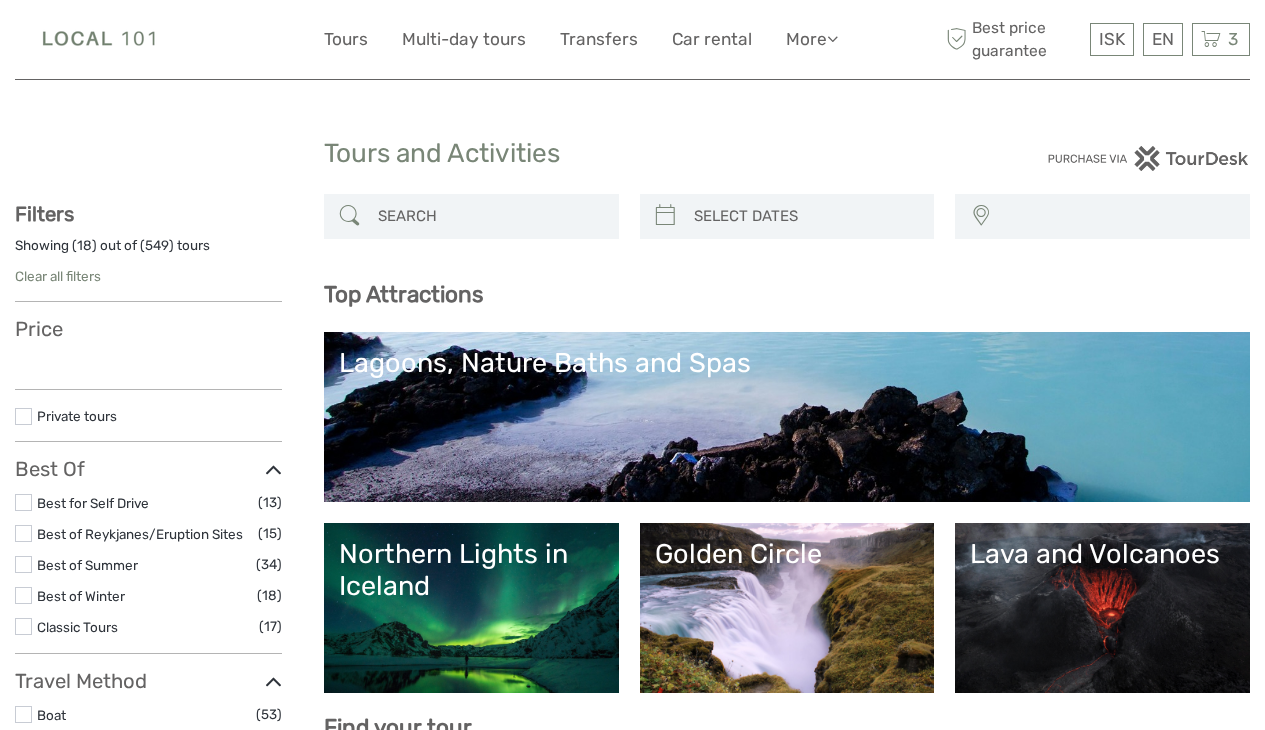 select 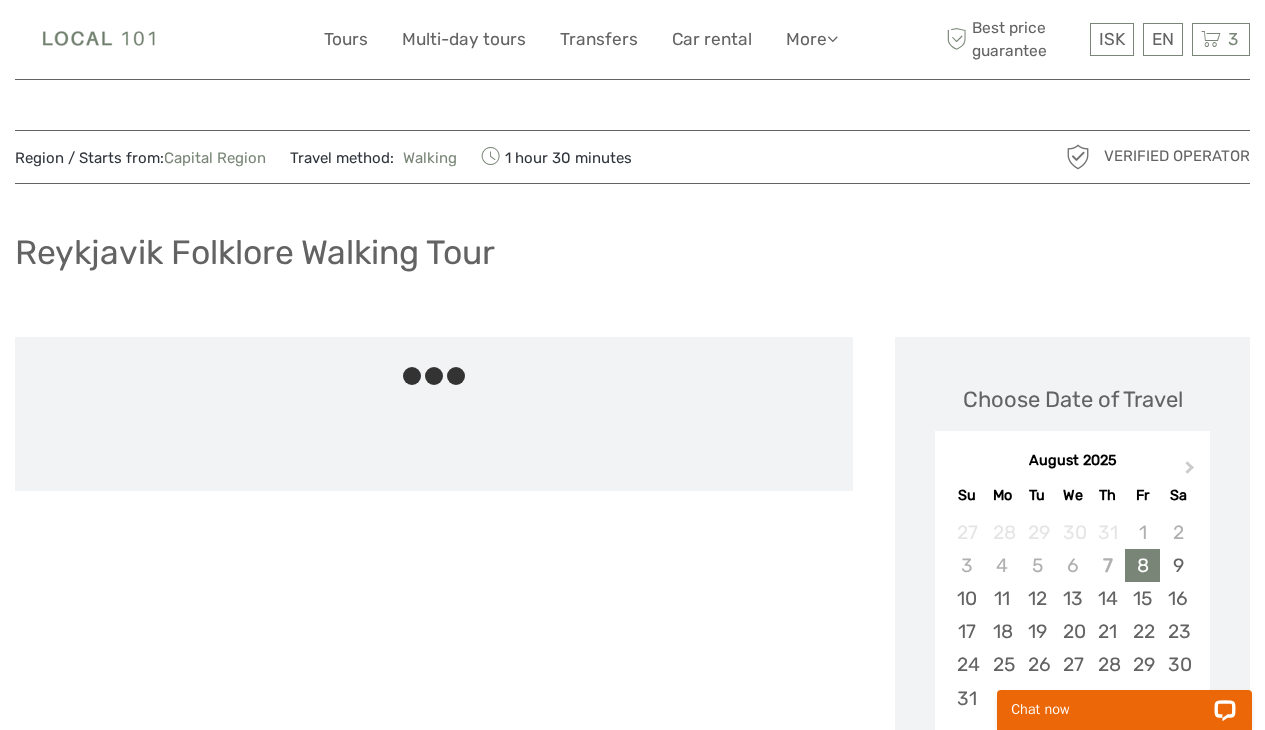 scroll, scrollTop: 0, scrollLeft: 0, axis: both 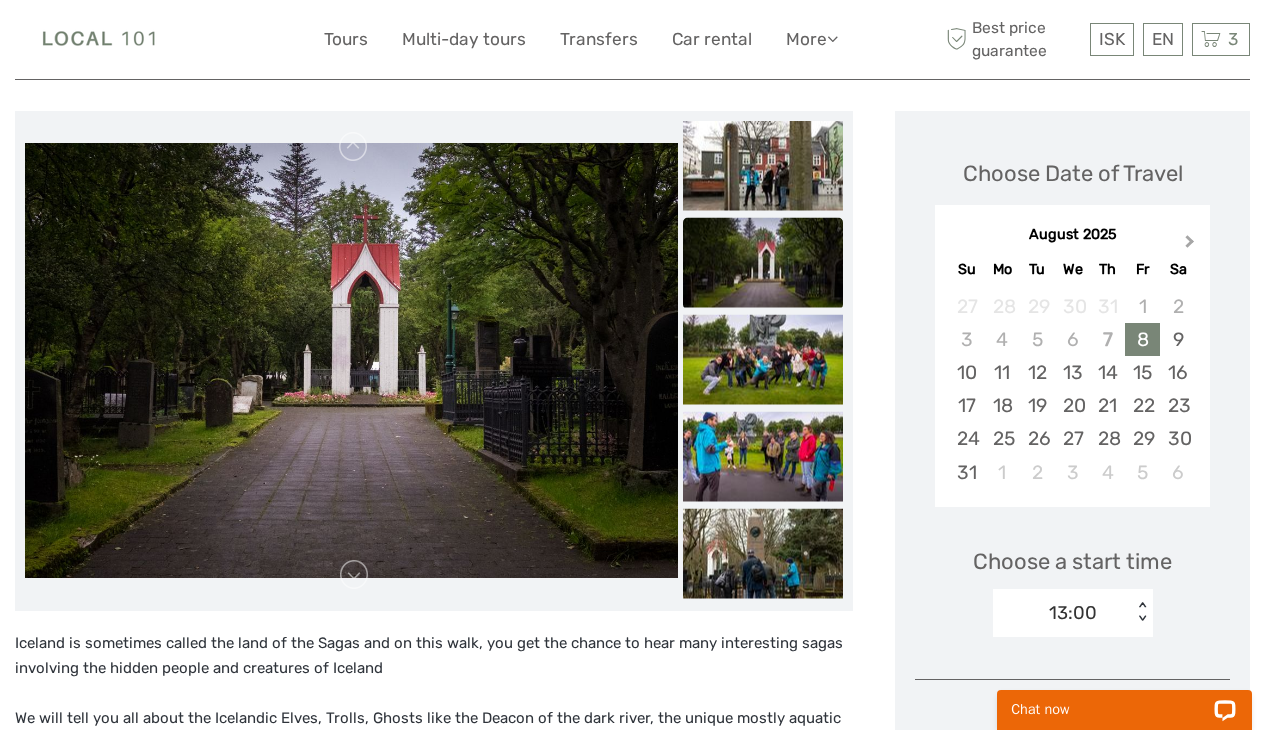 click on "Next Month" at bounding box center (1192, 246) 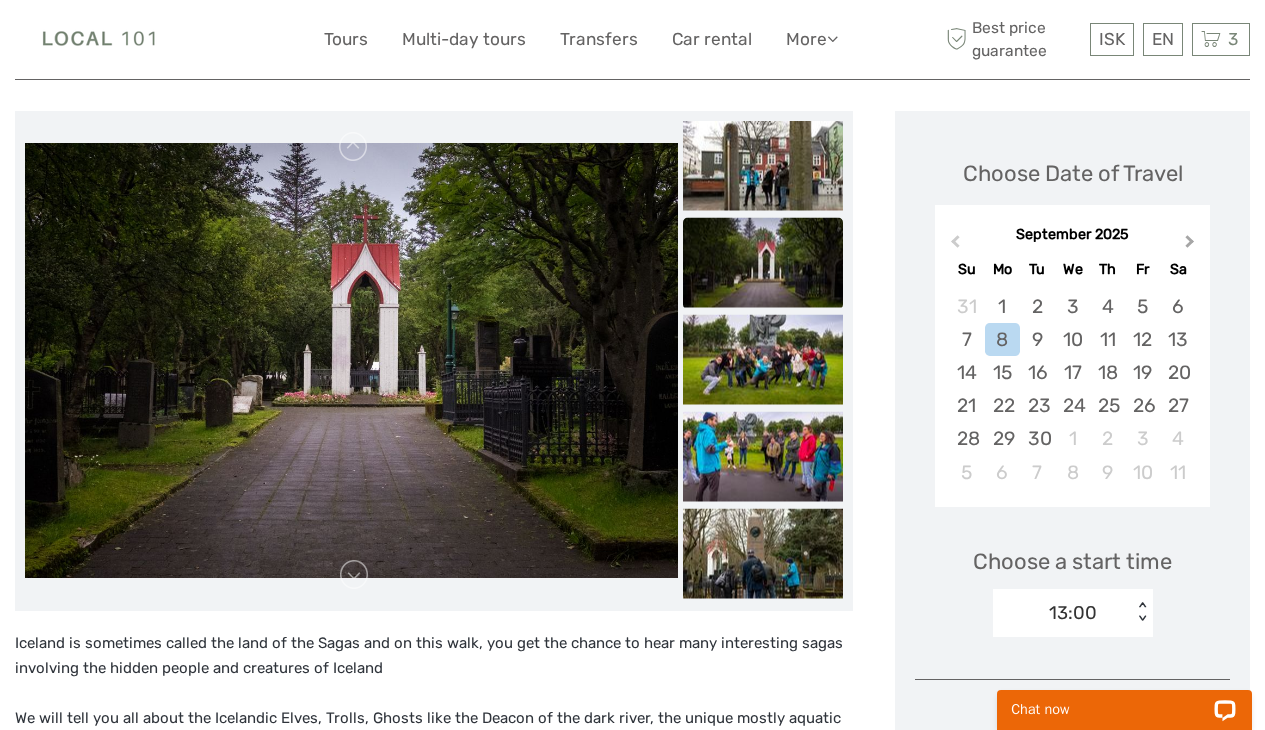 click on "Next Month" at bounding box center (1192, 246) 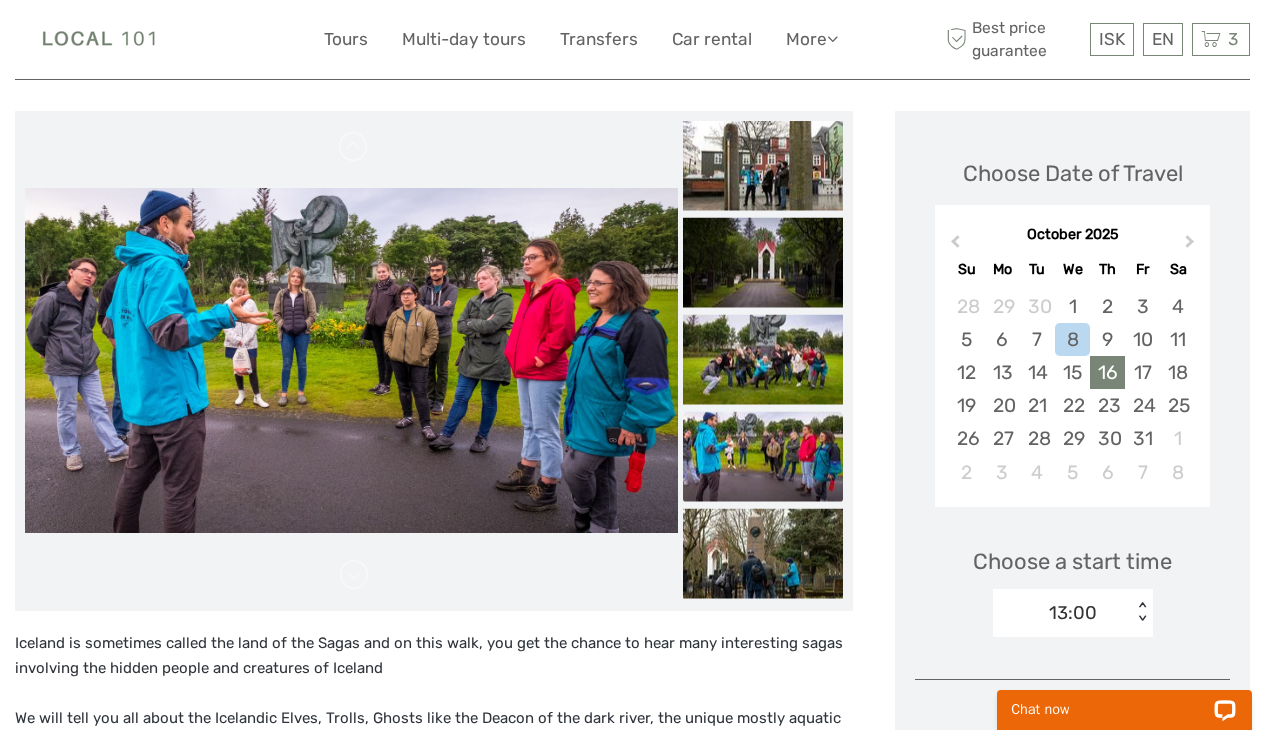 click on "16" at bounding box center [1107, 372] 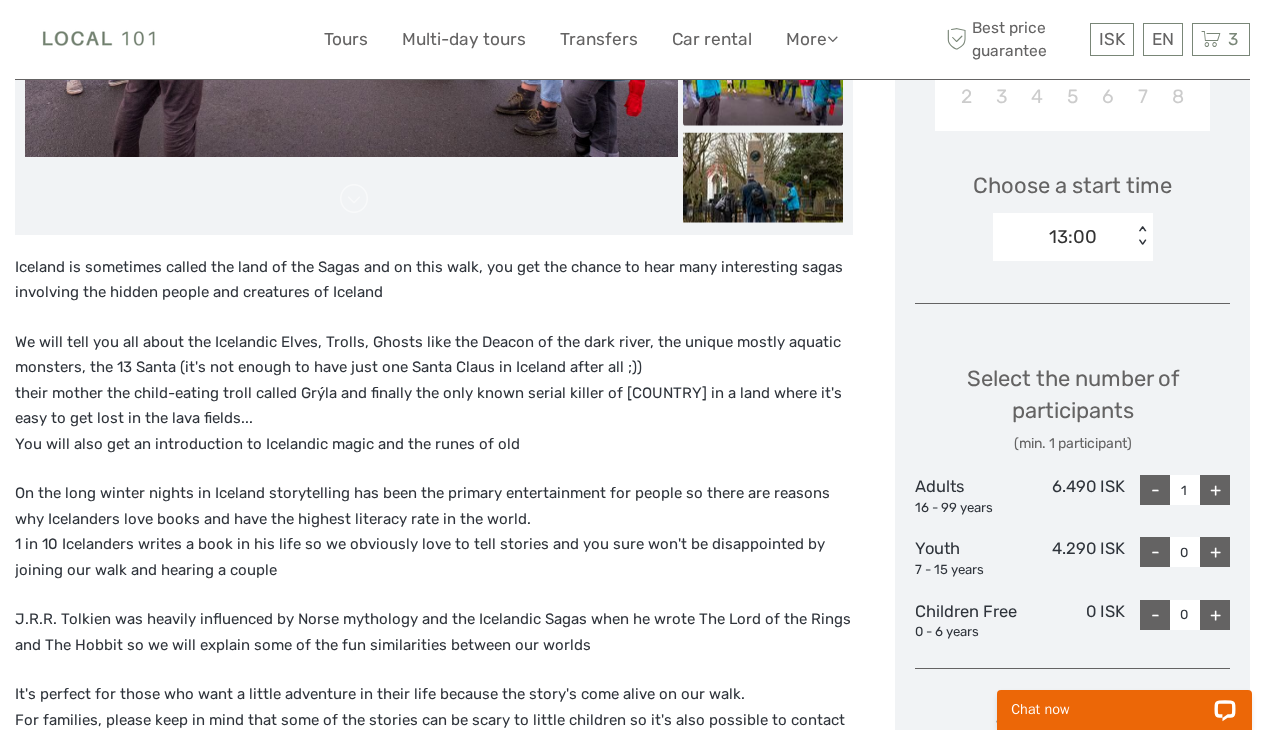 scroll, scrollTop: 605, scrollLeft: 0, axis: vertical 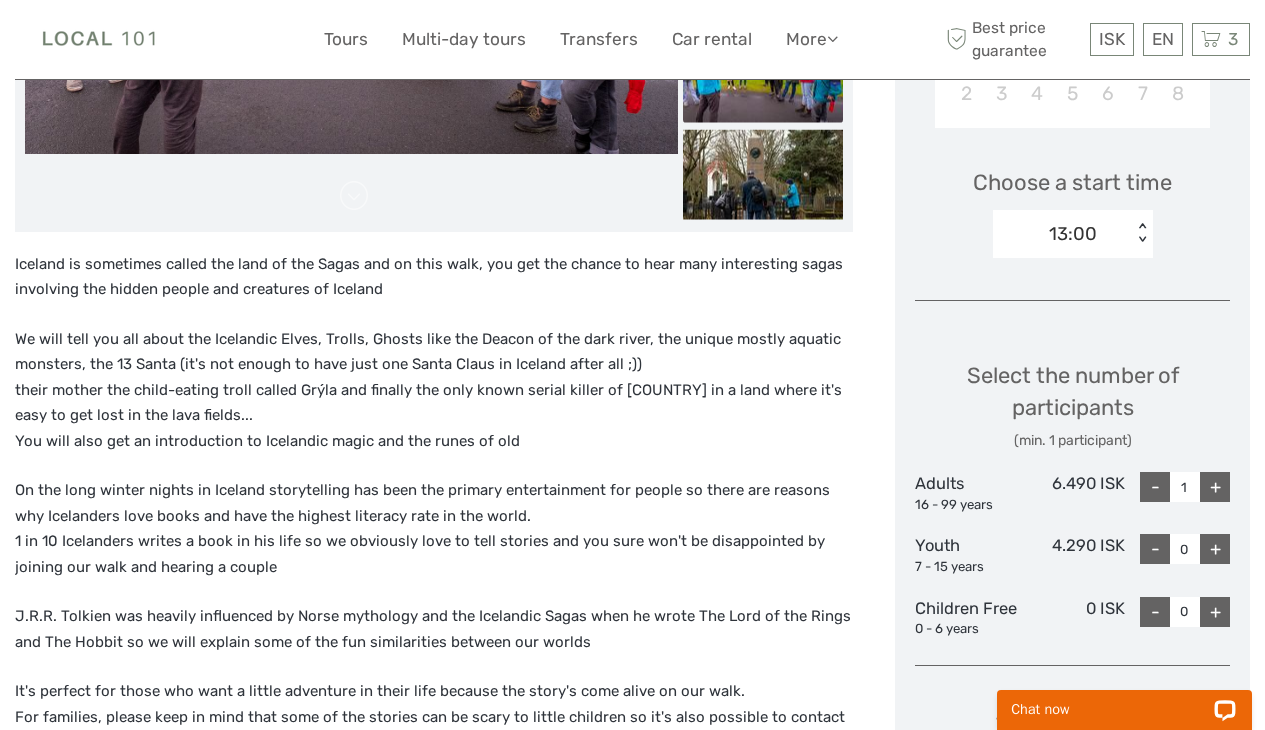 click on "+" at bounding box center [1215, 487] 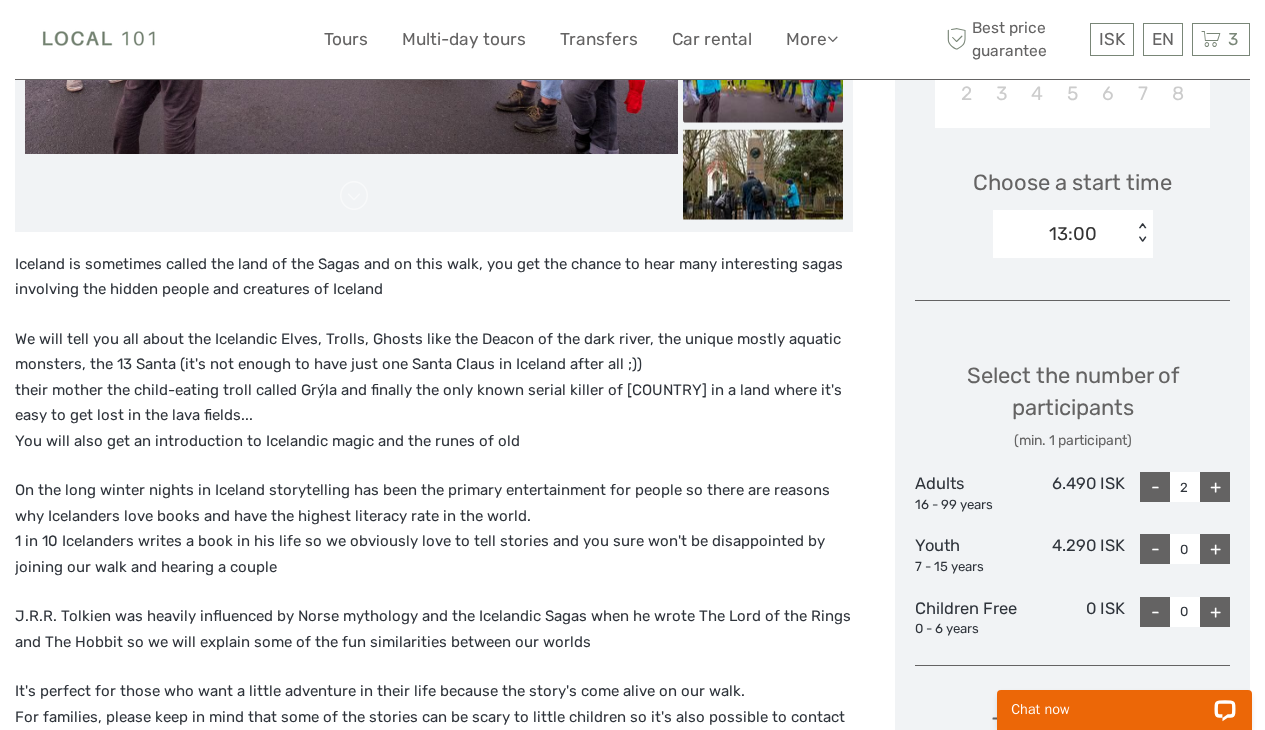click on "+" at bounding box center (1215, 487) 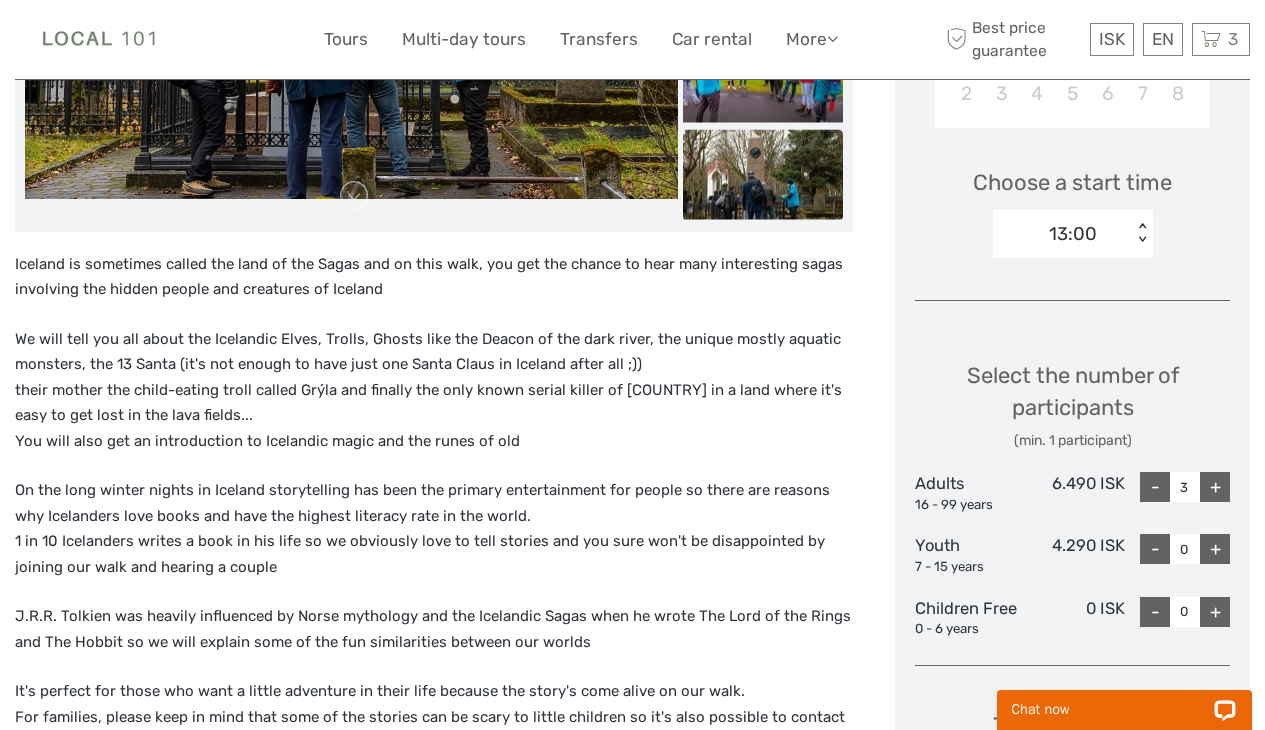 click on "-" at bounding box center (1155, 487) 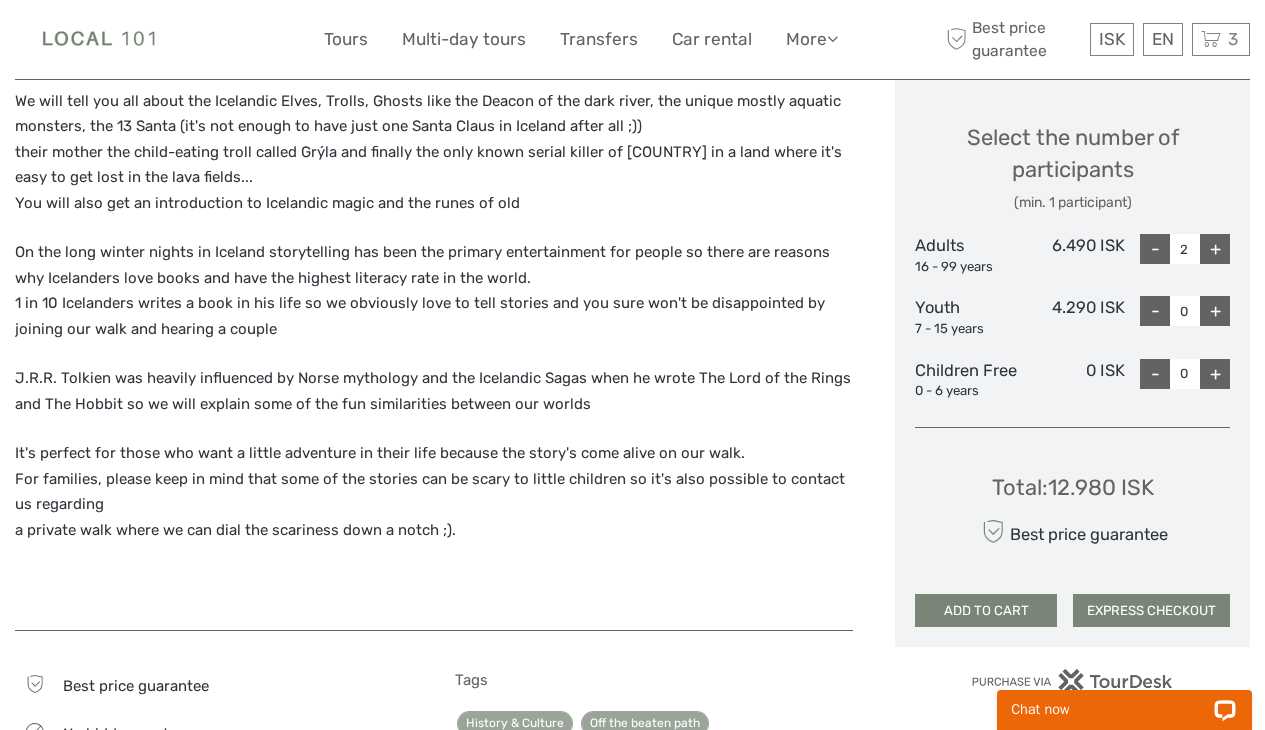 scroll, scrollTop: 858, scrollLeft: 0, axis: vertical 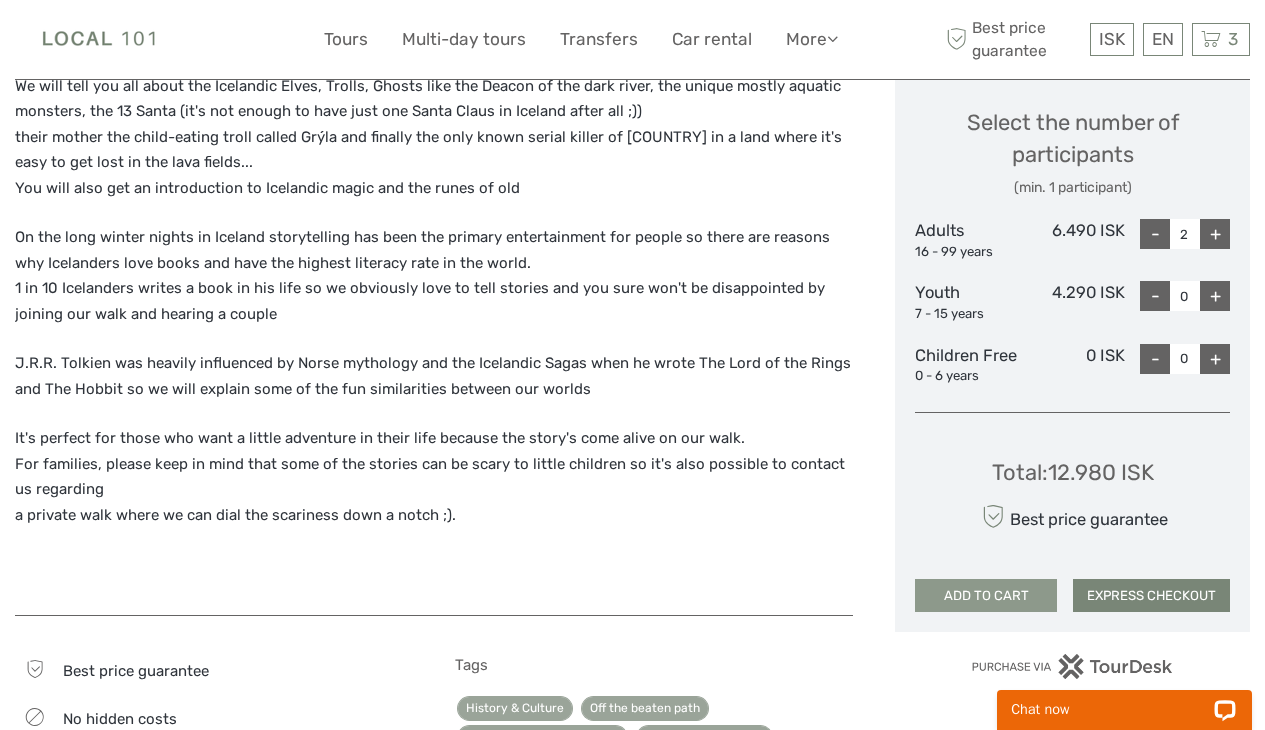 click on "ADD TO CART" at bounding box center (986, 596) 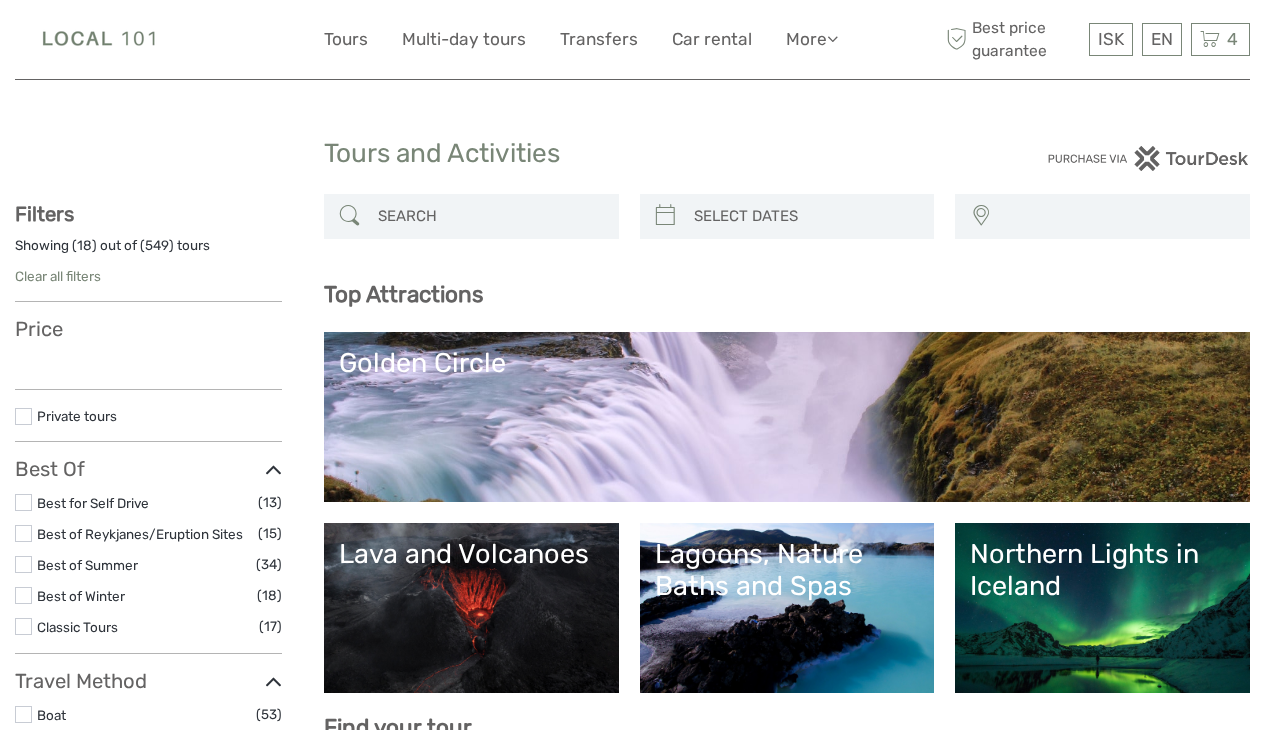select 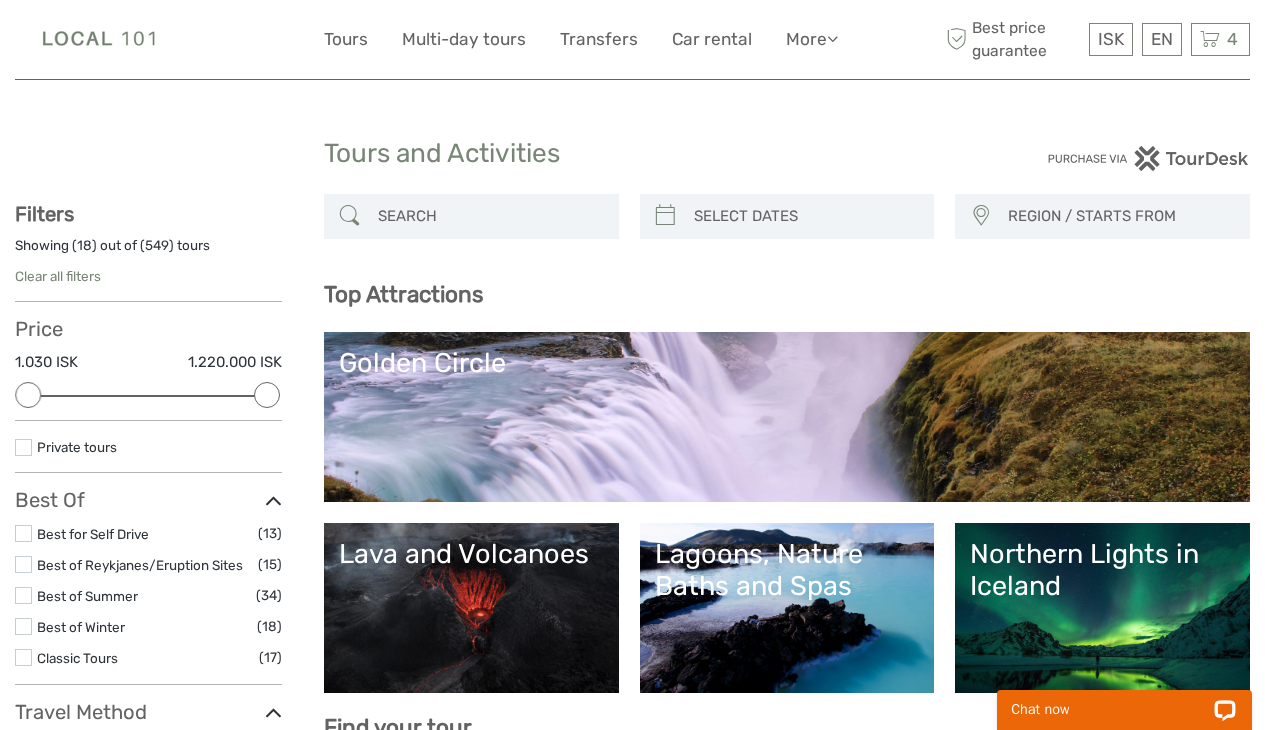 scroll, scrollTop: 0, scrollLeft: 0, axis: both 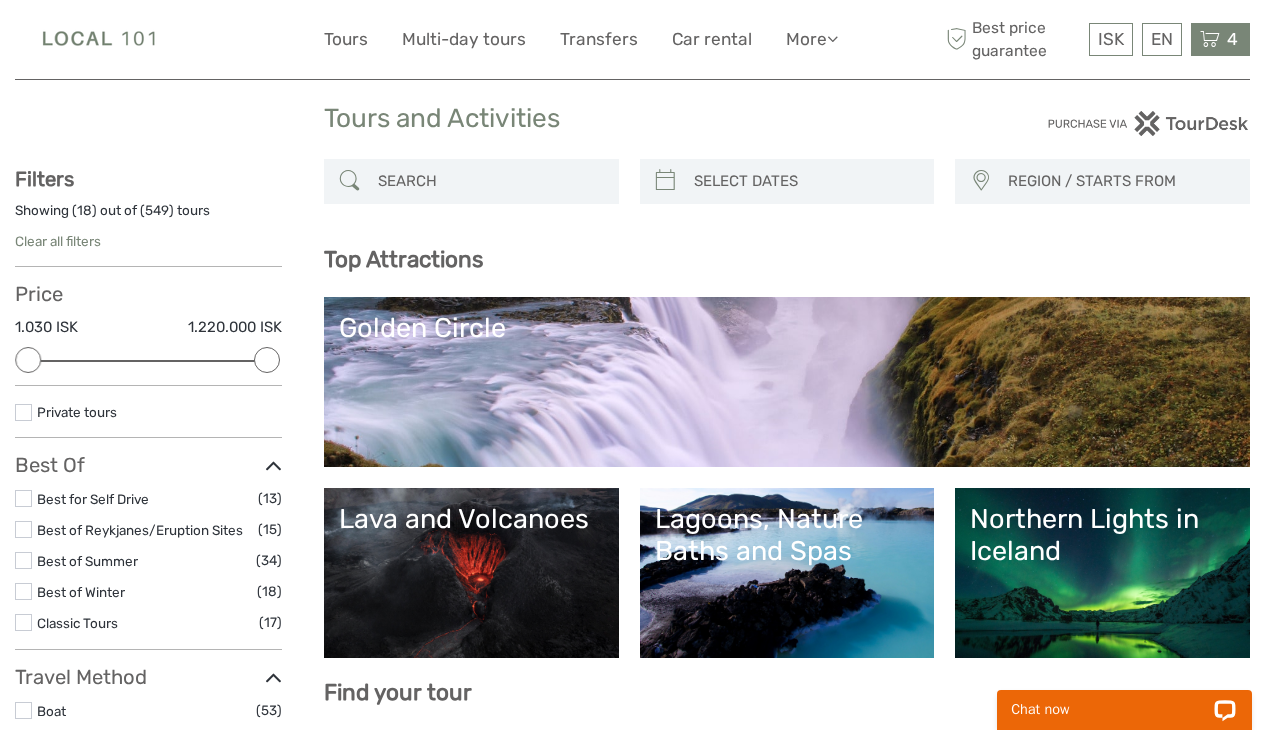 click at bounding box center (1210, 39) 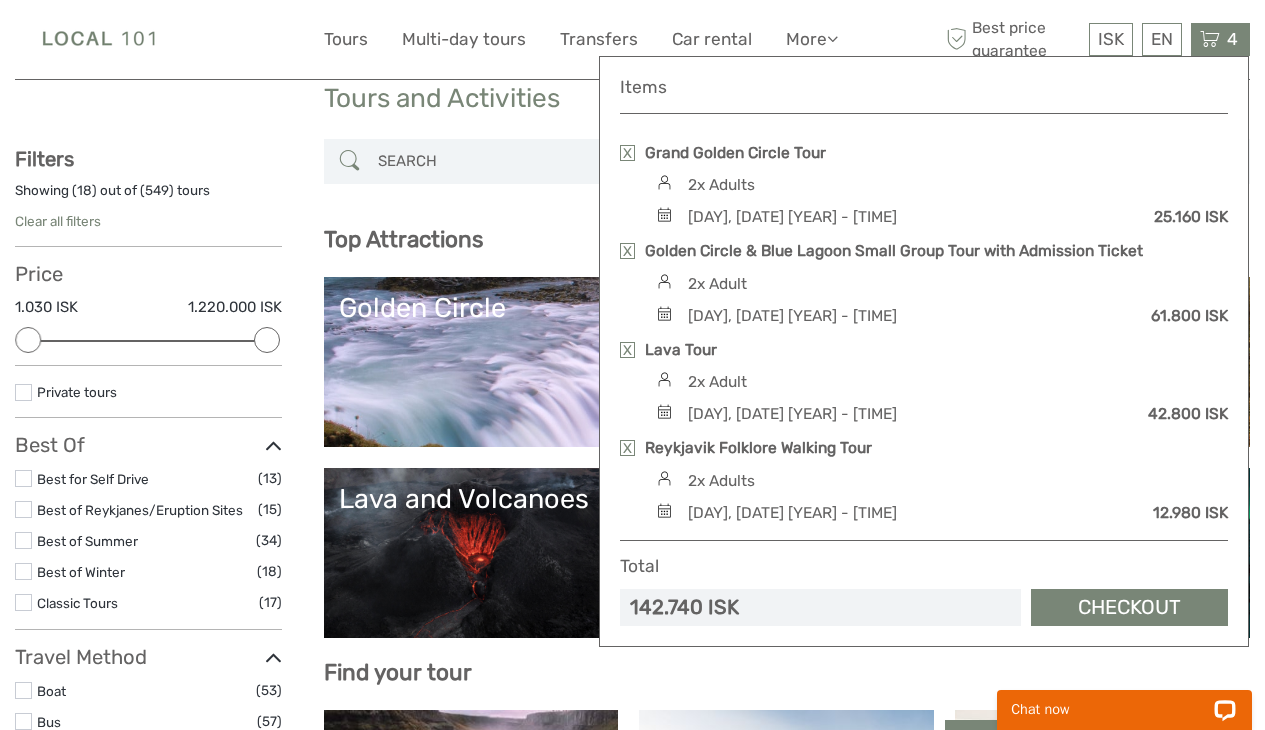 scroll, scrollTop: 55, scrollLeft: 0, axis: vertical 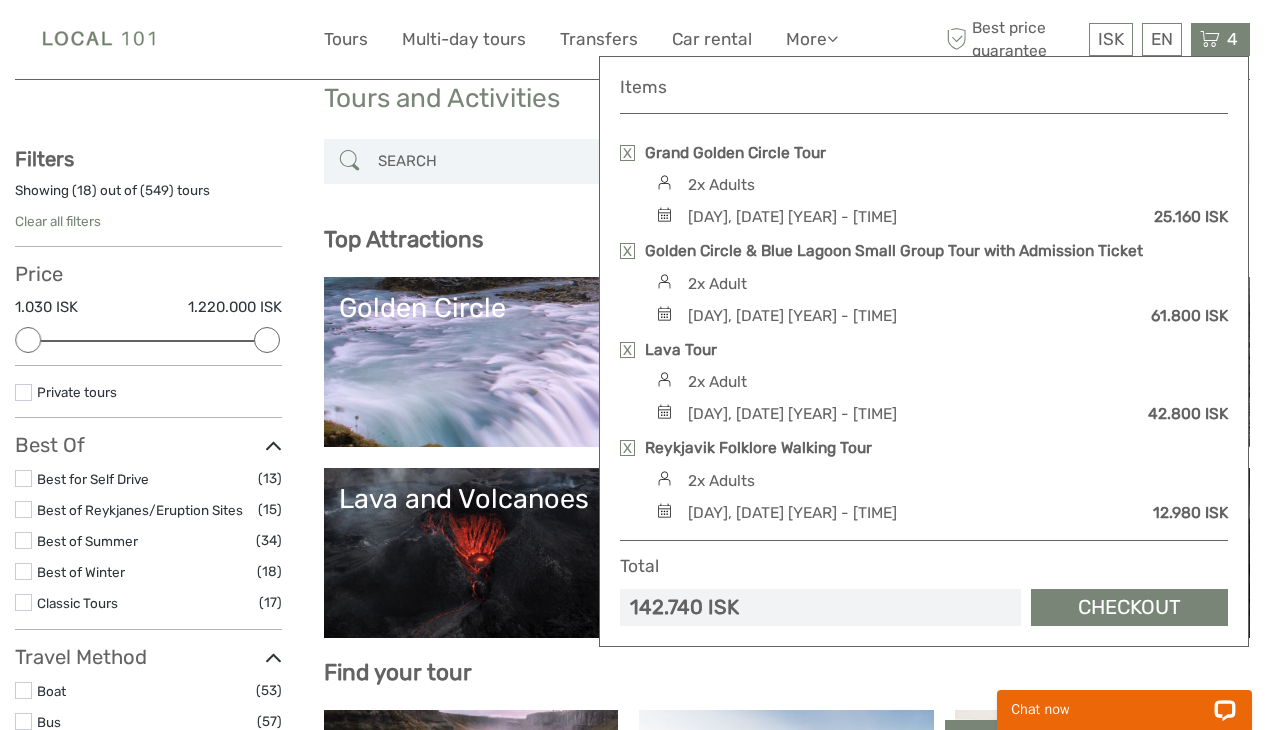 click on "Top Attractions" at bounding box center [787, 239] 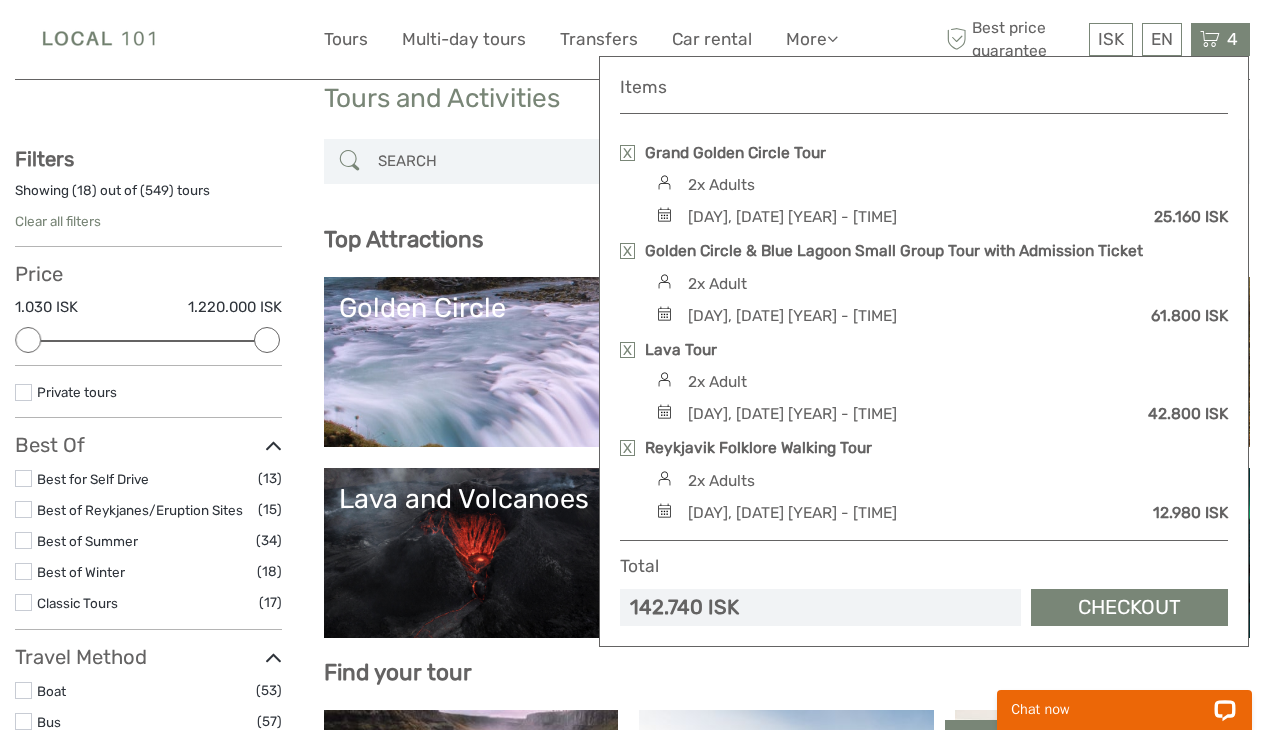 click on "Best Of" at bounding box center (148, 445) 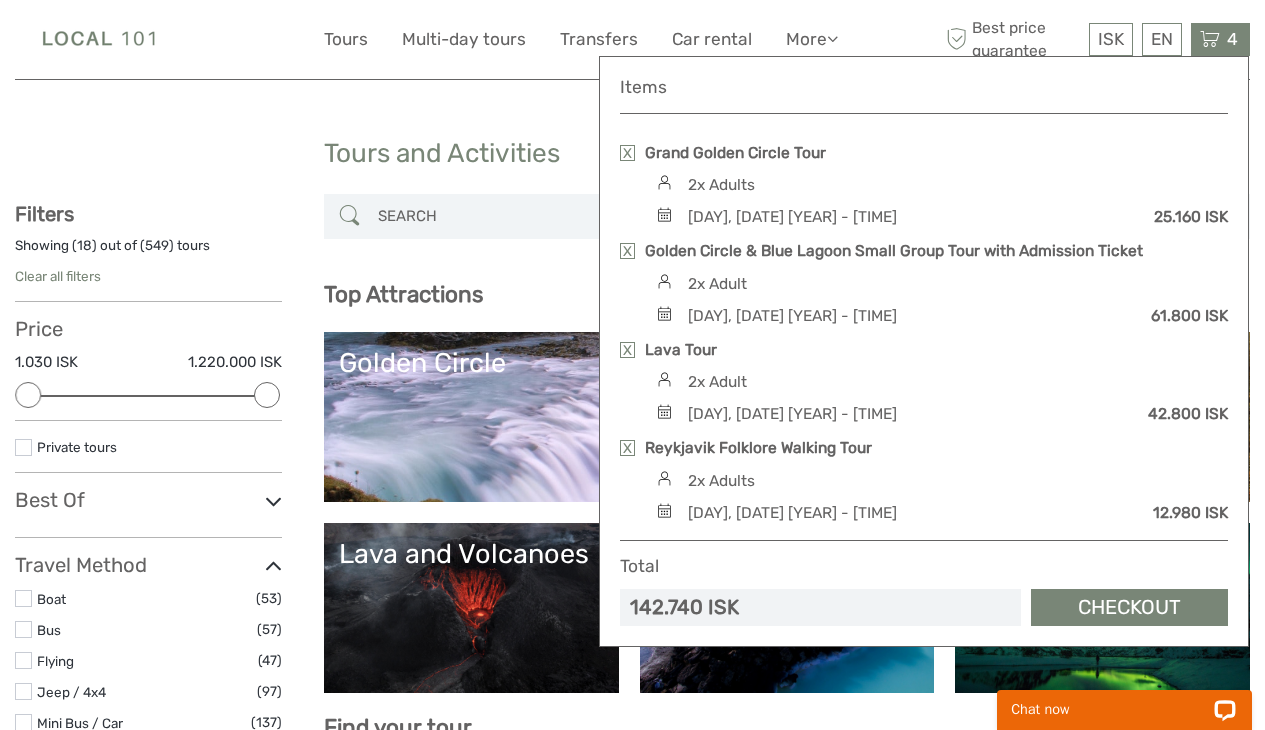 scroll, scrollTop: 0, scrollLeft: 0, axis: both 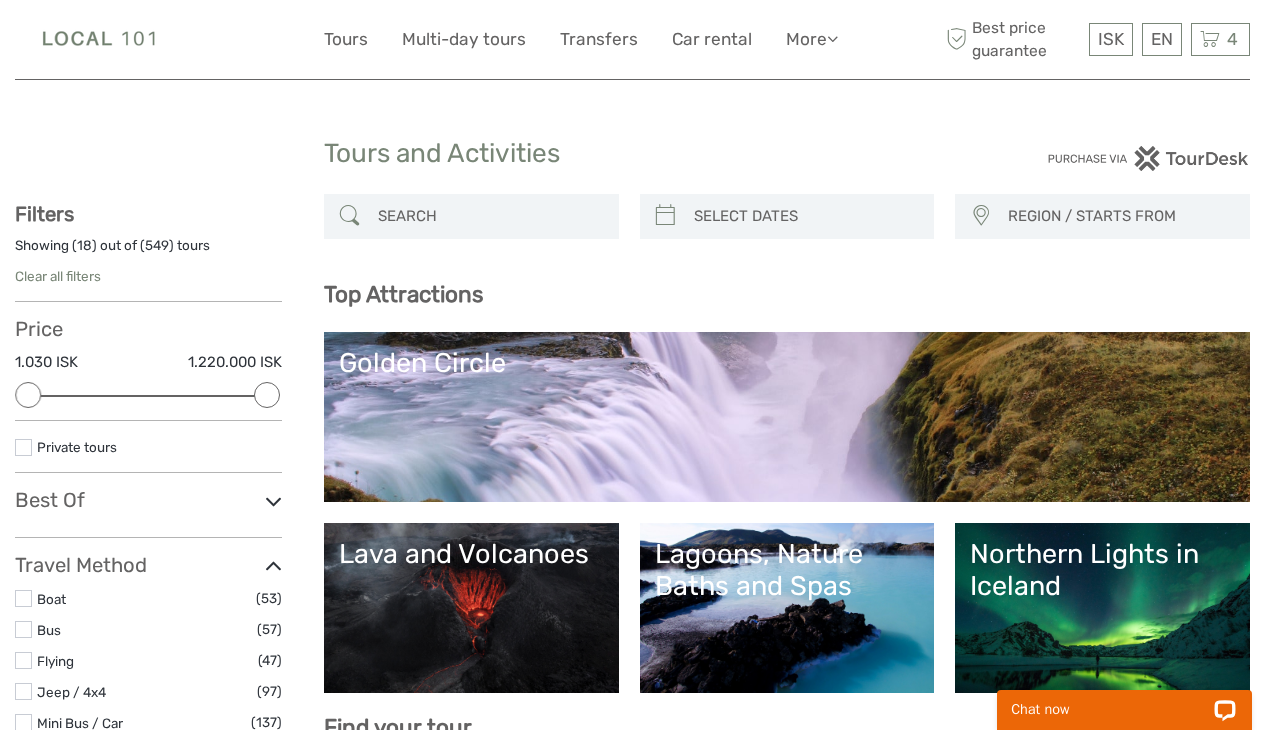 click at bounding box center [489, 216] 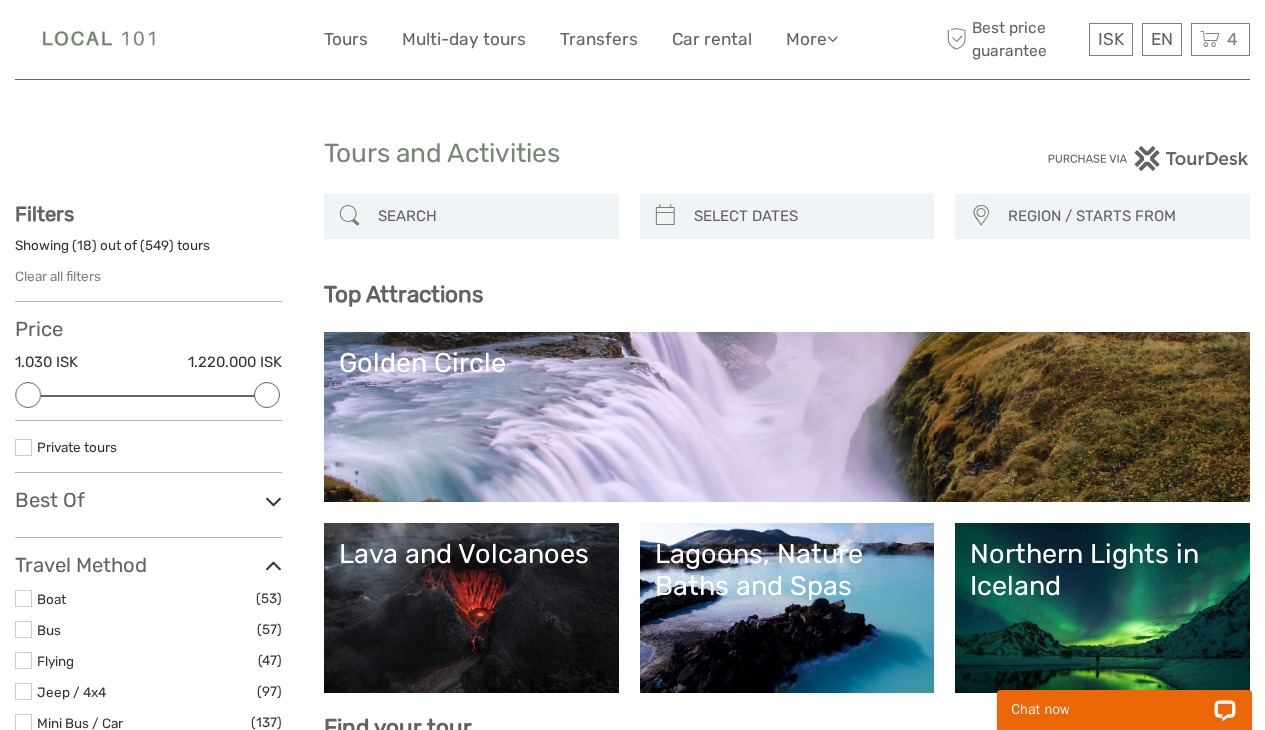 click at bounding box center [471, 216] 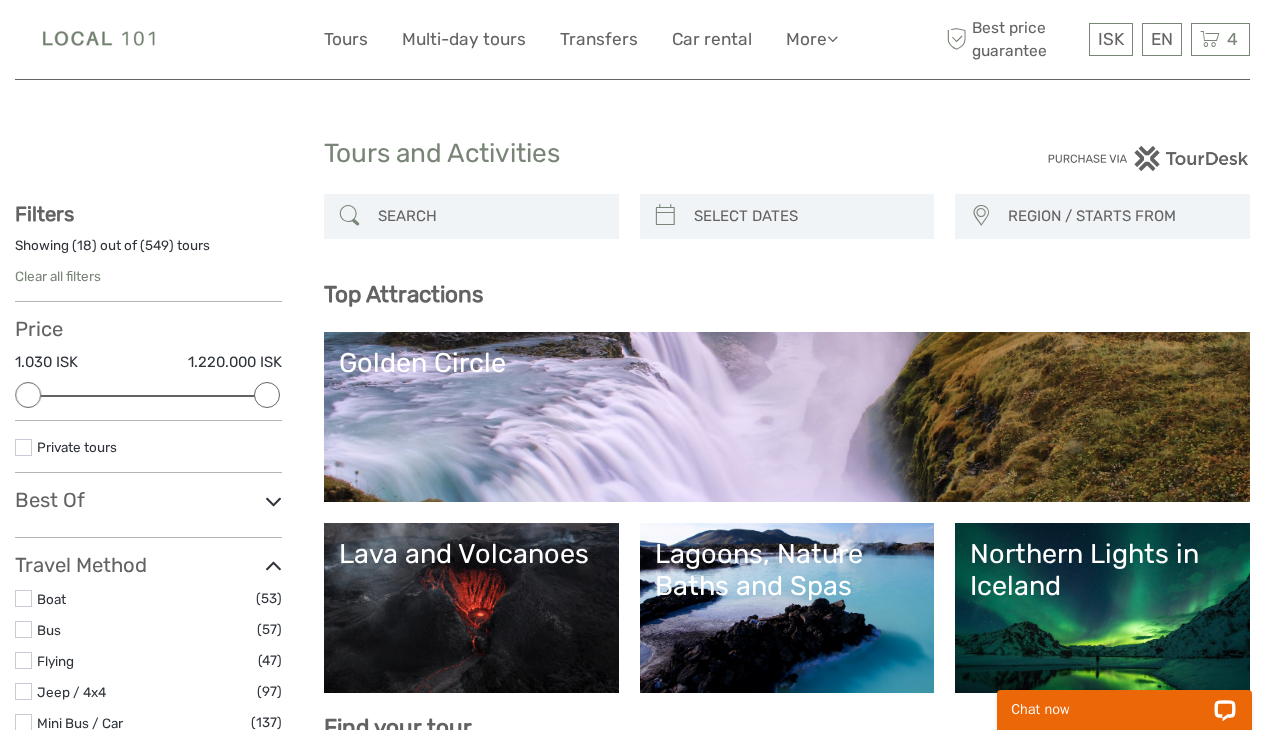 click at bounding box center (489, 216) 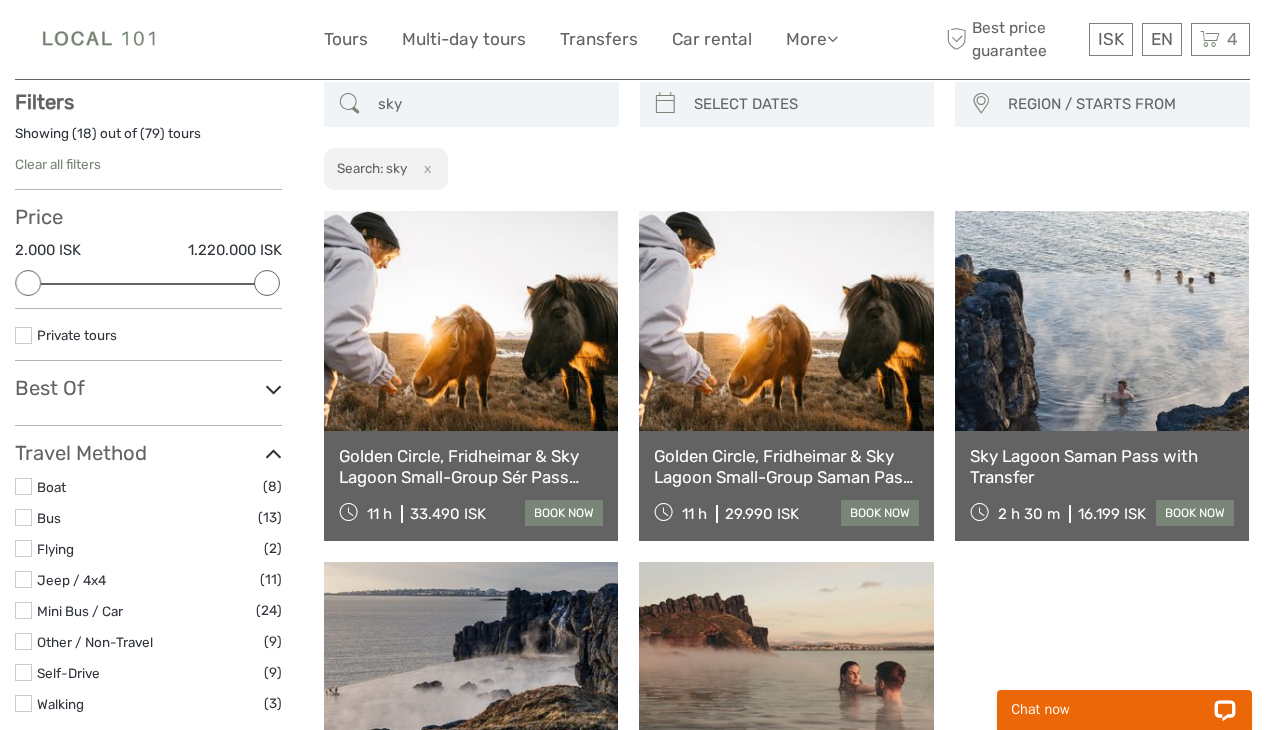 scroll, scrollTop: 113, scrollLeft: 0, axis: vertical 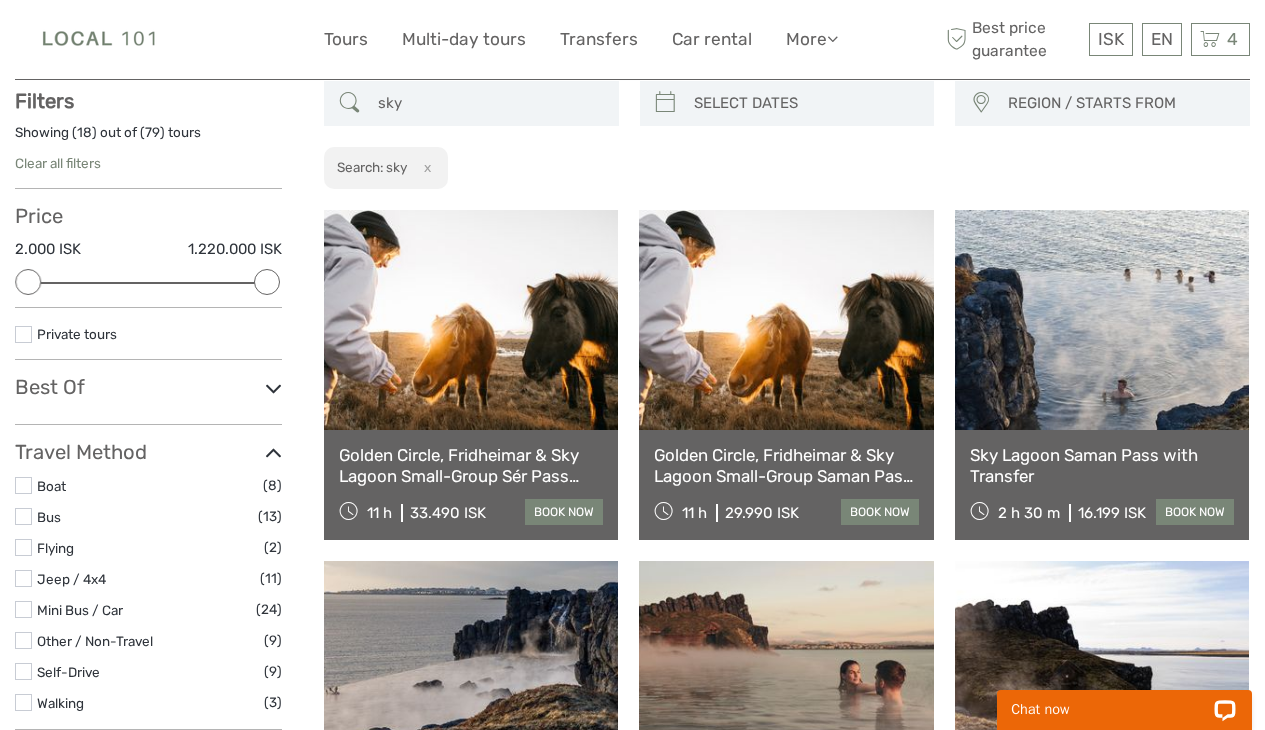 type on "sky" 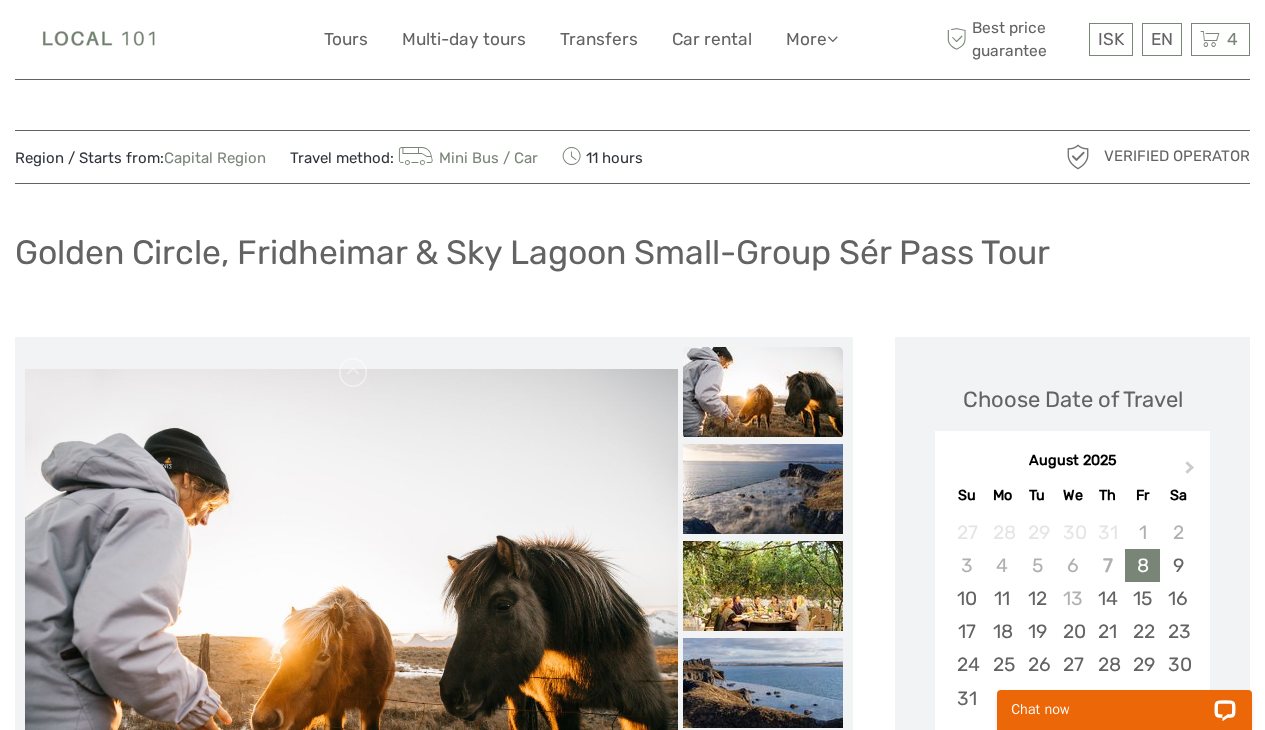 scroll, scrollTop: 0, scrollLeft: 0, axis: both 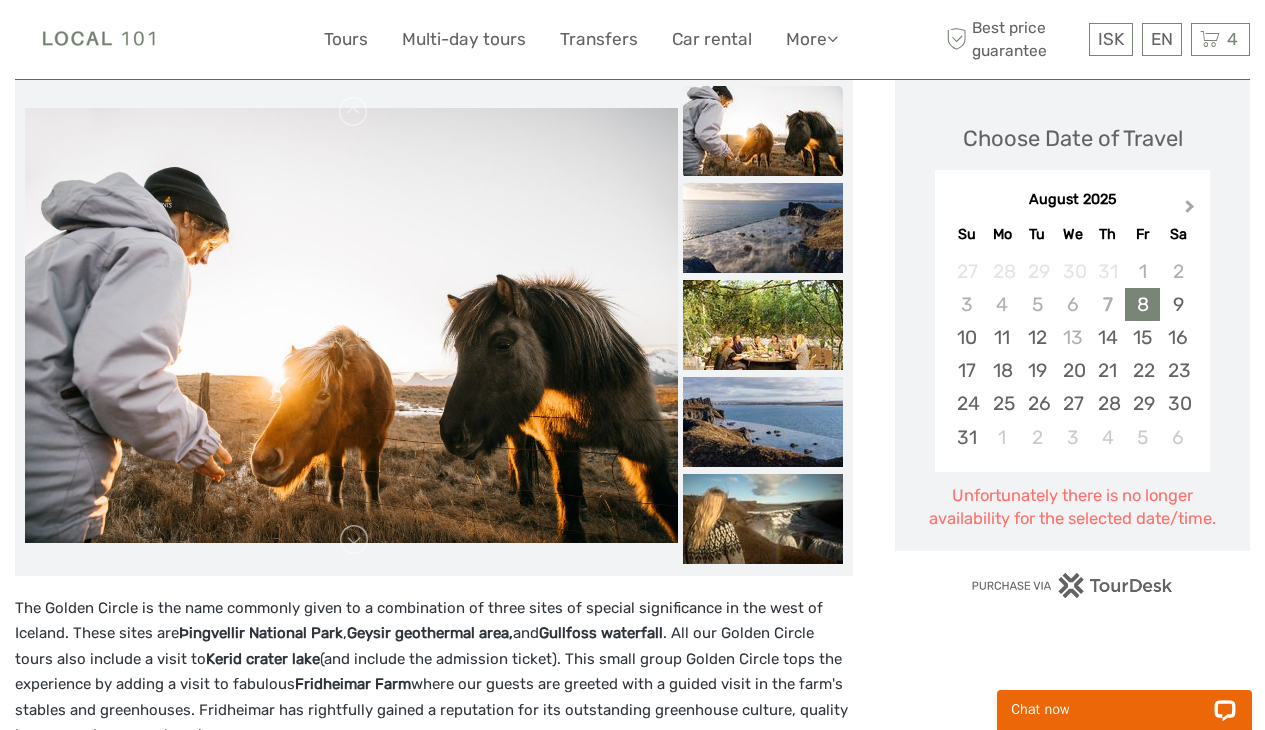 click on "Next Month" at bounding box center (1190, 210) 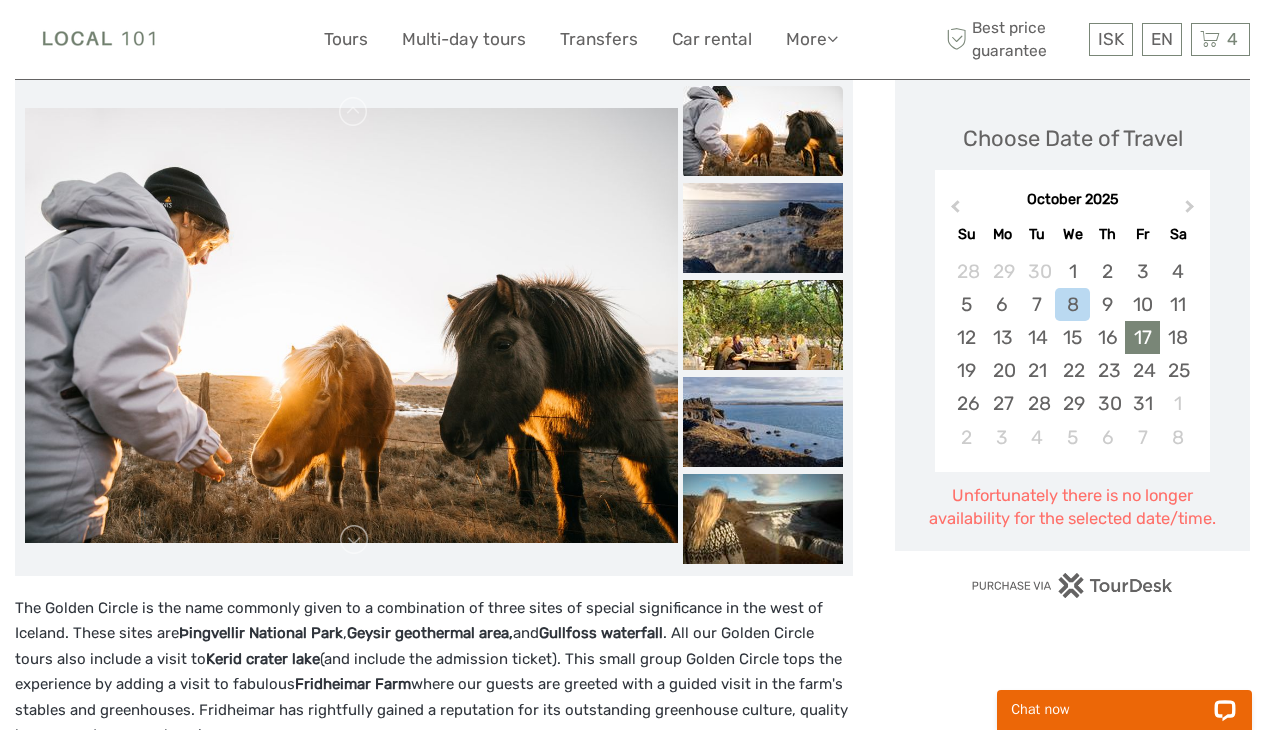 click on "17" at bounding box center [1142, 337] 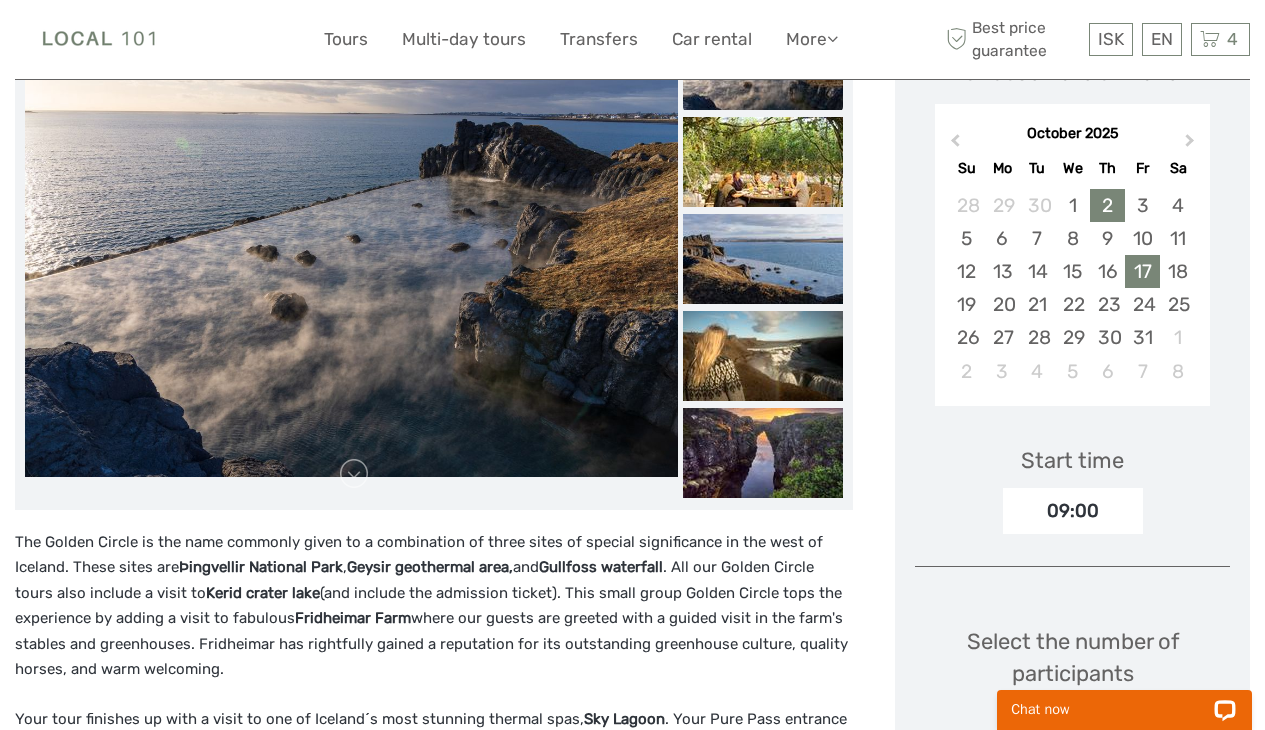 scroll, scrollTop: 330, scrollLeft: 0, axis: vertical 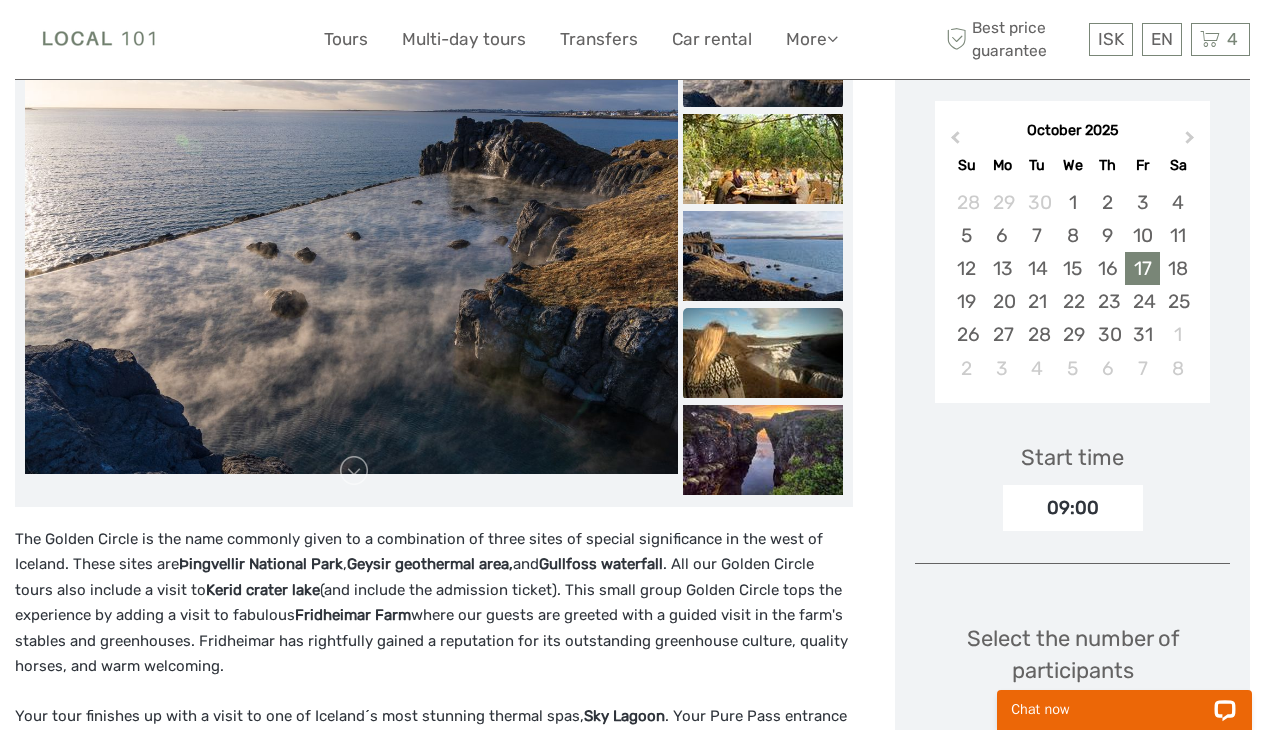 click at bounding box center (763, 353) 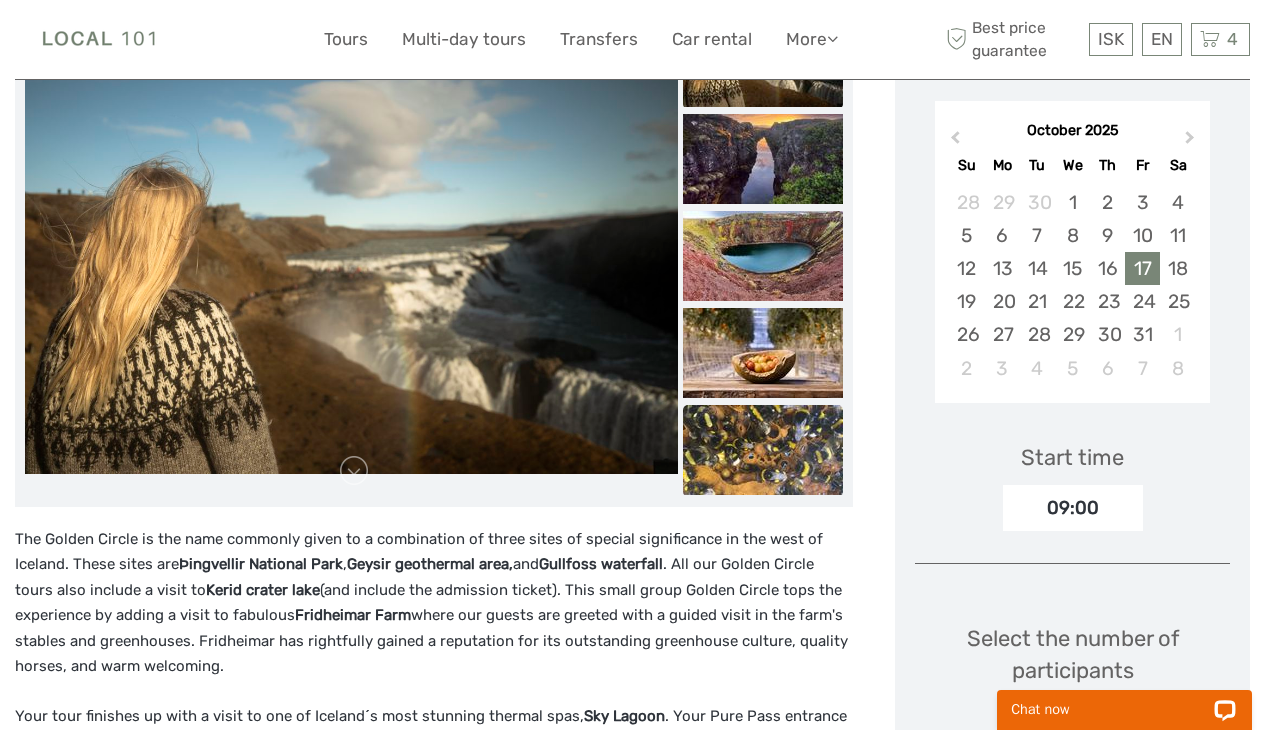 click at bounding box center (763, 450) 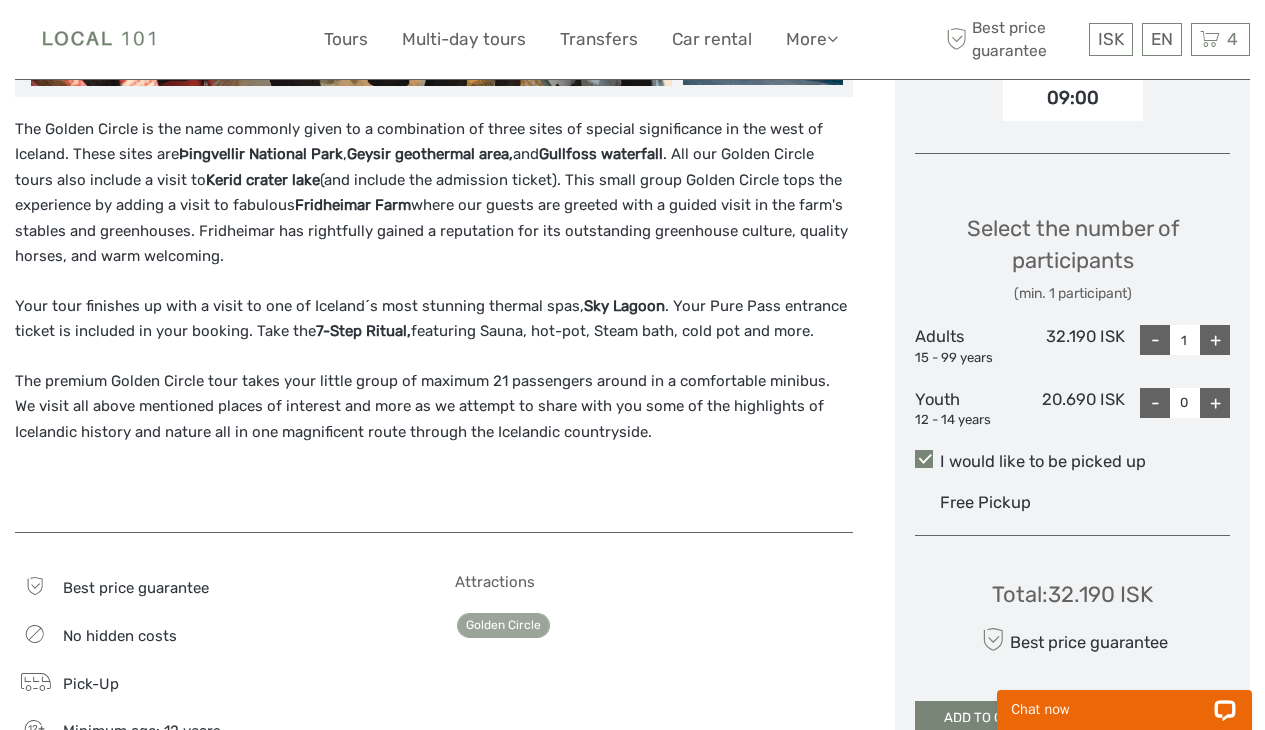 scroll, scrollTop: 743, scrollLeft: 0, axis: vertical 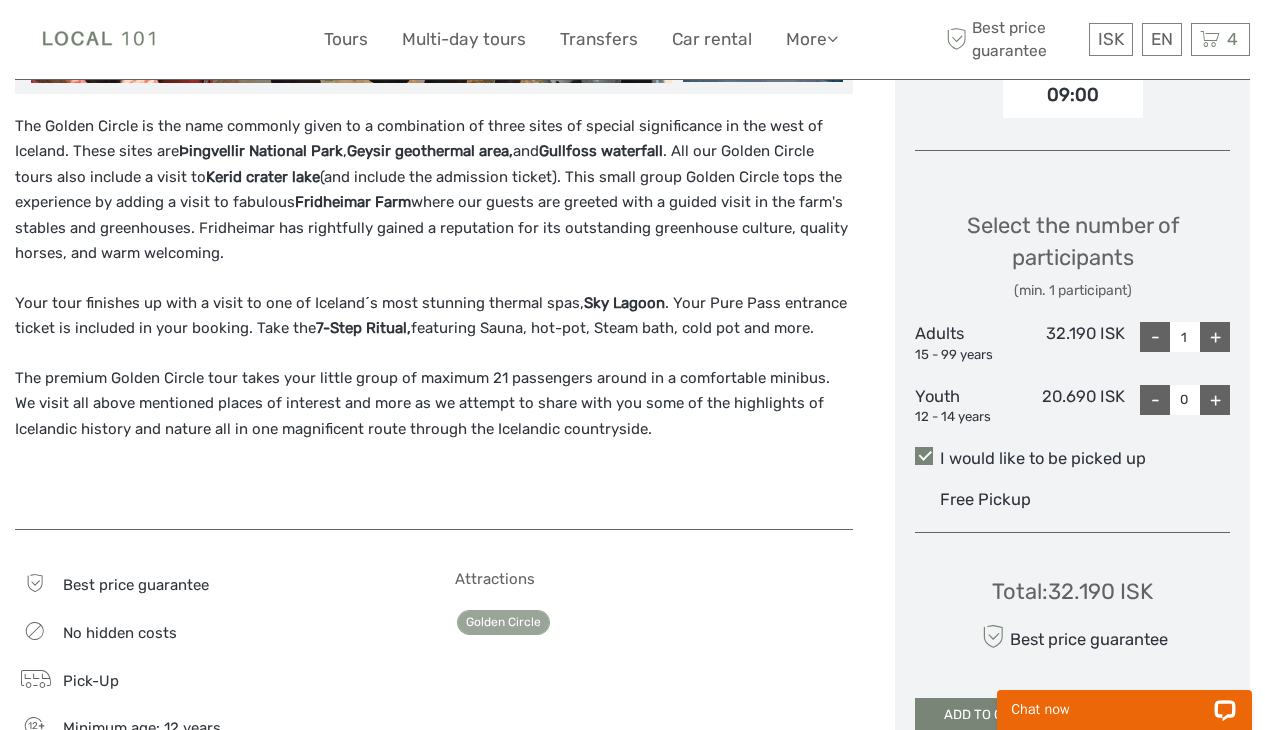 click on "+" at bounding box center (1215, 337) 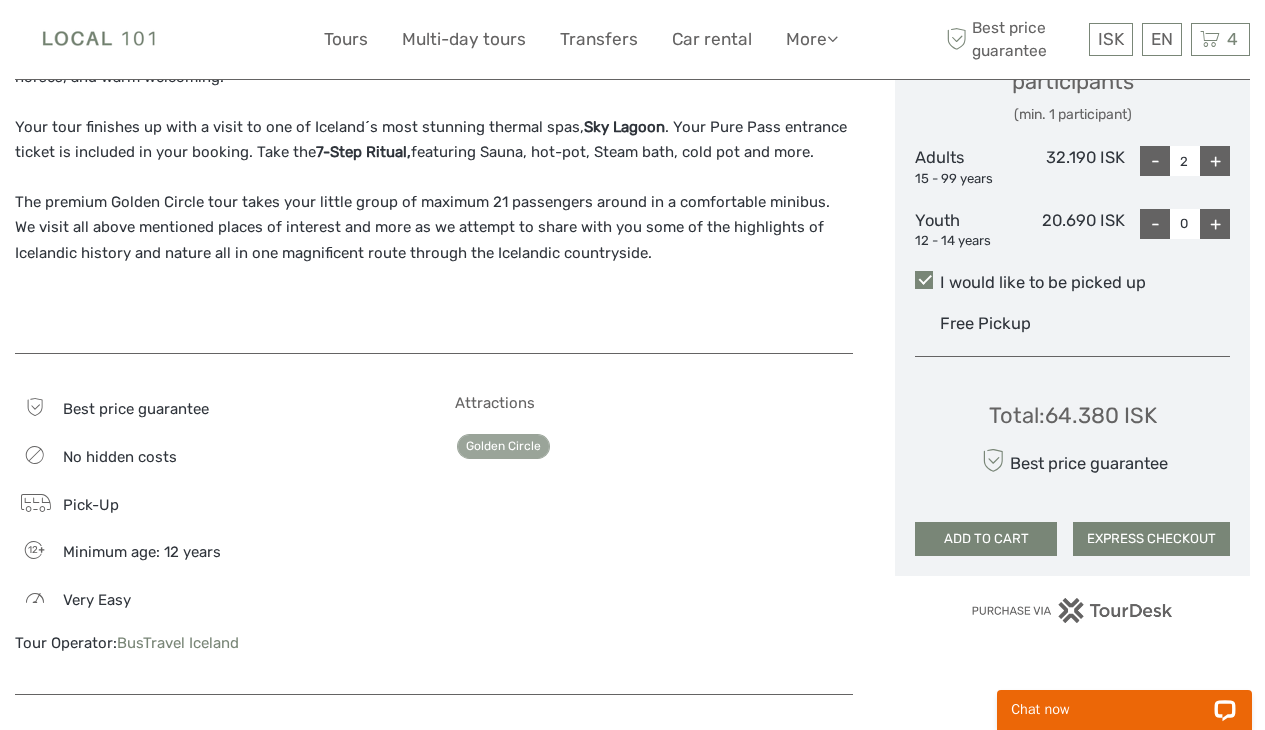 scroll, scrollTop: 923, scrollLeft: 0, axis: vertical 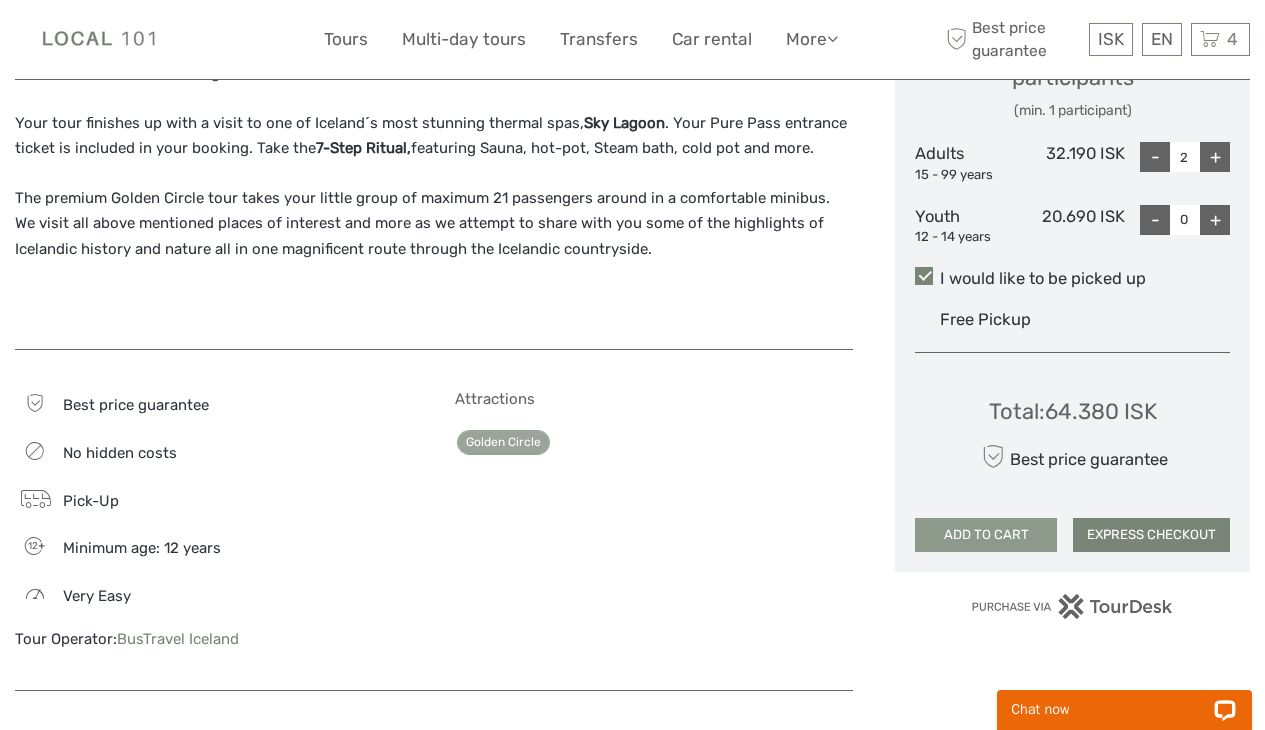 click on "ADD TO CART" at bounding box center [986, 535] 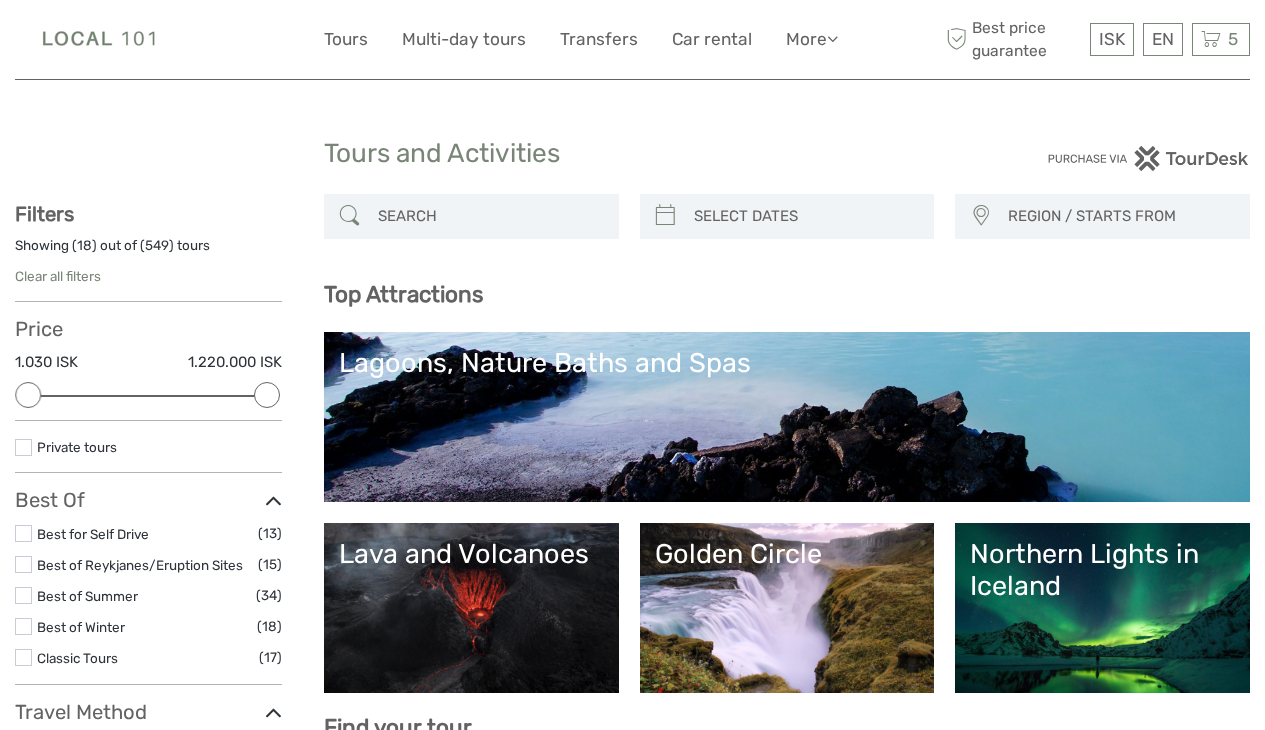 select 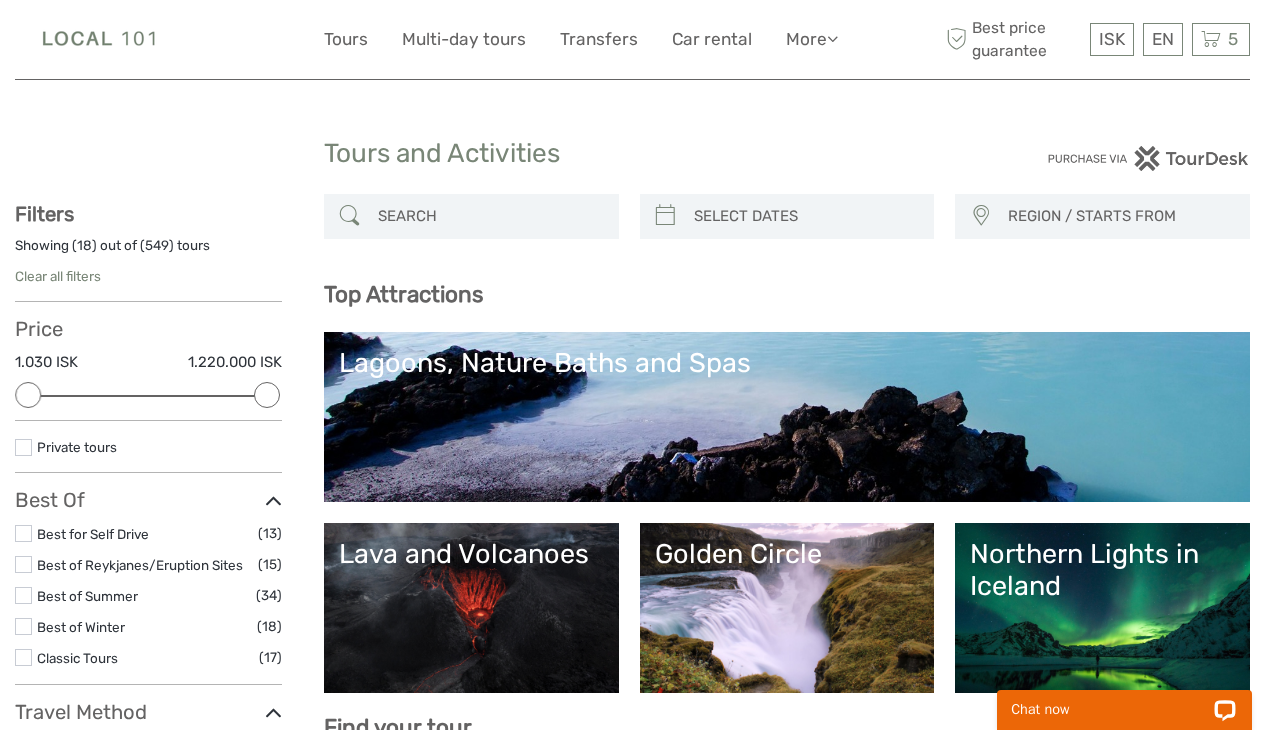 scroll, scrollTop: 0, scrollLeft: 0, axis: both 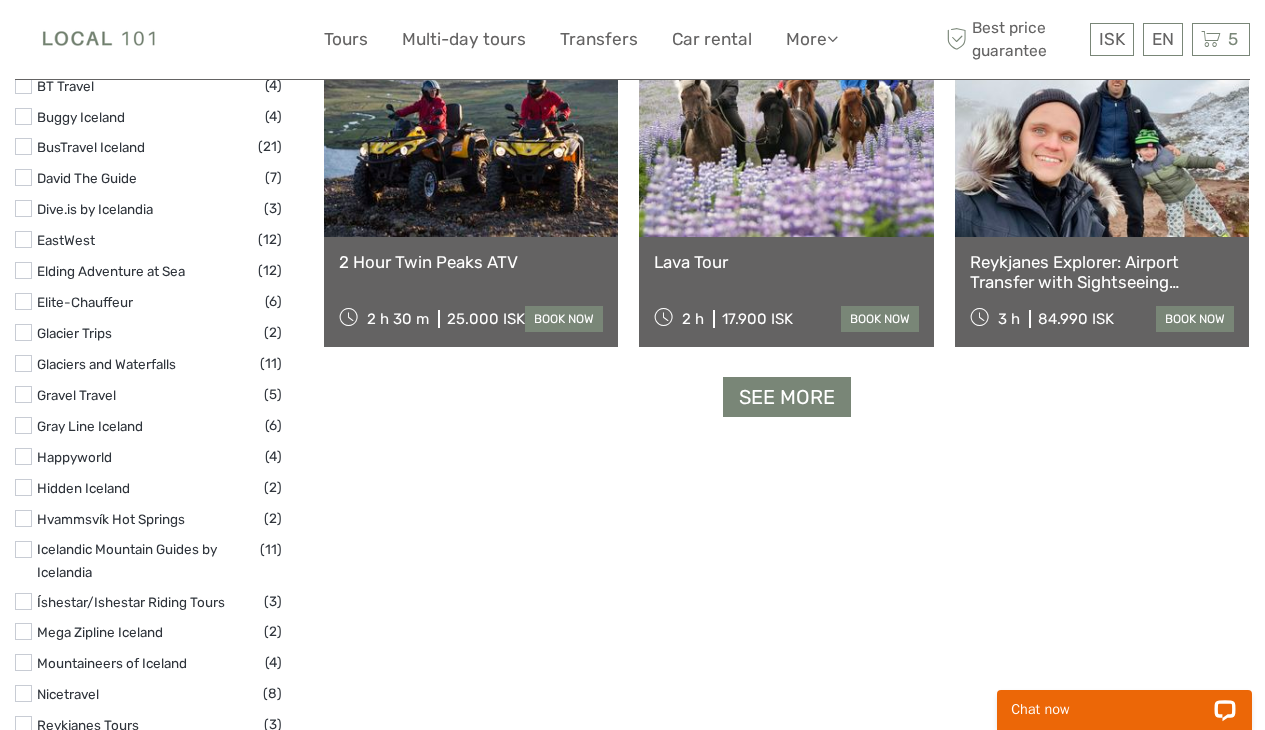 click at bounding box center (23, 456) 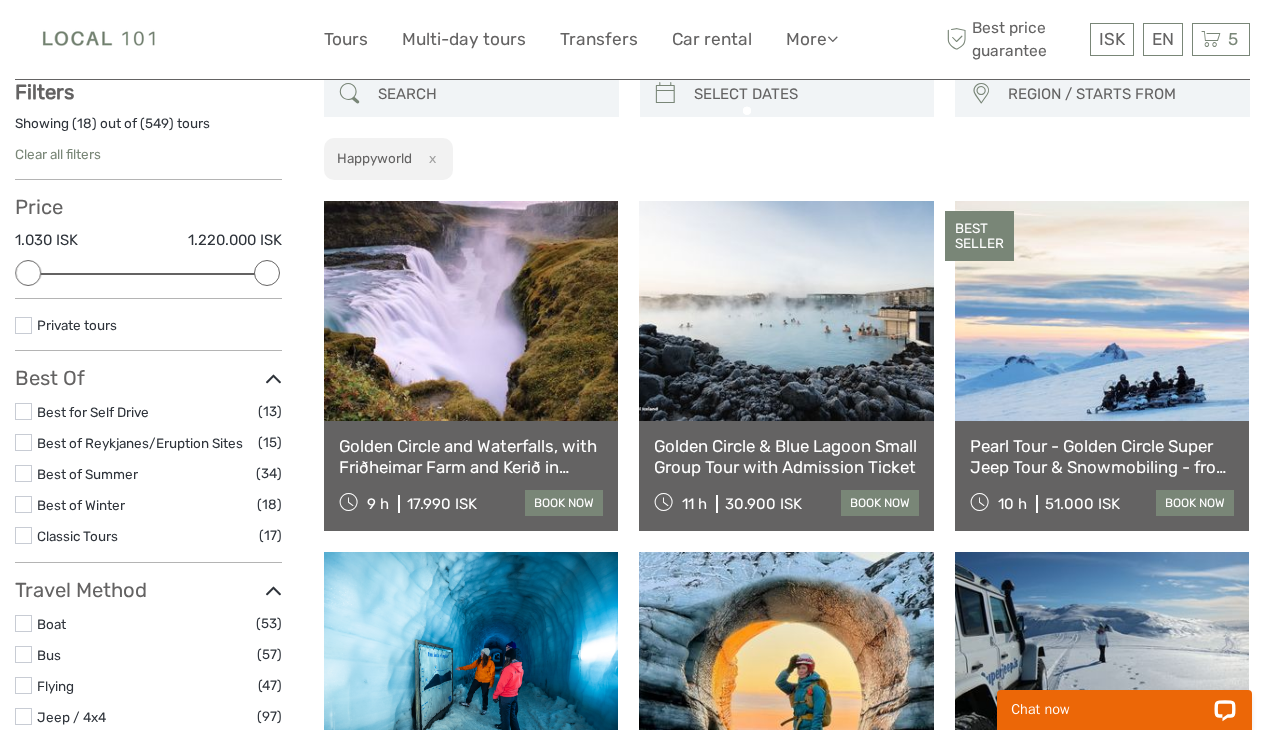 scroll, scrollTop: 113, scrollLeft: 0, axis: vertical 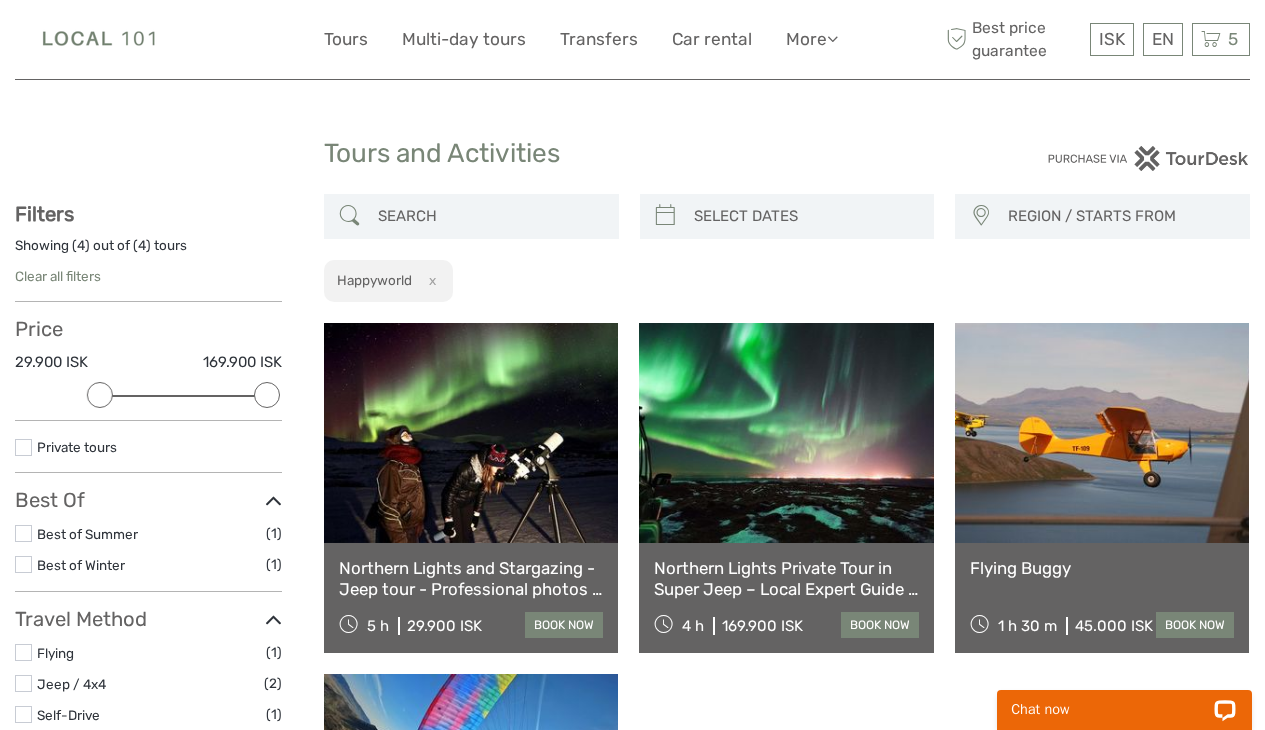 click on "x" at bounding box center [428, 280] 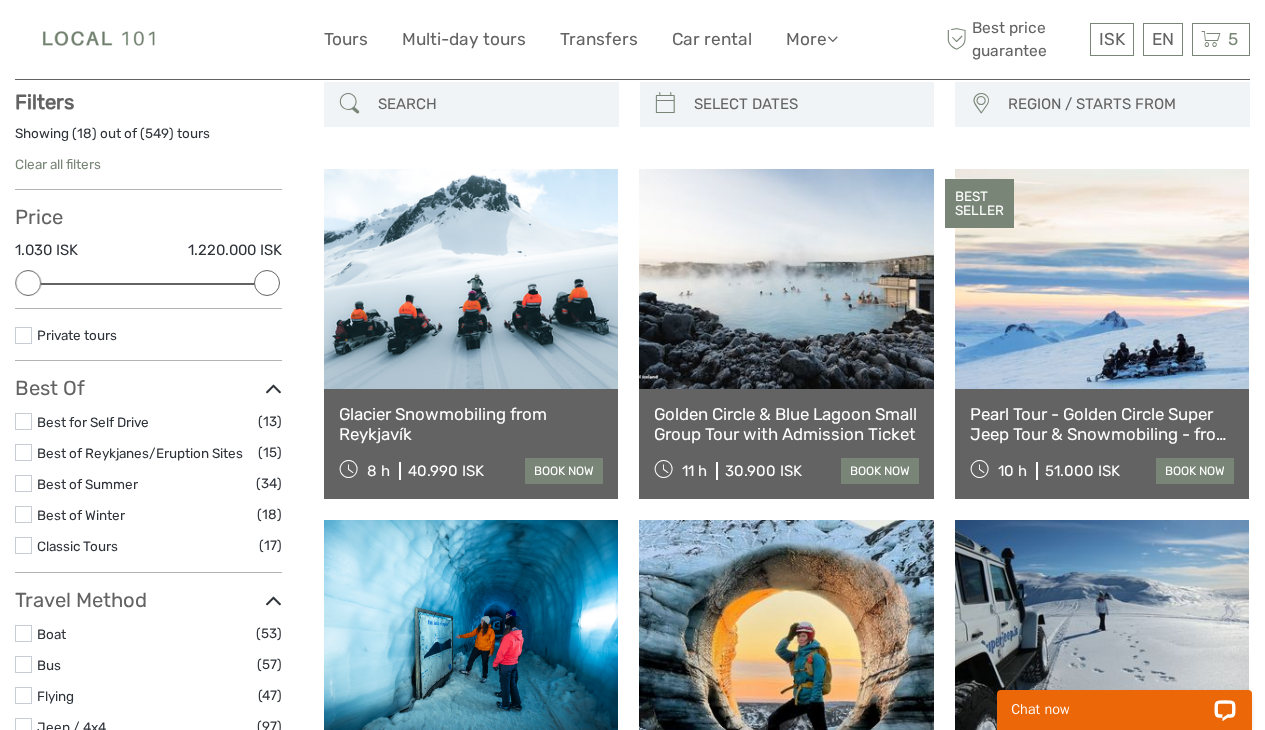 scroll, scrollTop: 113, scrollLeft: 0, axis: vertical 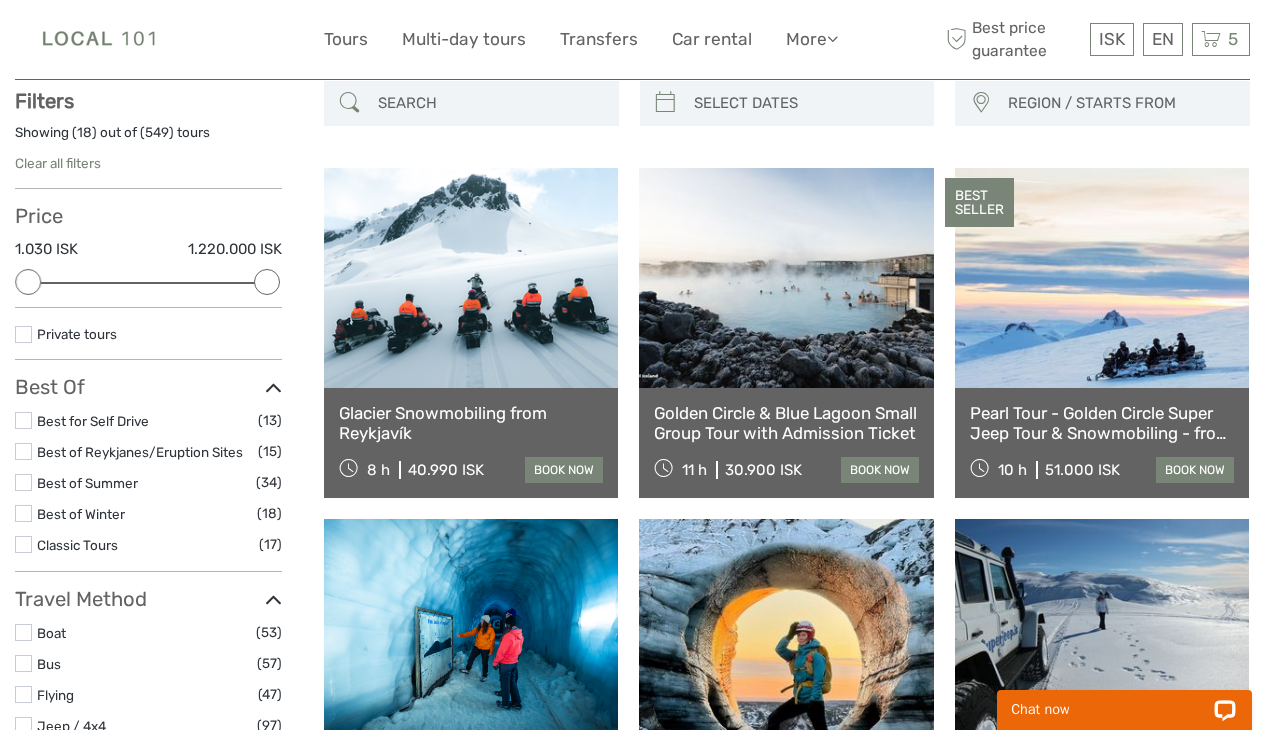 click at bounding box center [489, 103] 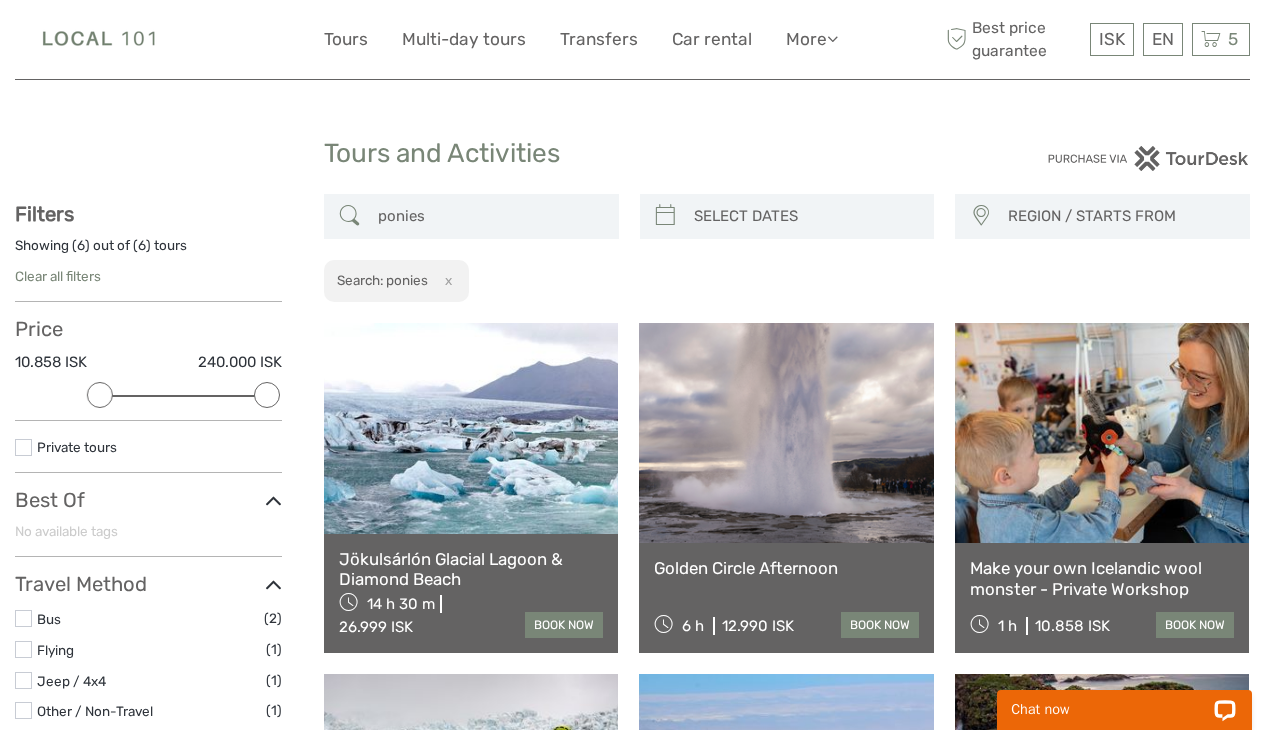 scroll, scrollTop: 0, scrollLeft: 0, axis: both 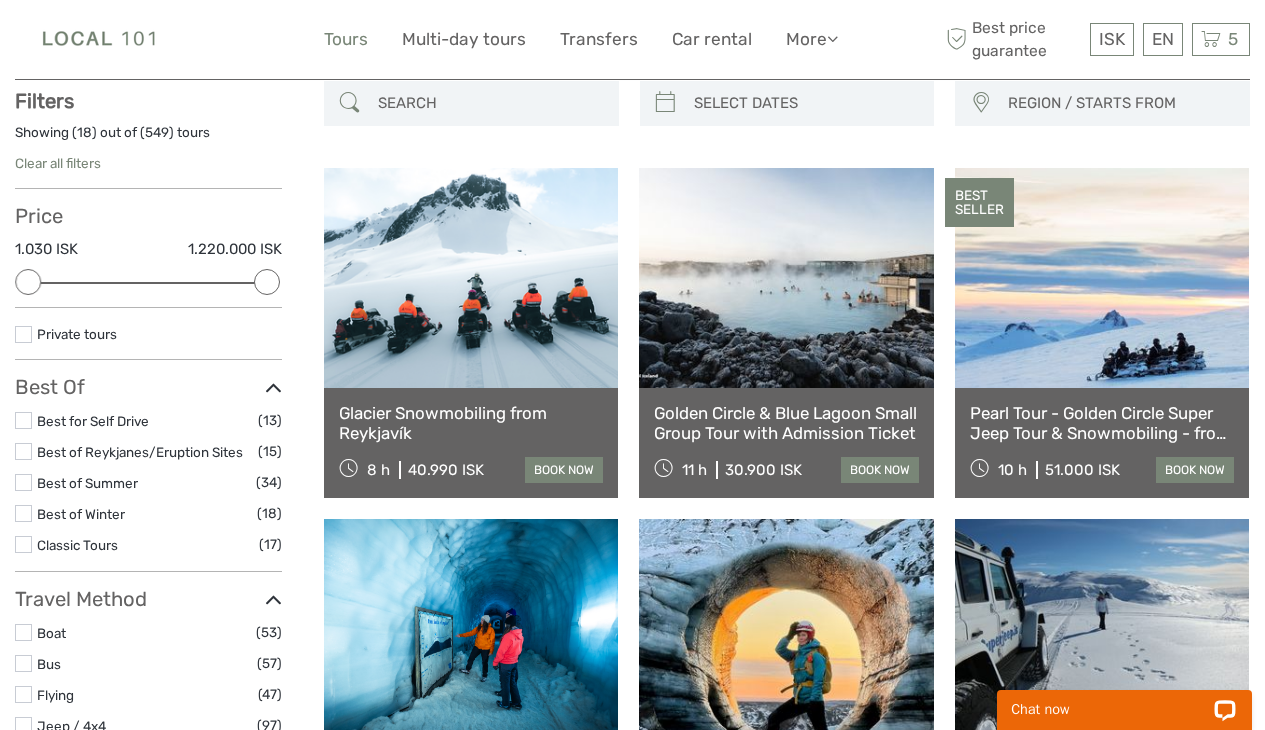 click on "Tours" at bounding box center [346, 39] 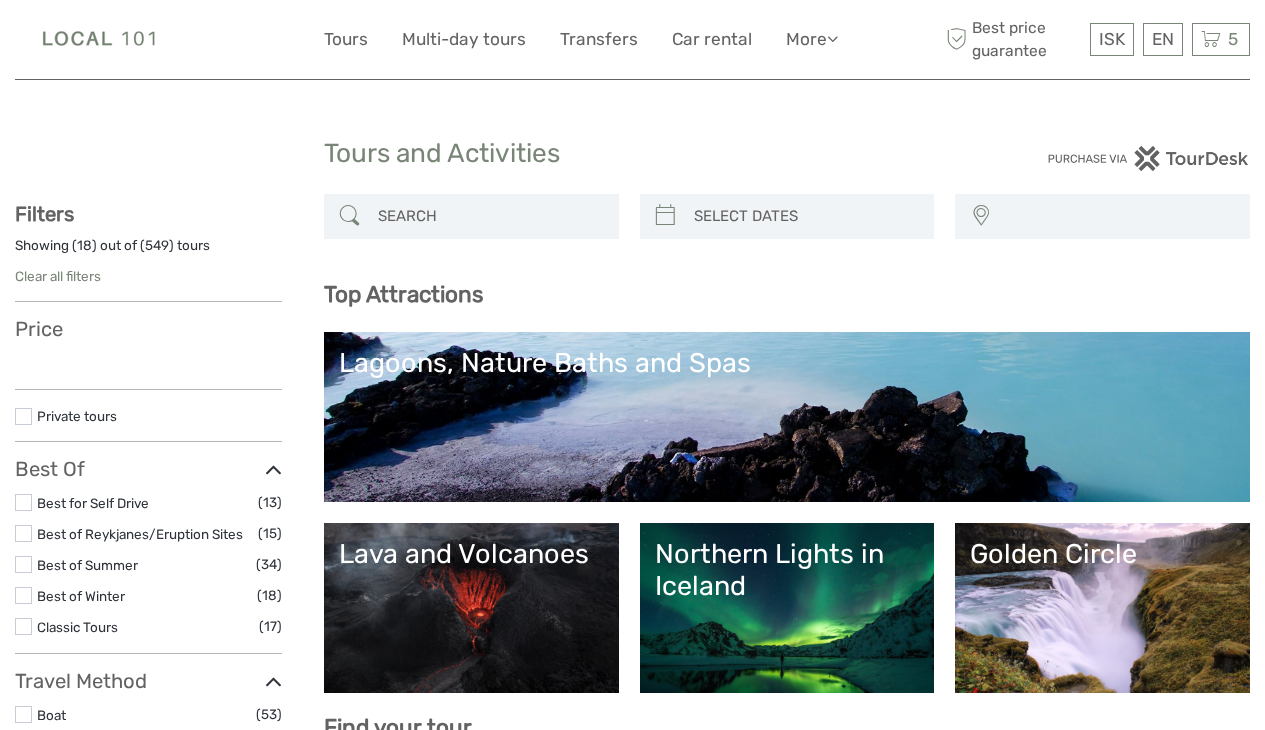 select 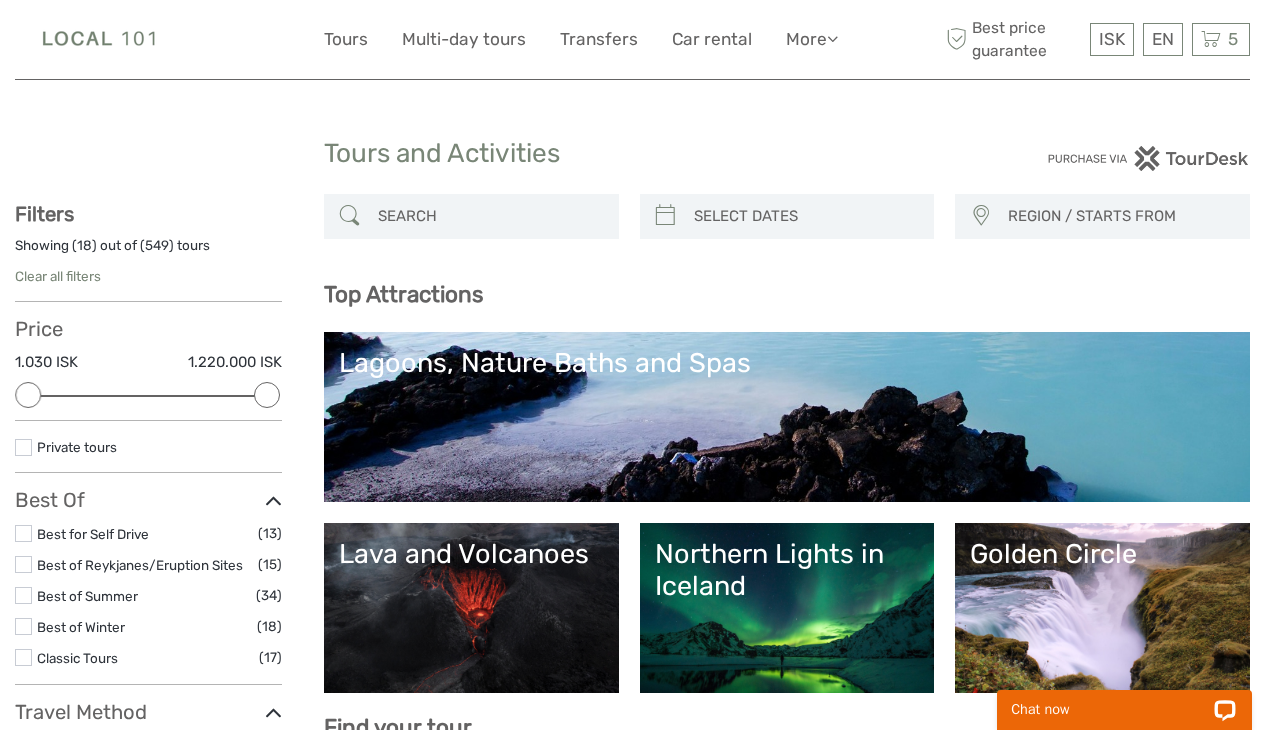scroll, scrollTop: 0, scrollLeft: 0, axis: both 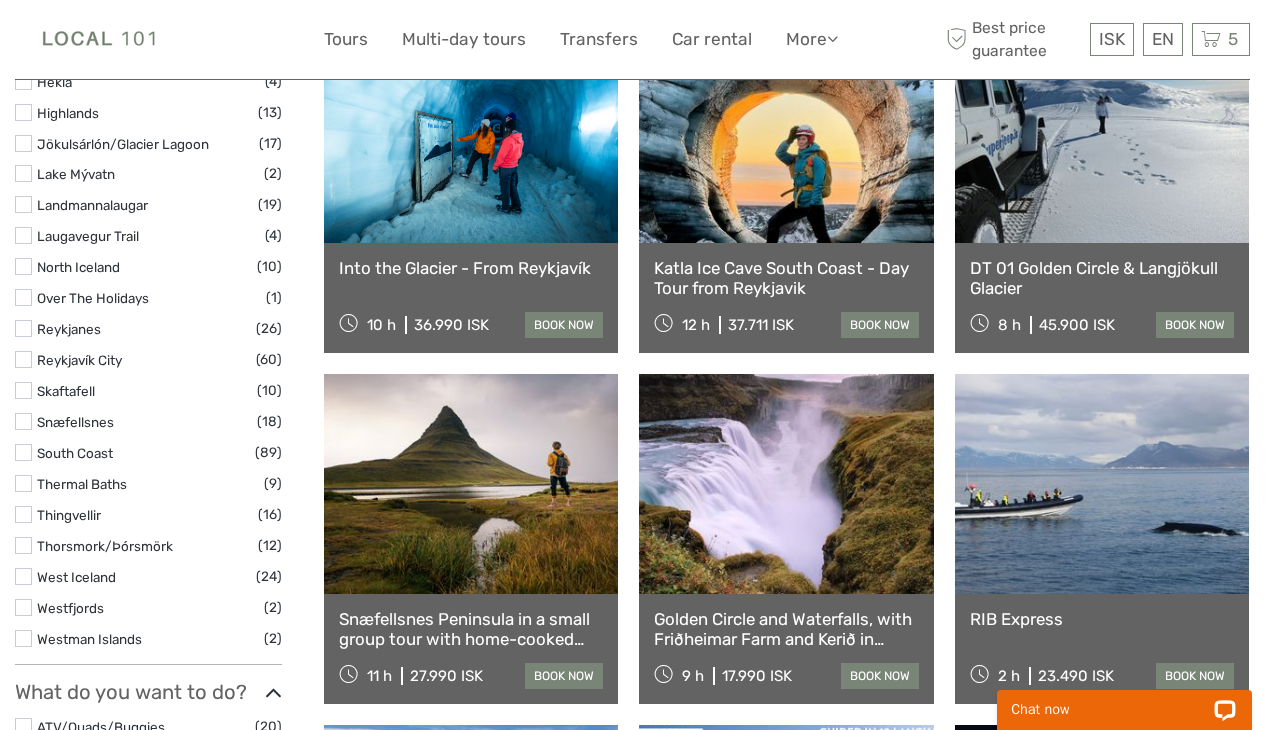 click at bounding box center [786, 133] 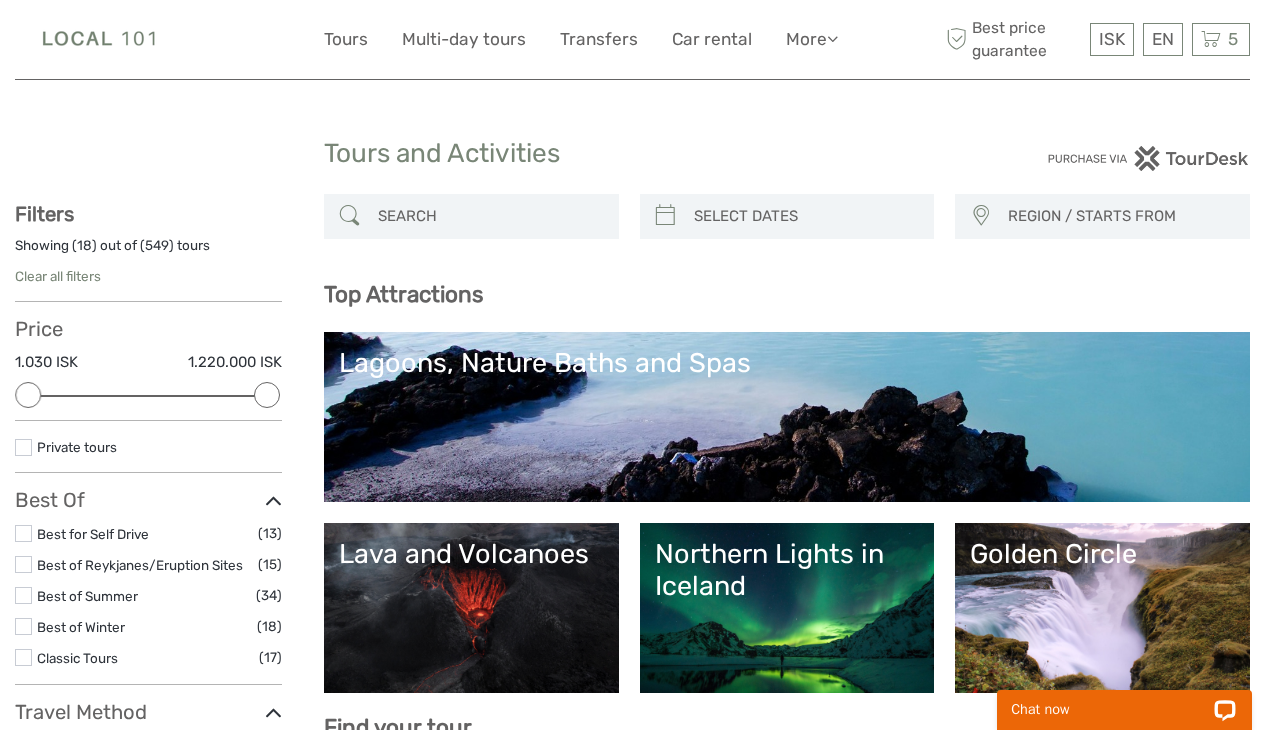 scroll, scrollTop: 0, scrollLeft: 0, axis: both 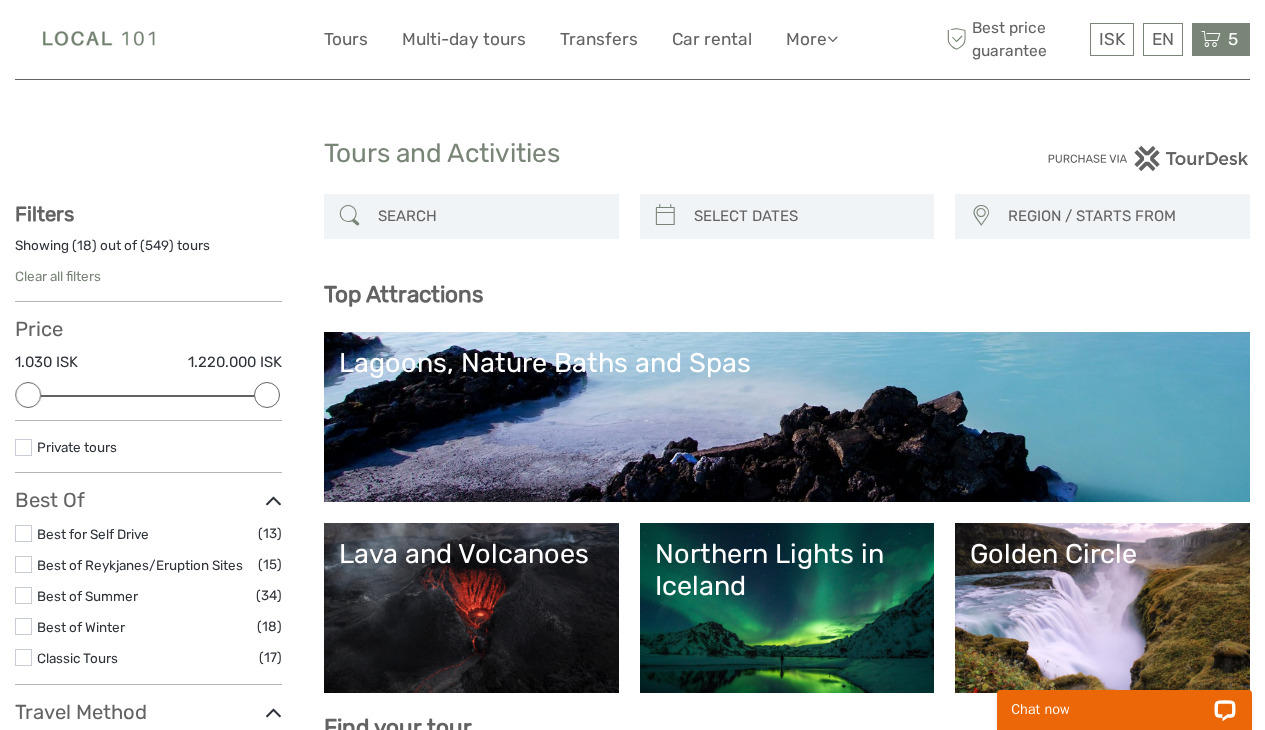 click on "5" at bounding box center [1233, 39] 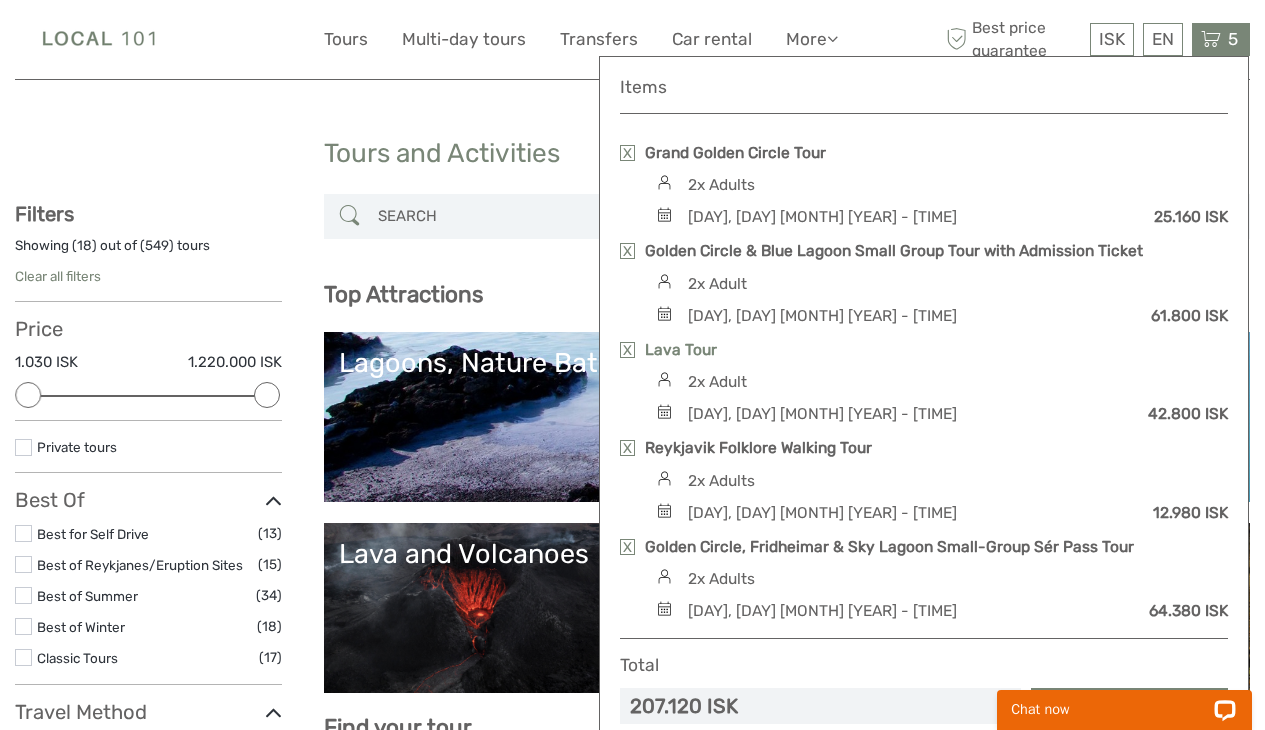 click on "Lava Tour" at bounding box center [681, 350] 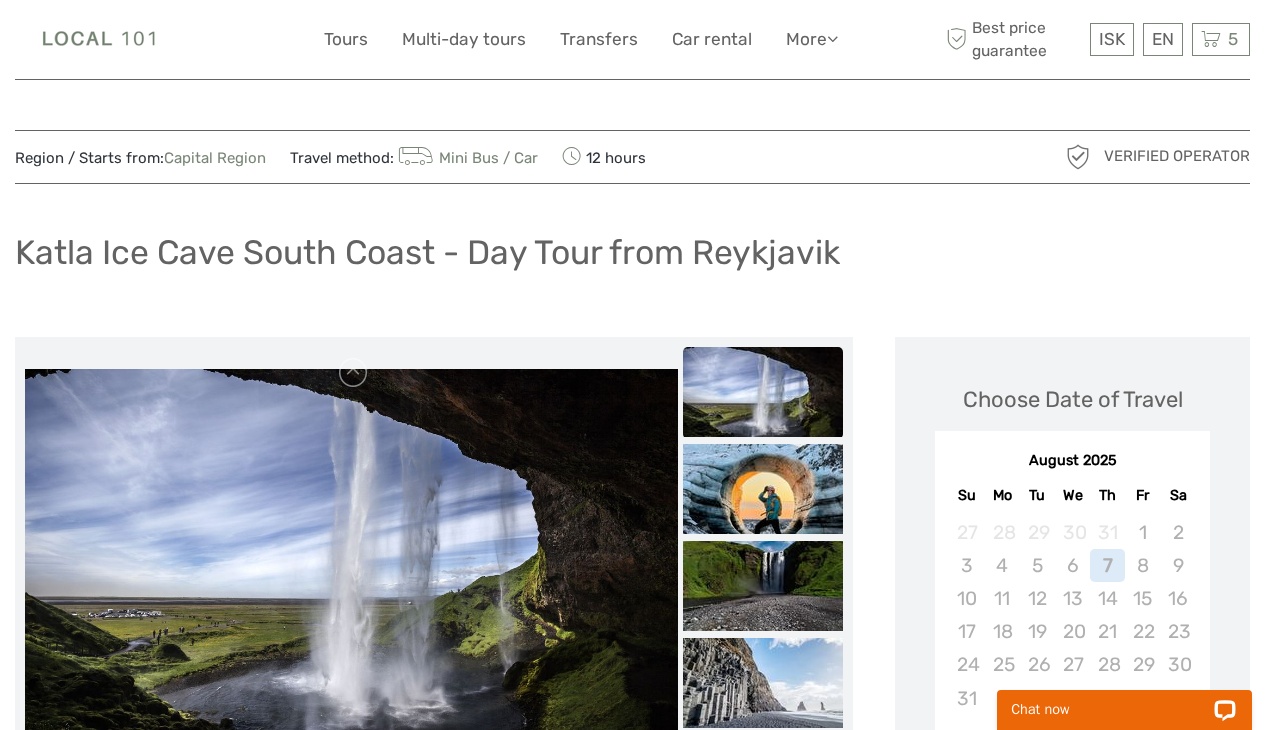 scroll, scrollTop: 0, scrollLeft: 0, axis: both 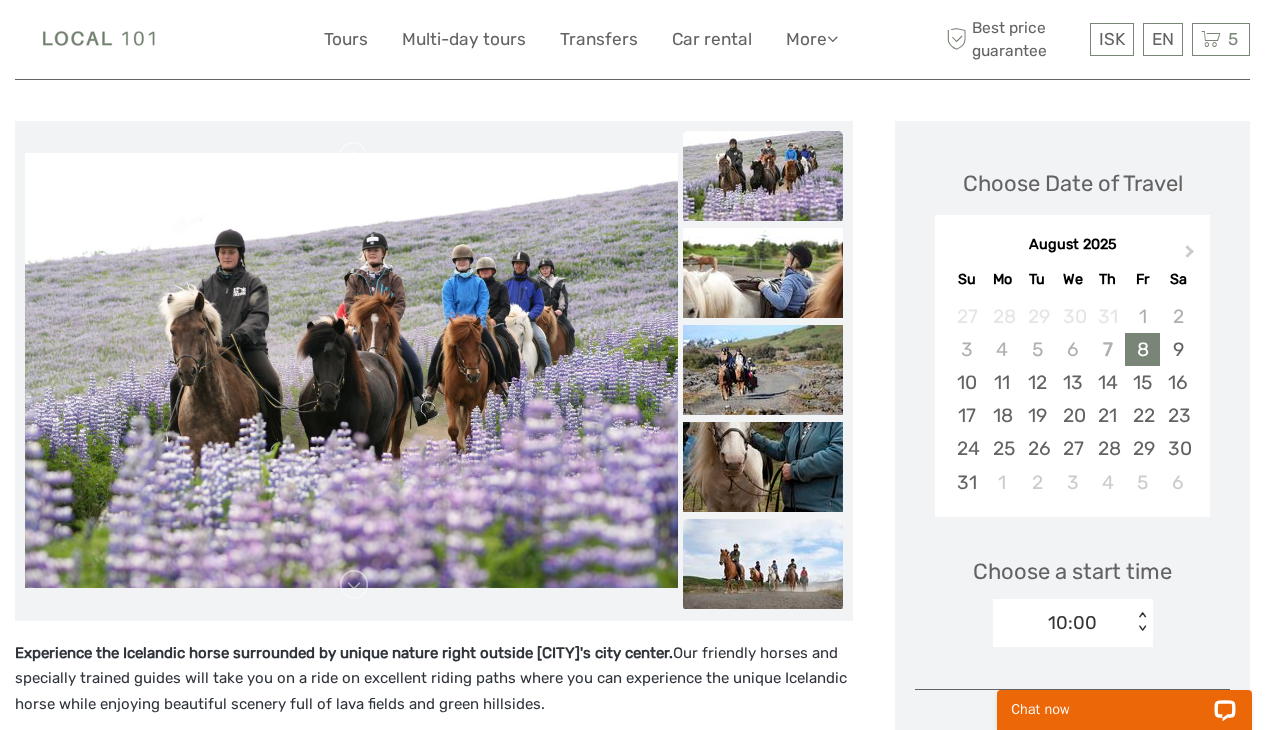 click at bounding box center [763, 564] 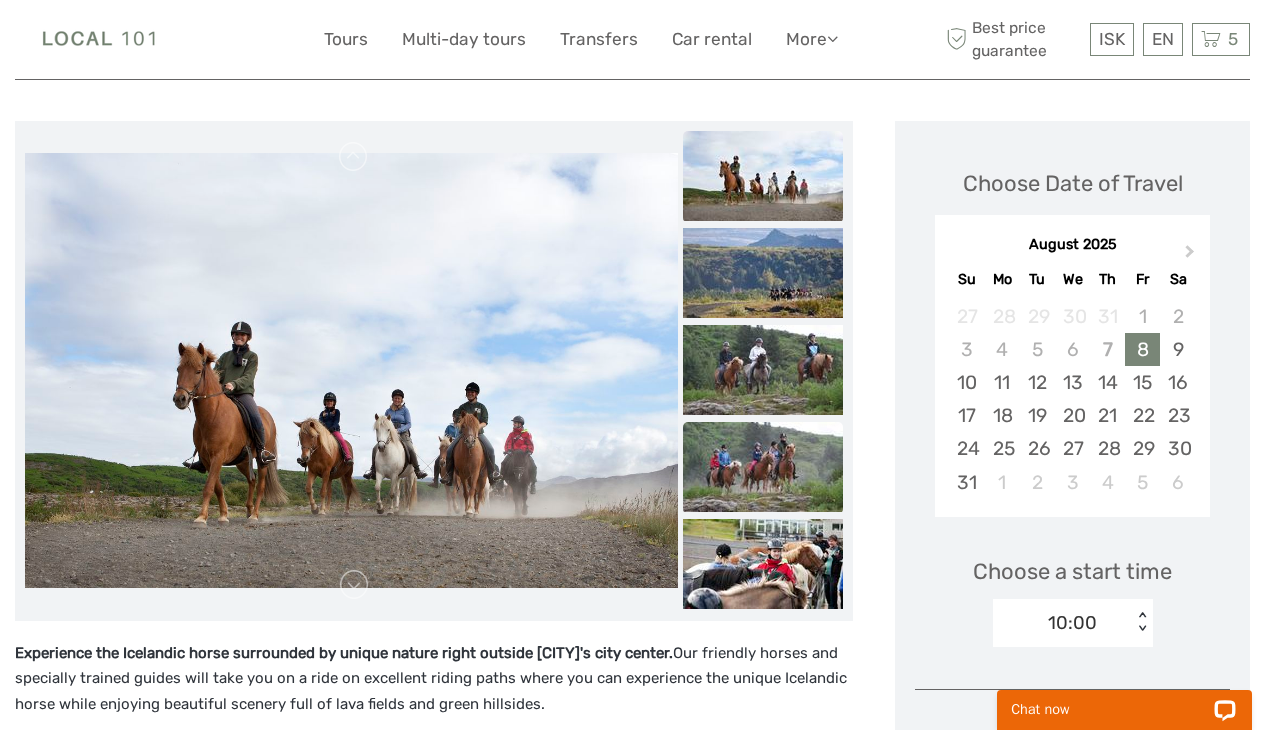click at bounding box center (763, 467) 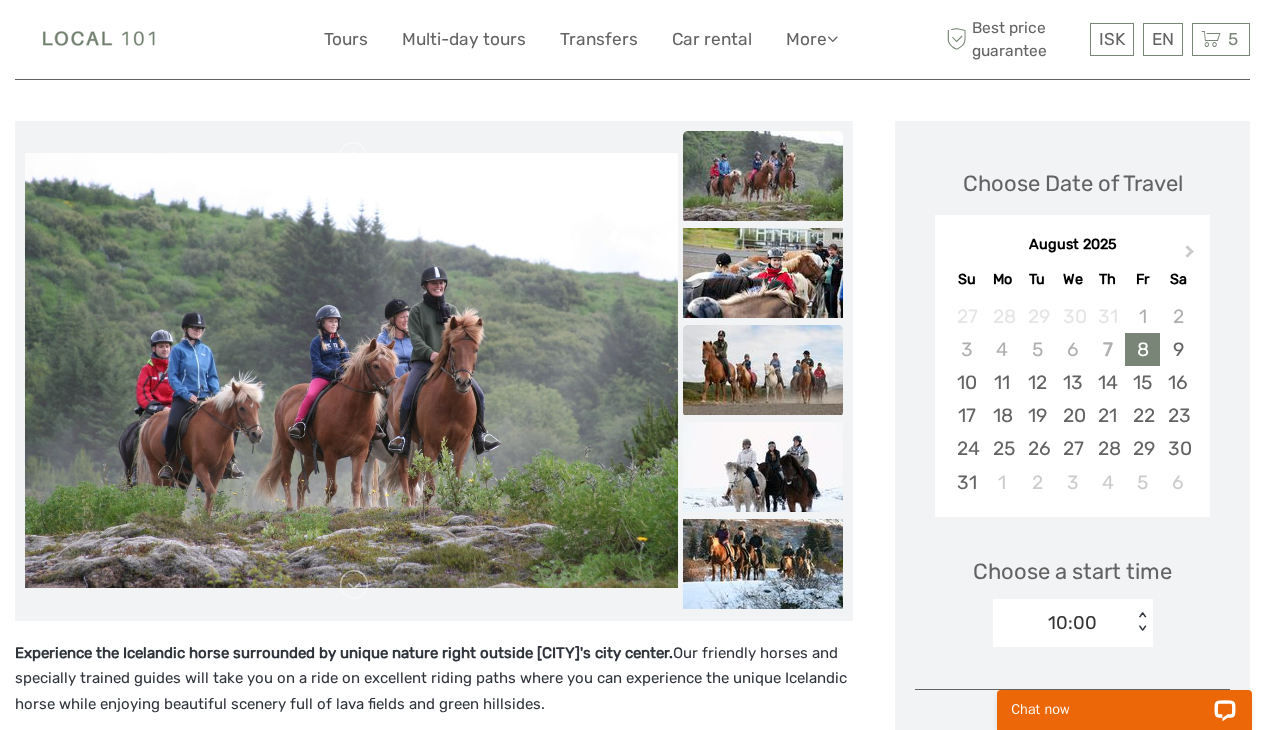 click at bounding box center [763, 370] 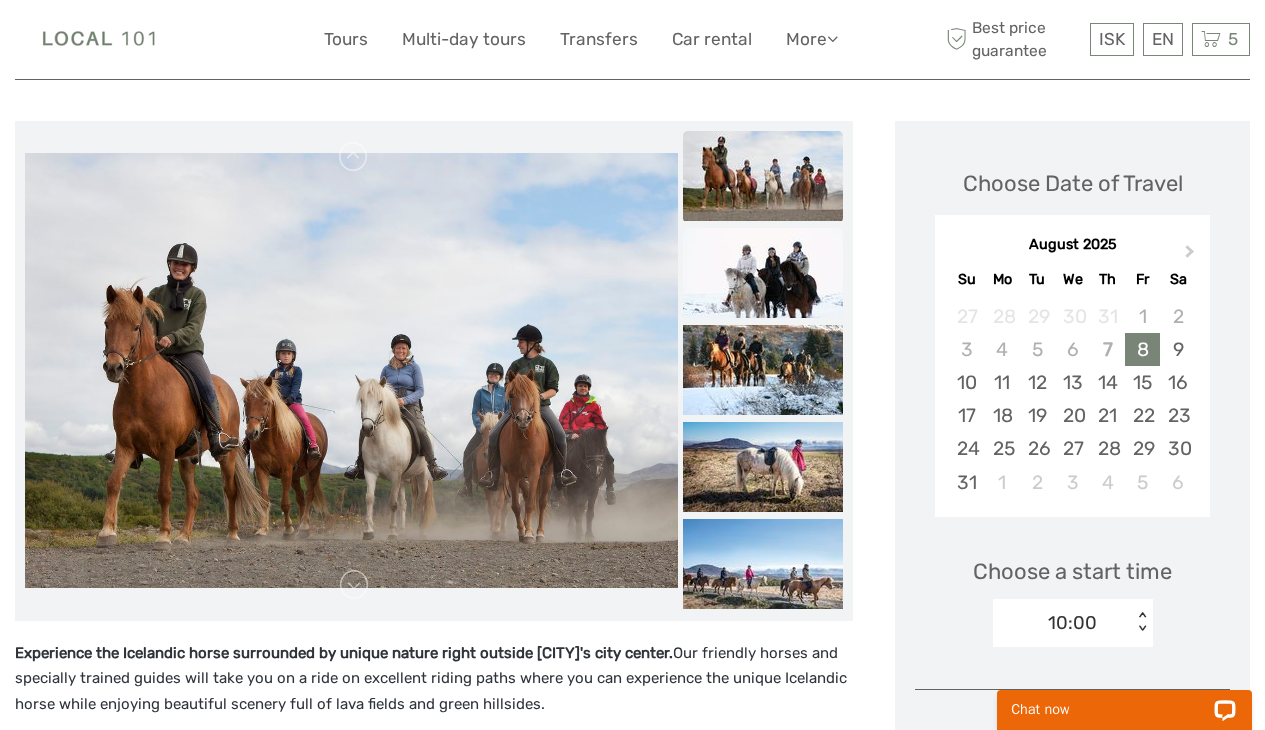 click at bounding box center (763, 273) 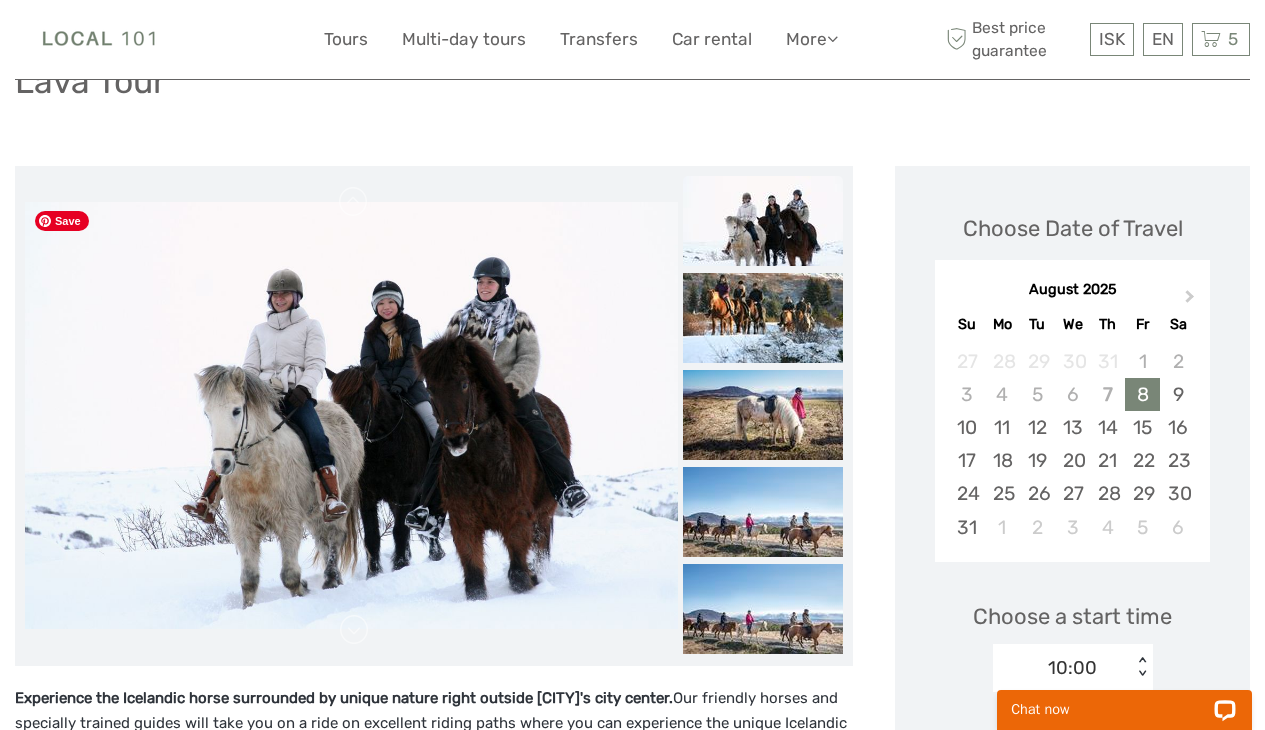scroll, scrollTop: 166, scrollLeft: 0, axis: vertical 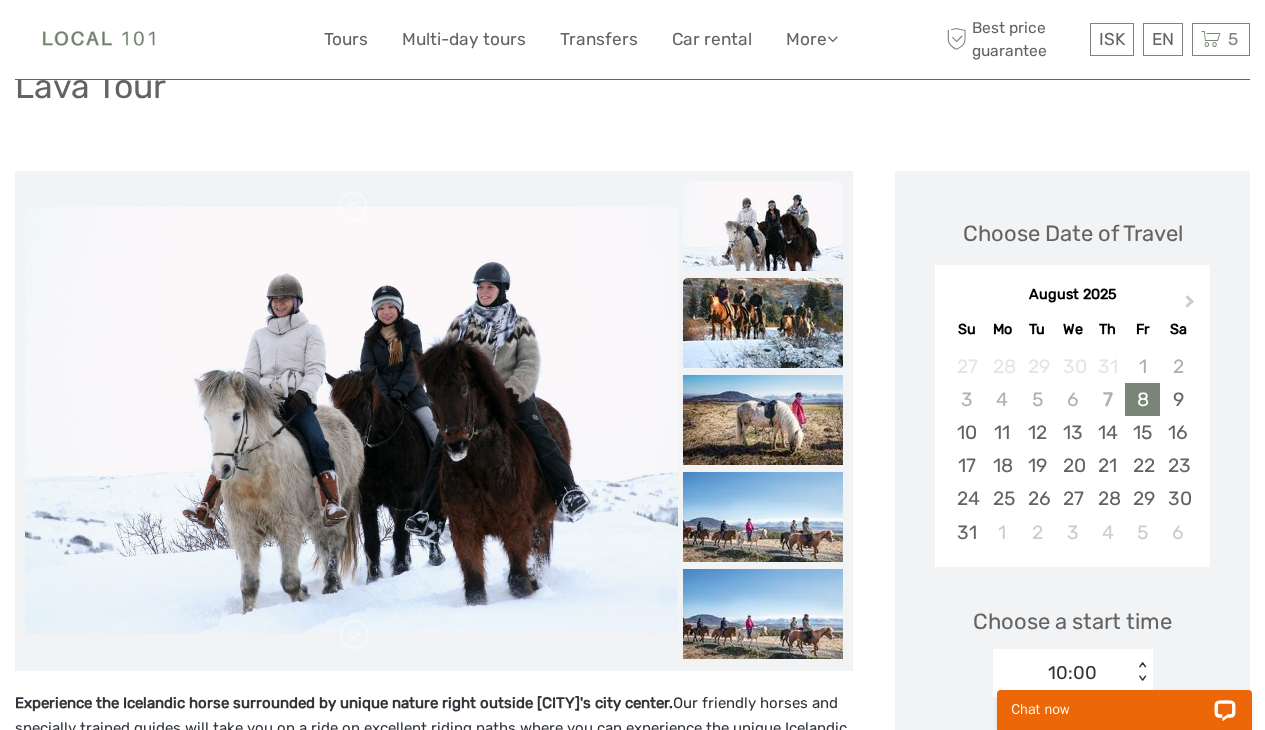 click at bounding box center [763, 323] 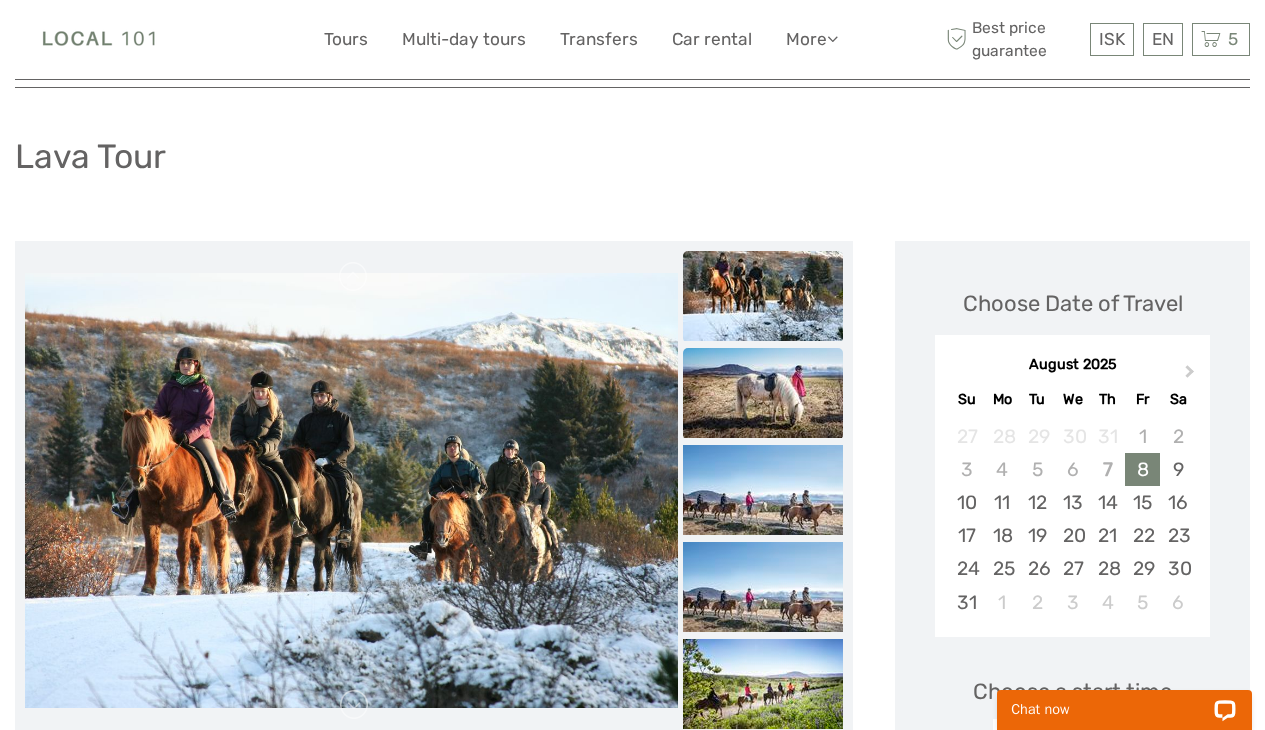 scroll, scrollTop: 84, scrollLeft: 0, axis: vertical 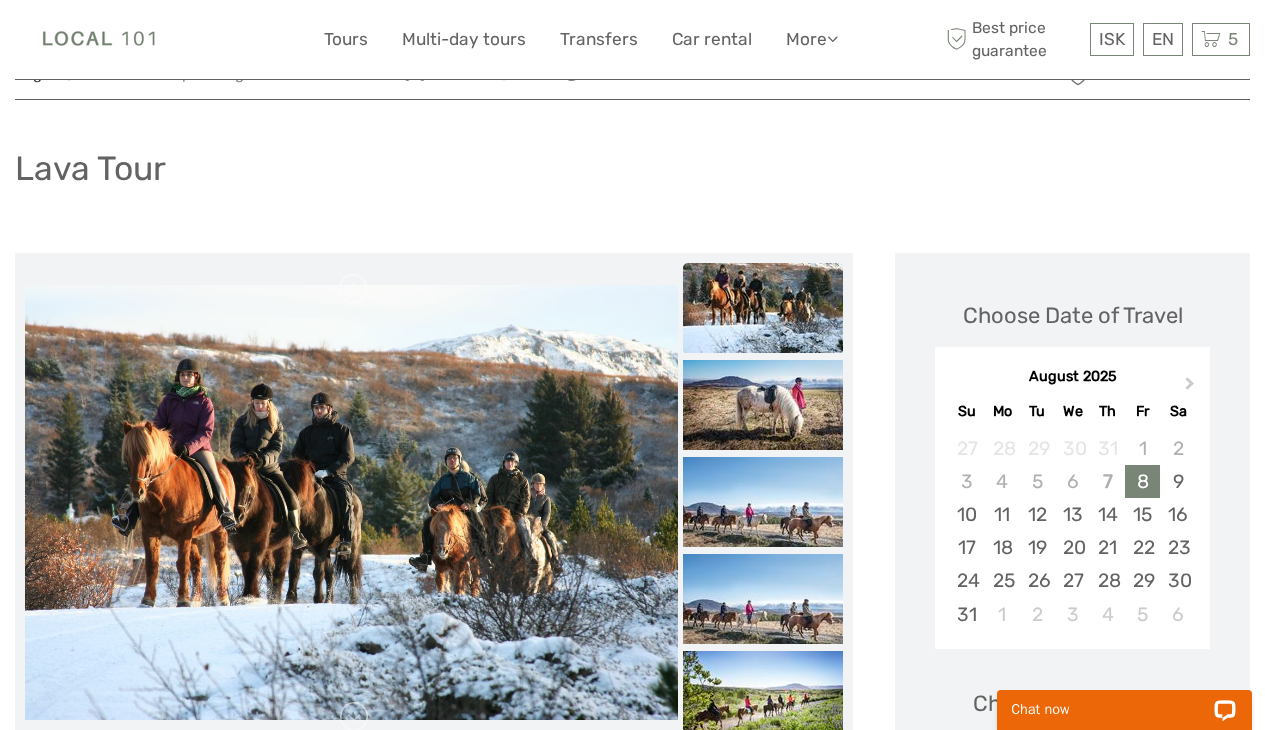 click at bounding box center [763, 308] 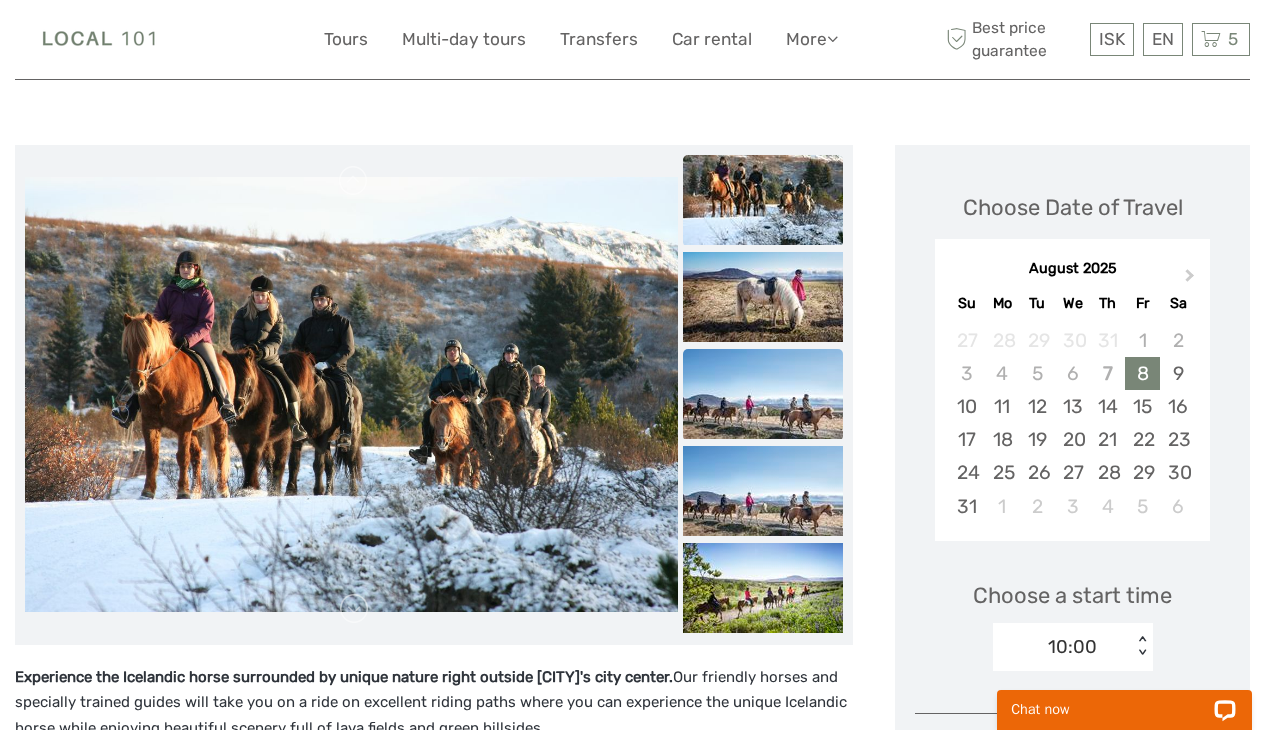 scroll, scrollTop: 201, scrollLeft: 0, axis: vertical 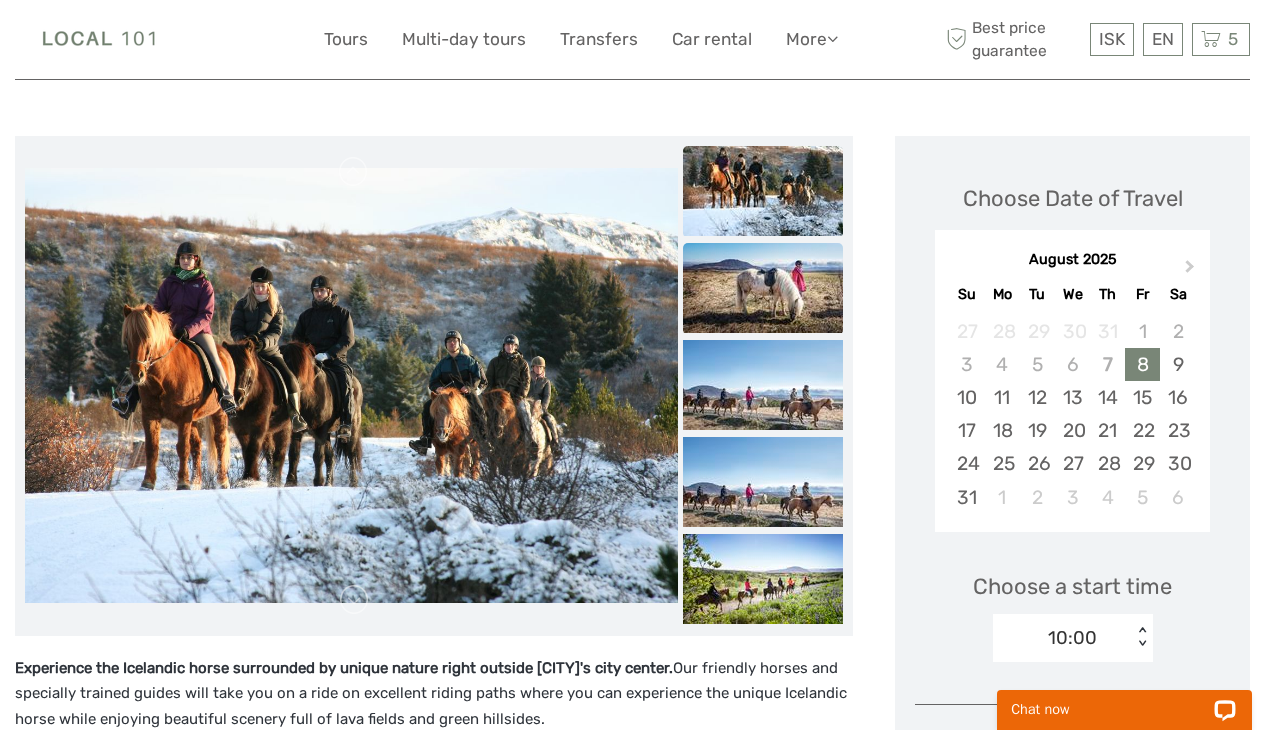 click at bounding box center [763, 288] 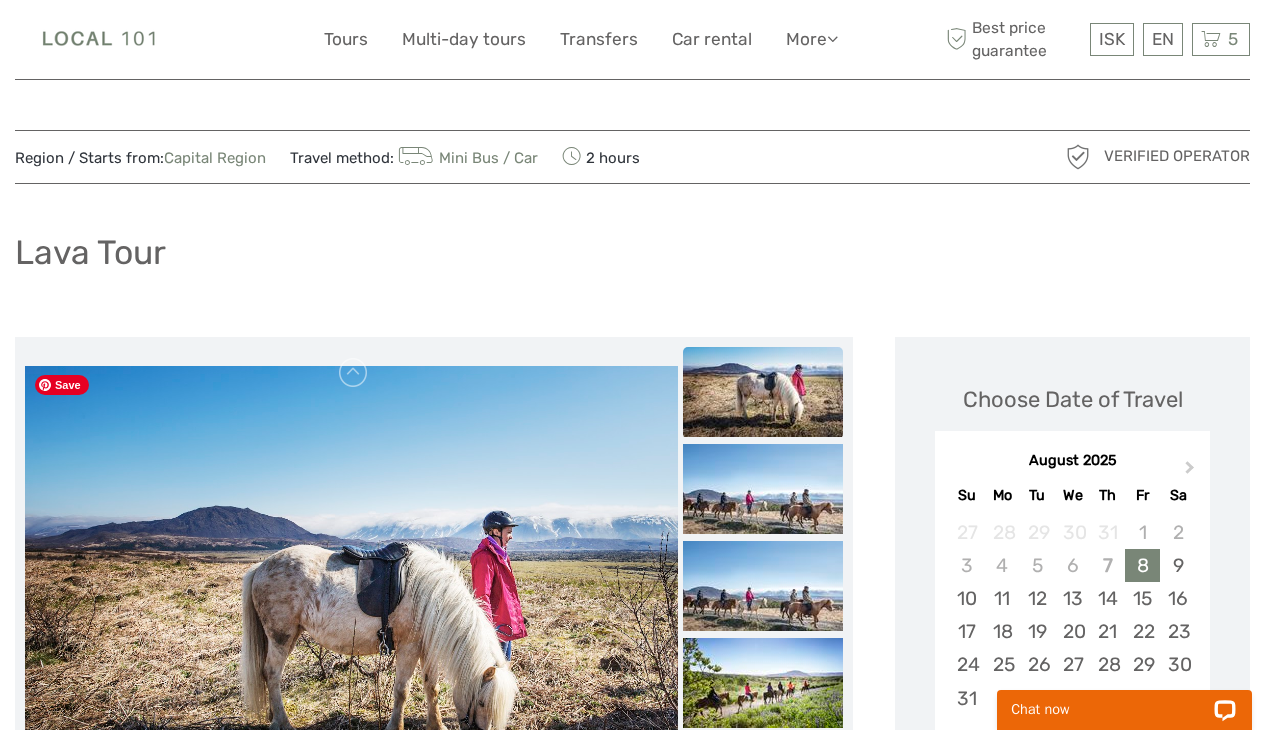 scroll, scrollTop: 0, scrollLeft: 0, axis: both 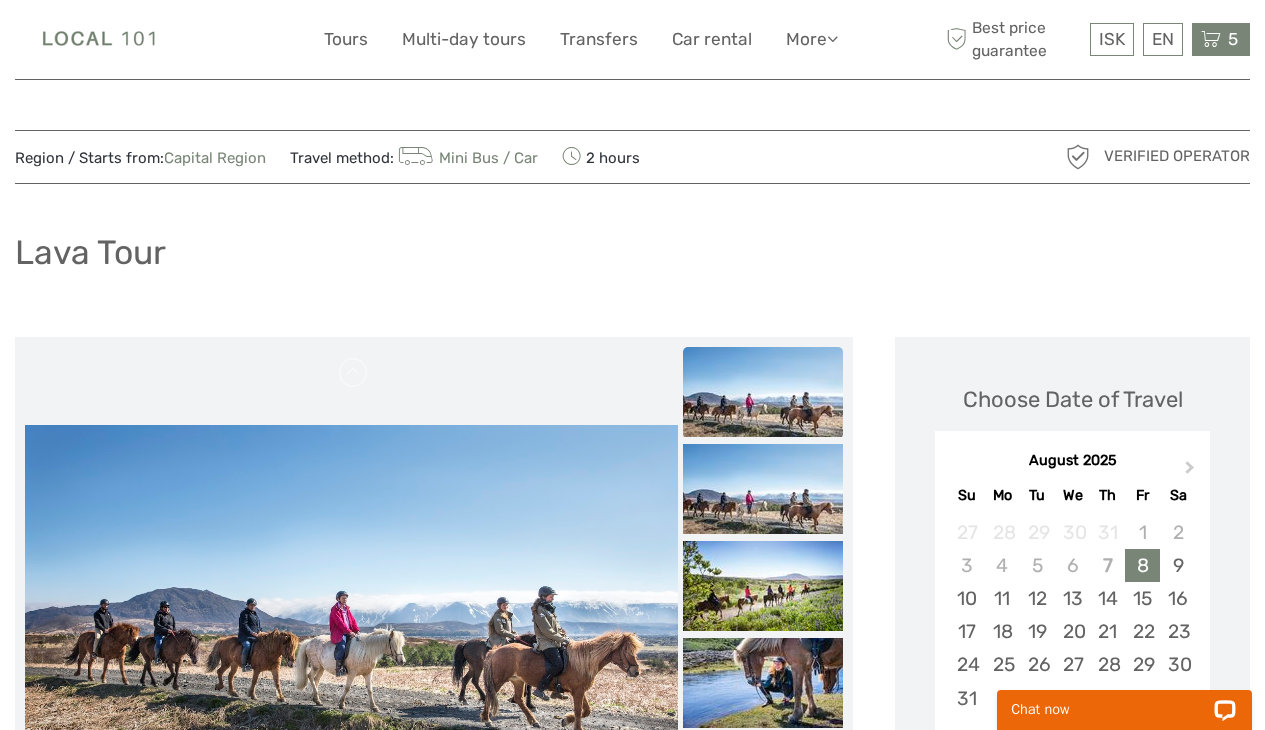 click on "5" at bounding box center [1233, 39] 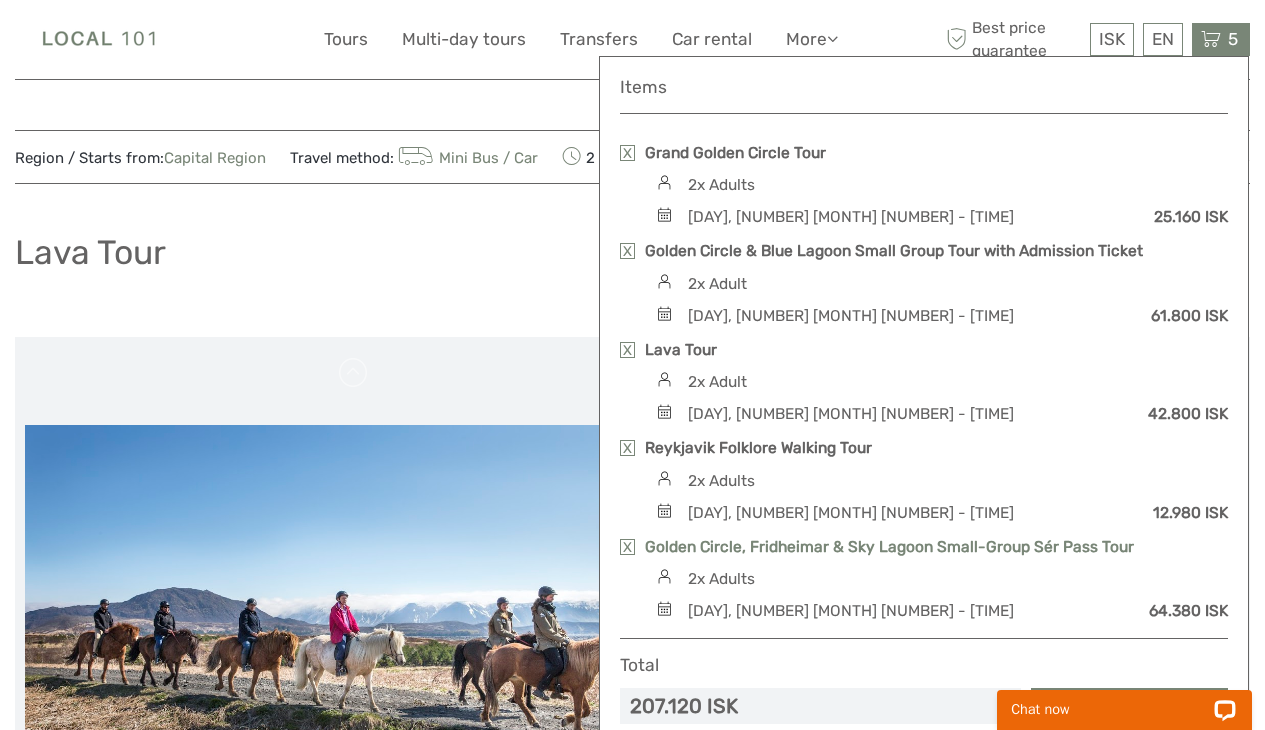 click on "Golden Circle, Fridheimar & Sky Lagoon Small-Group Sér Pass Tour" at bounding box center (889, 547) 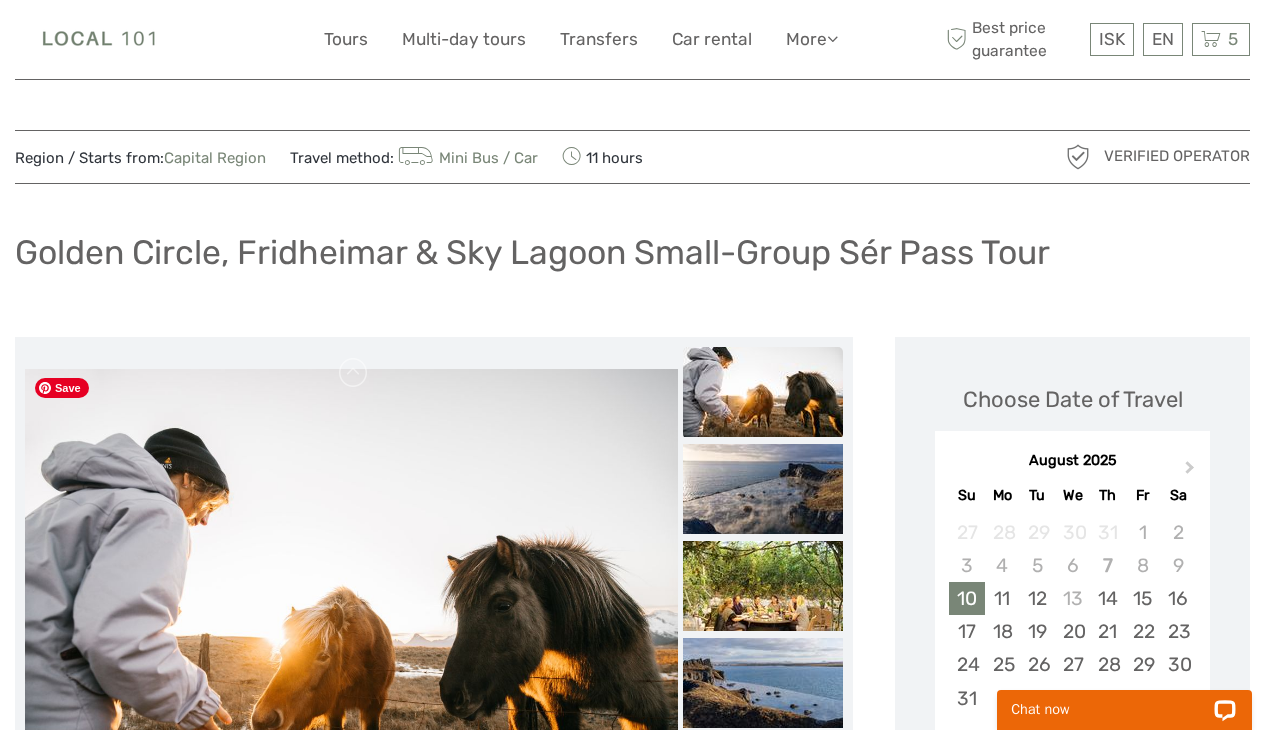 scroll, scrollTop: 0, scrollLeft: 0, axis: both 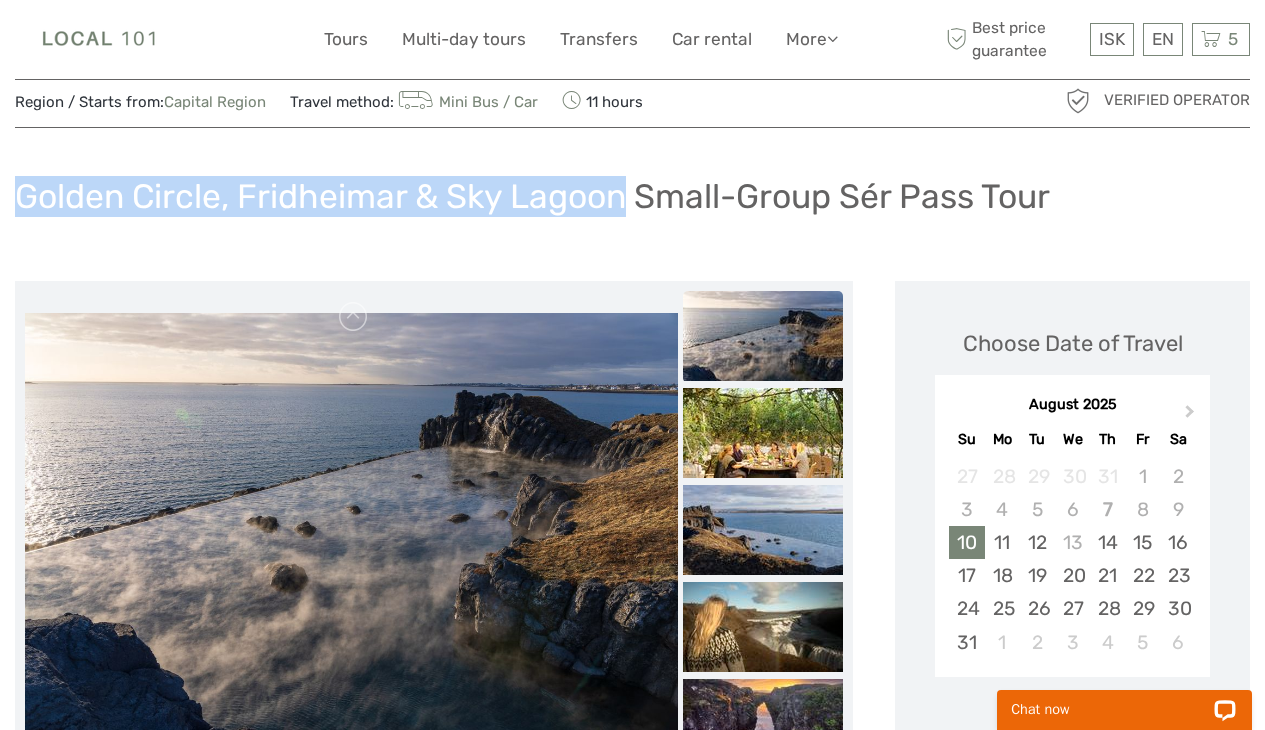 drag, startPoint x: 17, startPoint y: 197, endPoint x: 630, endPoint y: 196, distance: 613.0008 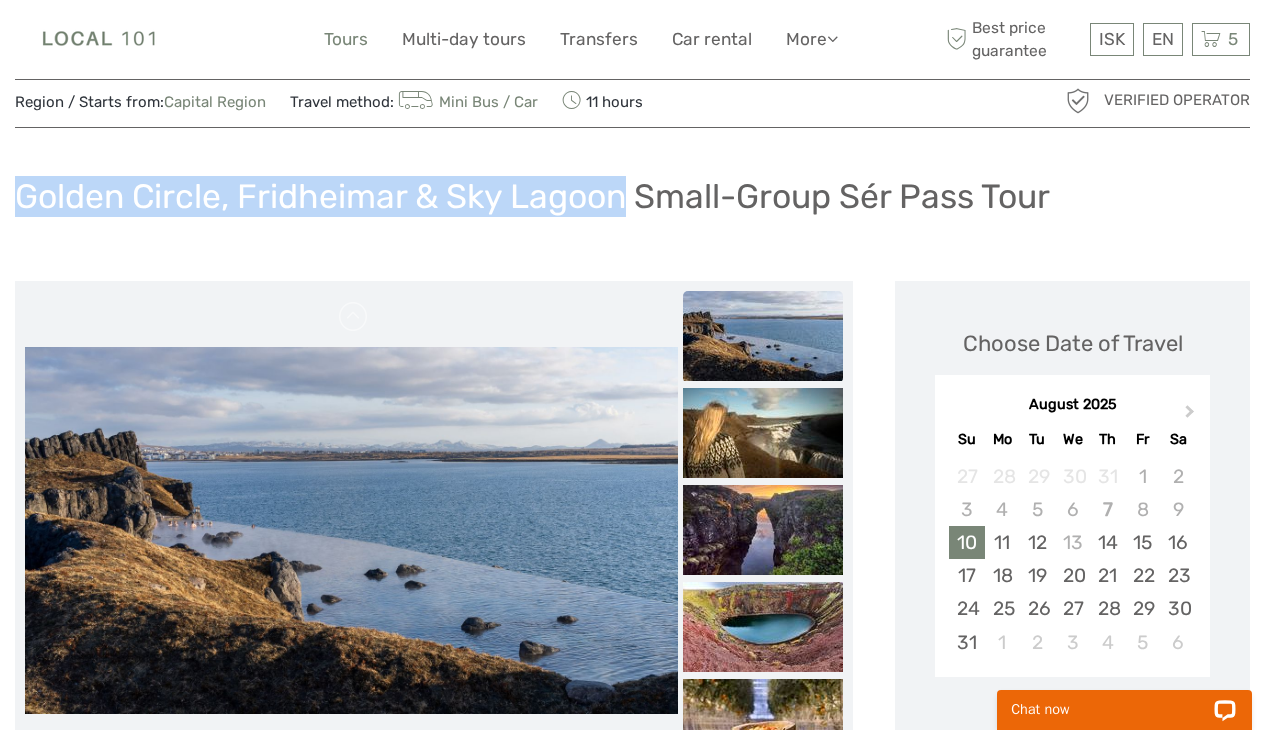 click on "Tours" at bounding box center (346, 39) 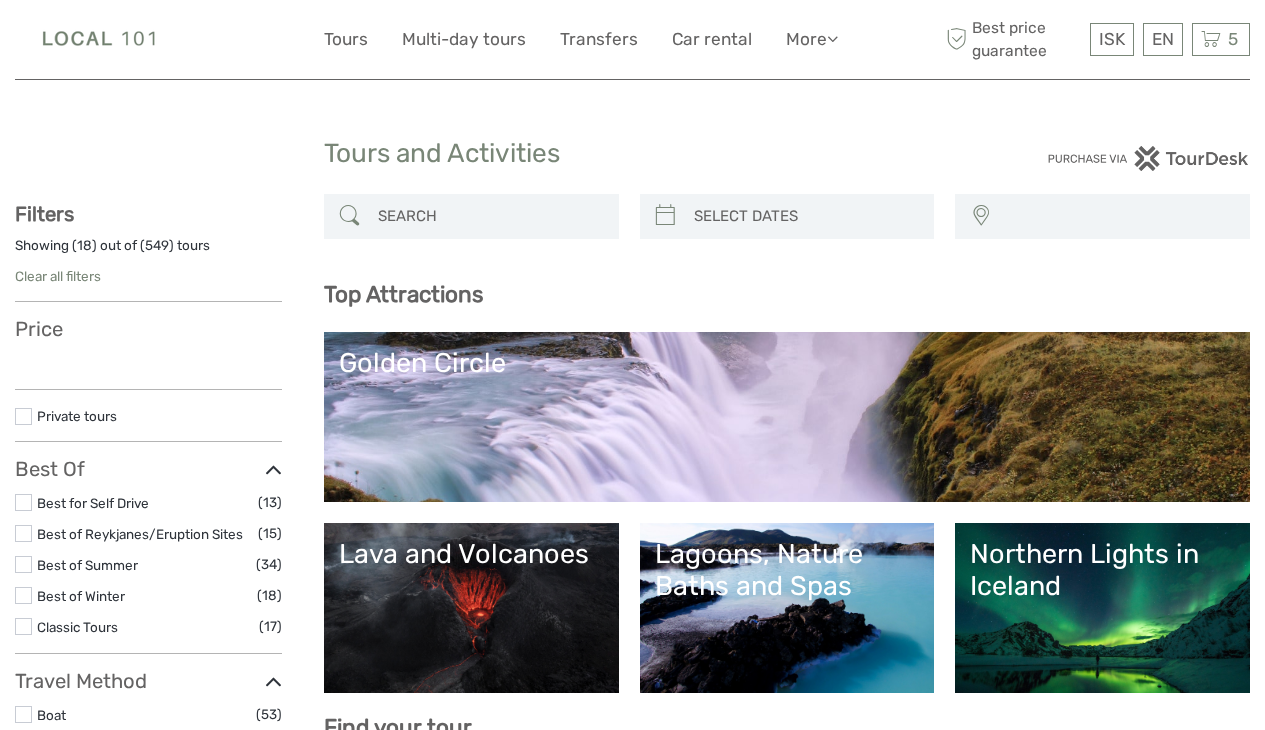 select 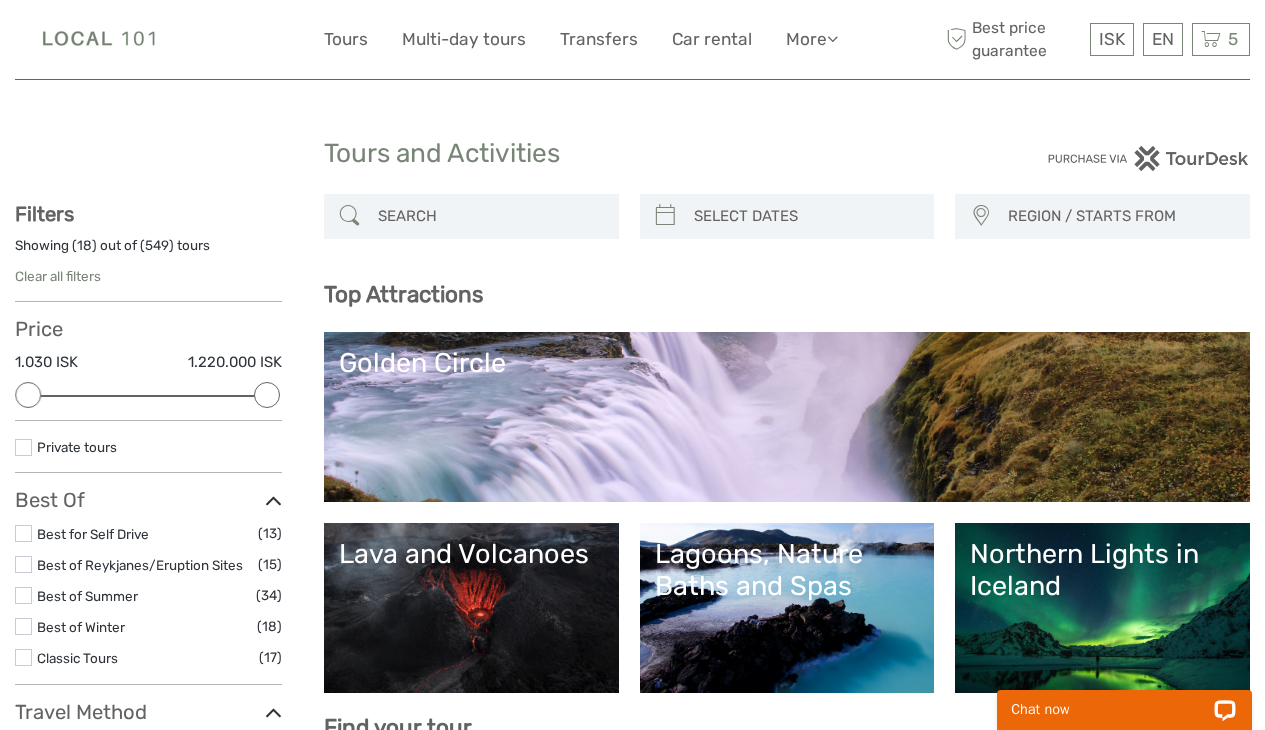 scroll, scrollTop: 0, scrollLeft: 0, axis: both 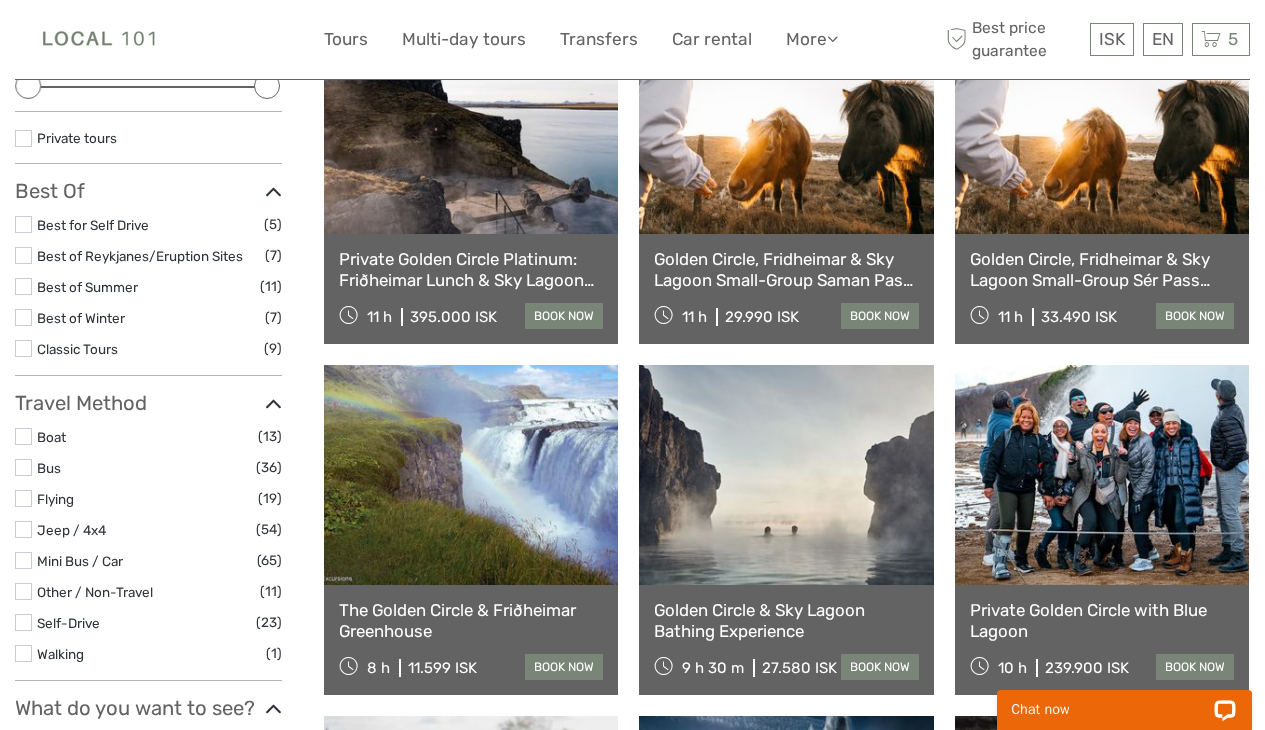 type on "Golden Circle, Fridheimar & Sky Lagoon" 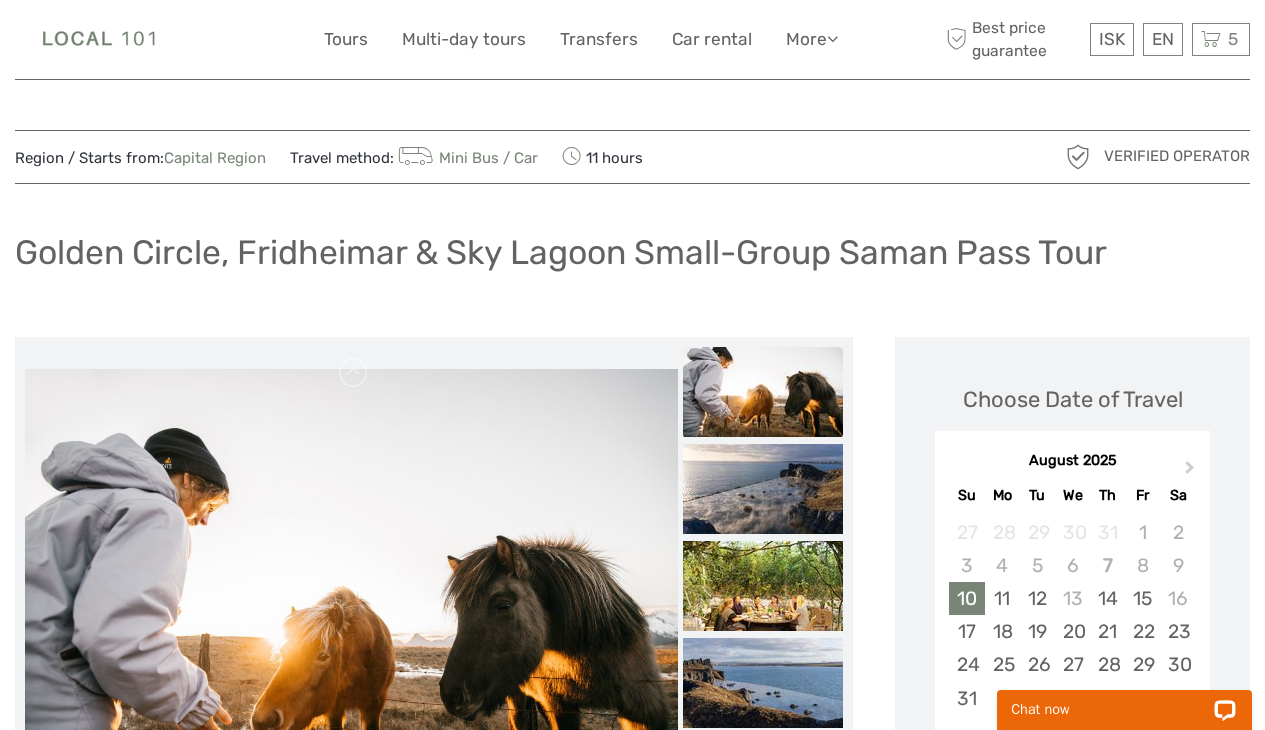 scroll, scrollTop: 0, scrollLeft: 0, axis: both 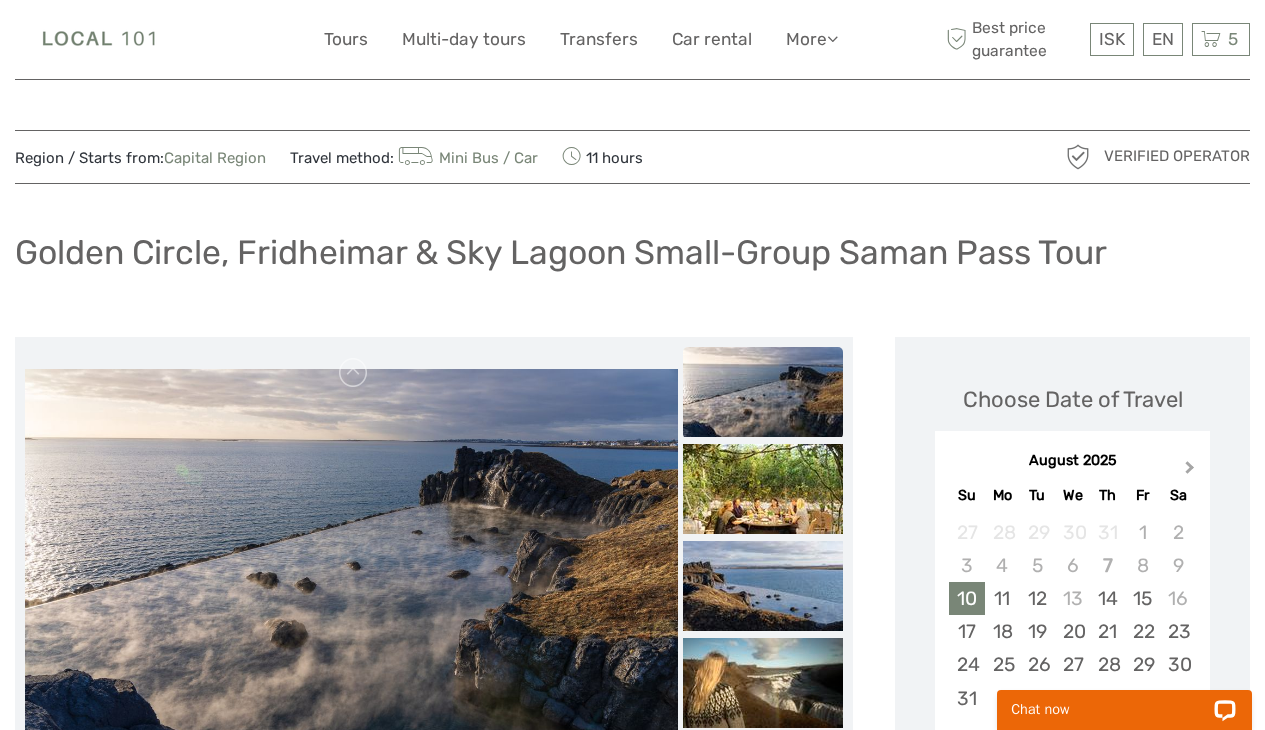 click on "Next Month" at bounding box center [1192, 472] 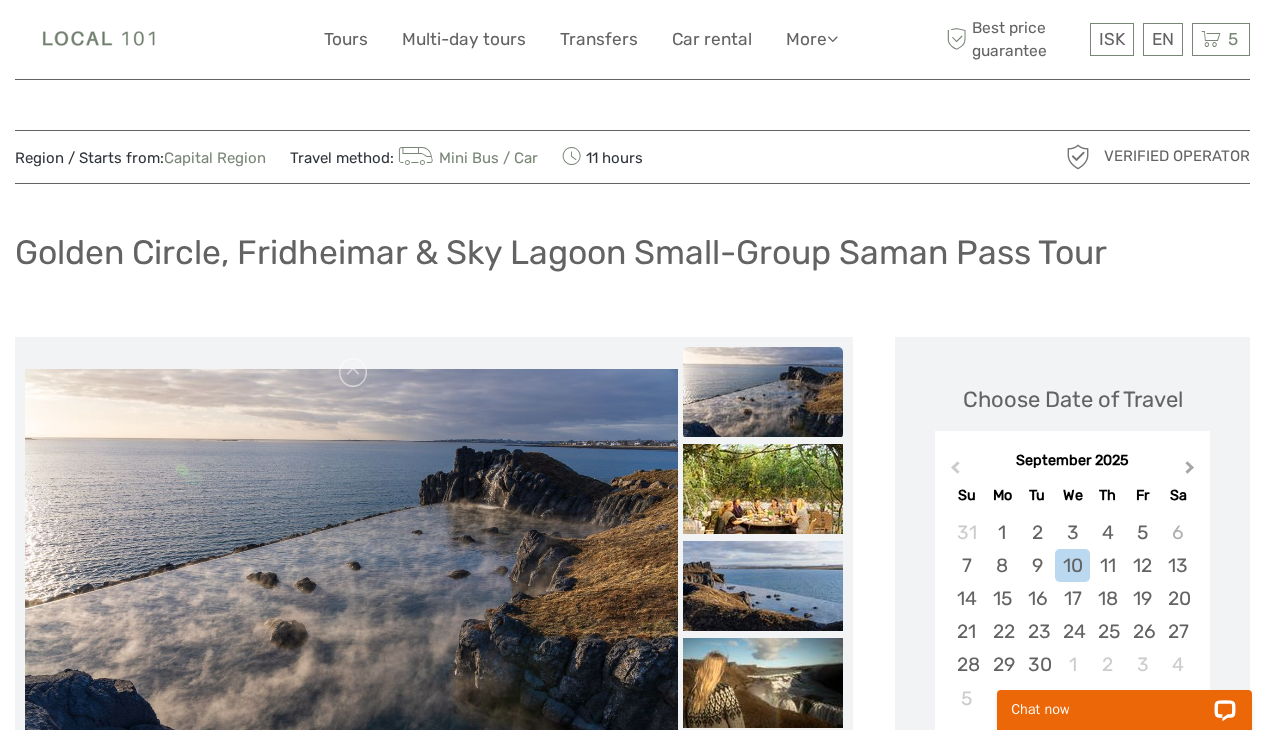 click on "Next Month" at bounding box center [1192, 472] 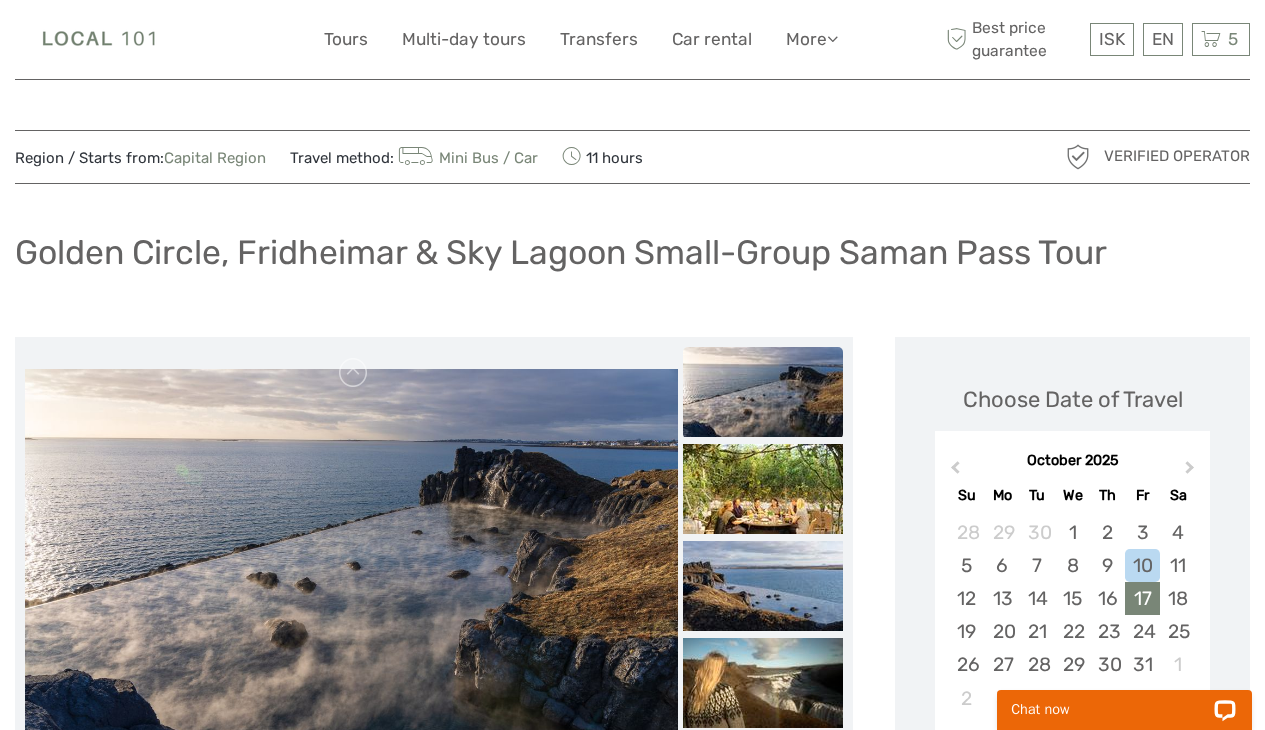 click on "17" at bounding box center (1142, 598) 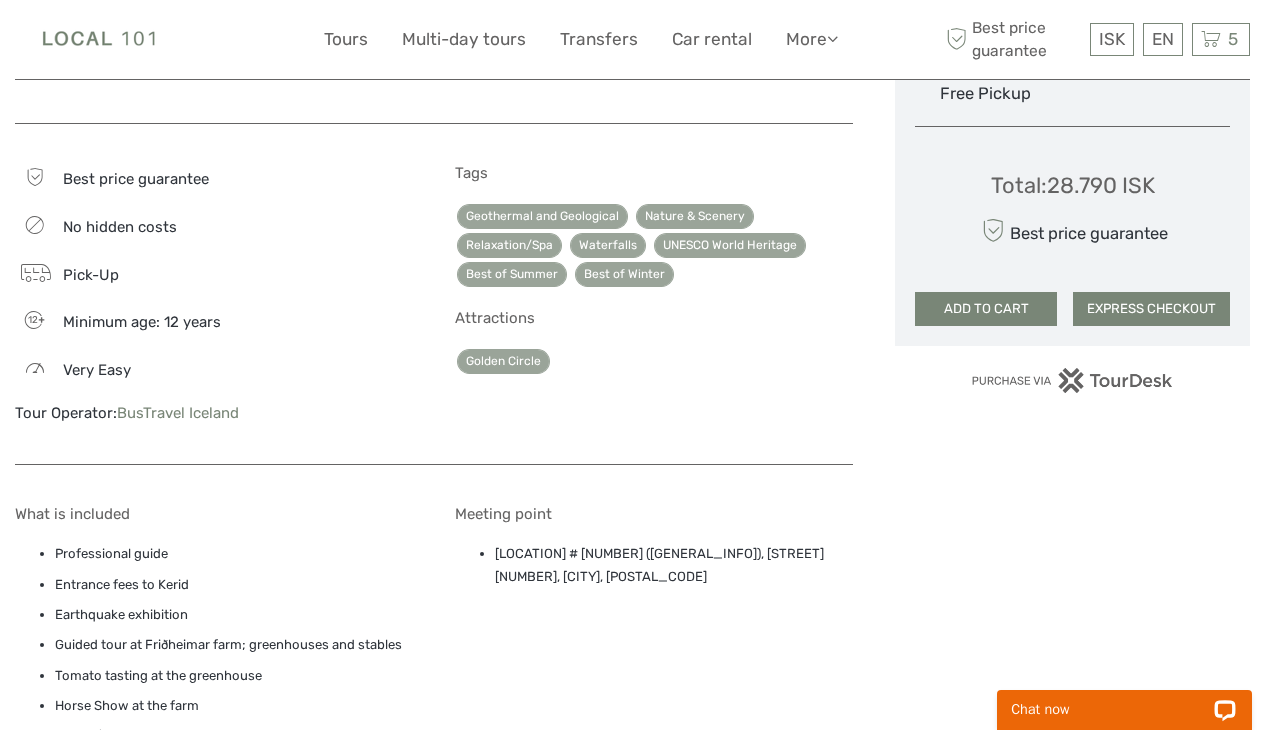 scroll, scrollTop: 1123, scrollLeft: 0, axis: vertical 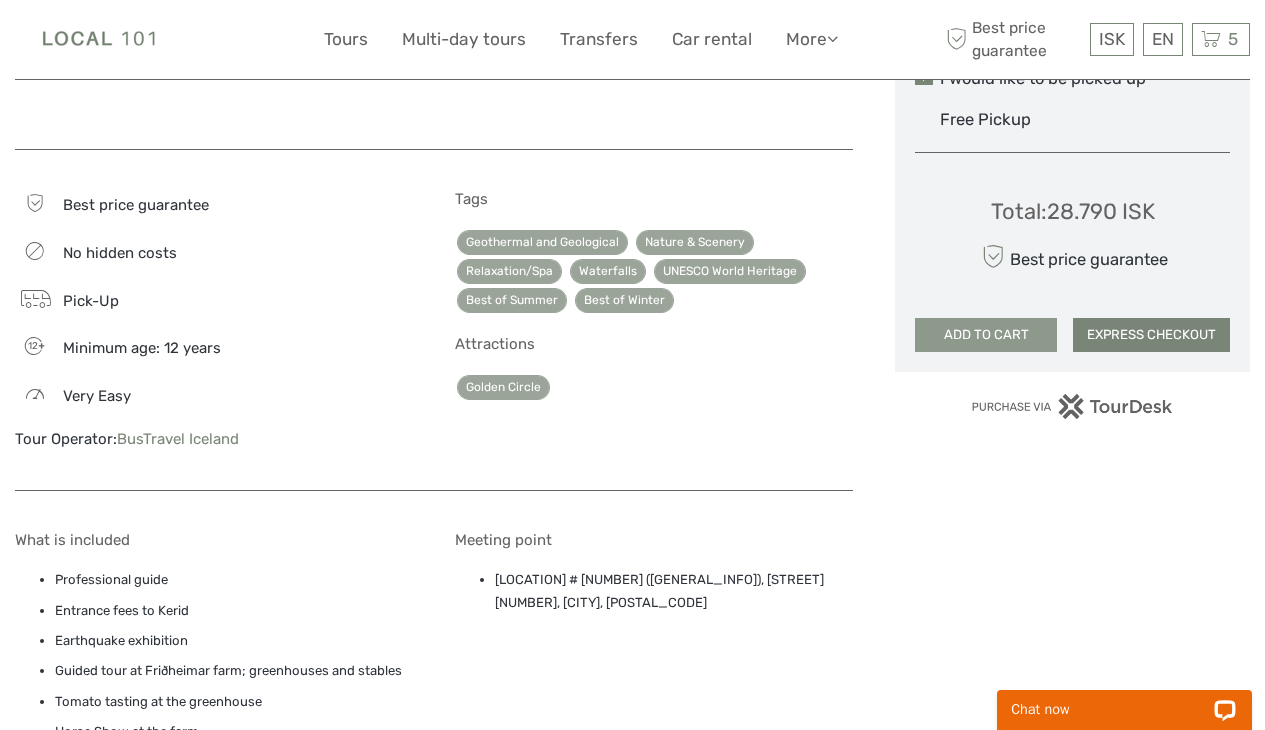 click on "ADD TO CART" at bounding box center [986, 335] 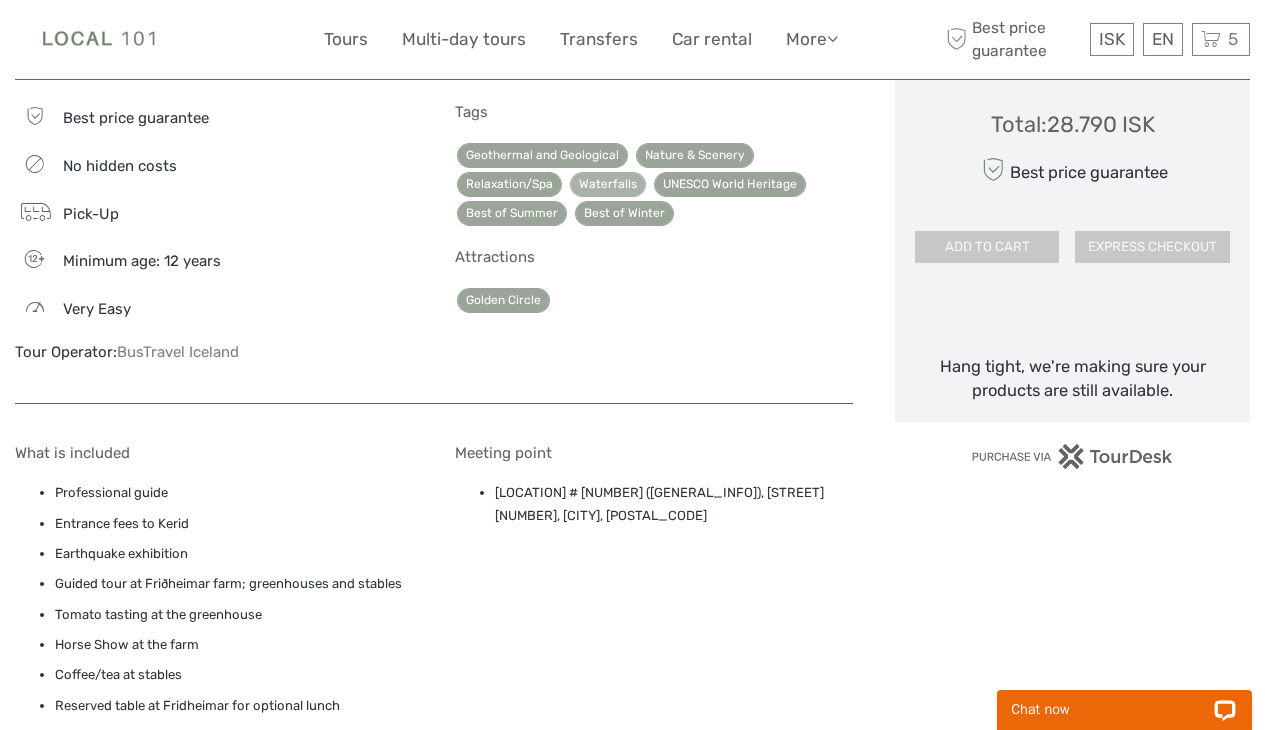 scroll, scrollTop: 1214, scrollLeft: 0, axis: vertical 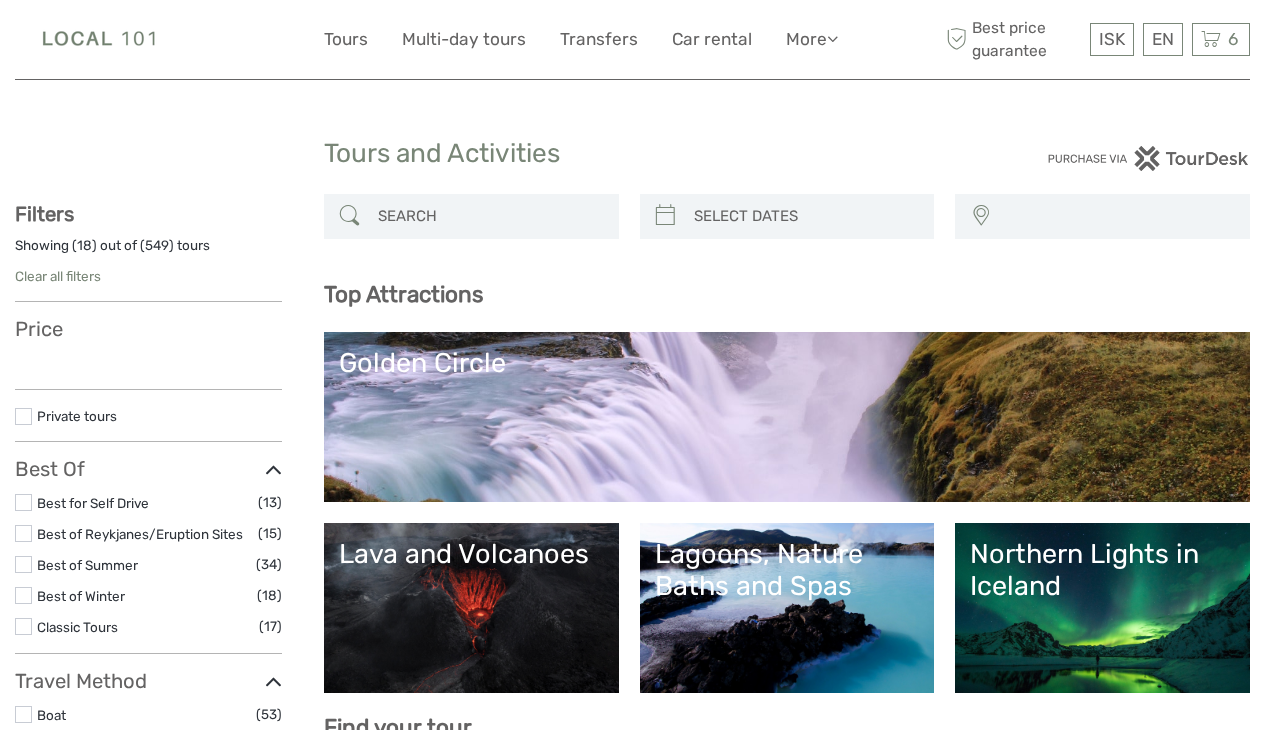 select 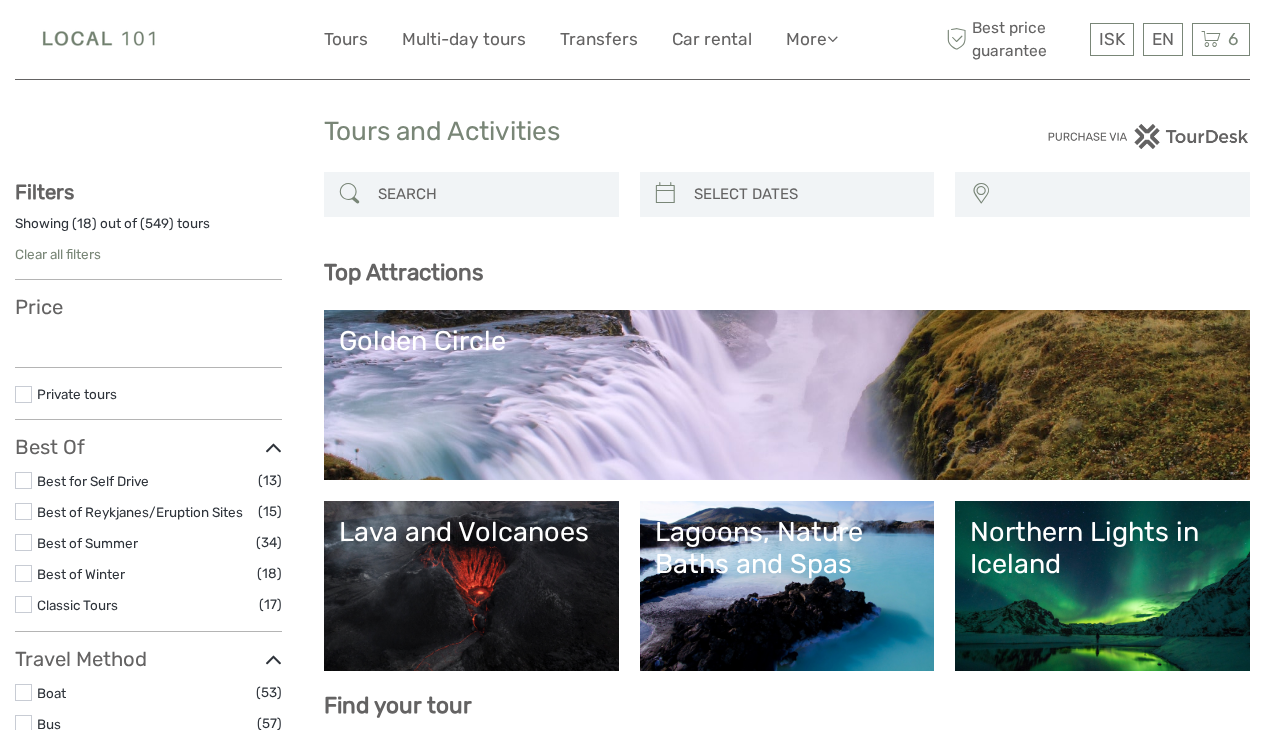 scroll, scrollTop: 23, scrollLeft: 0, axis: vertical 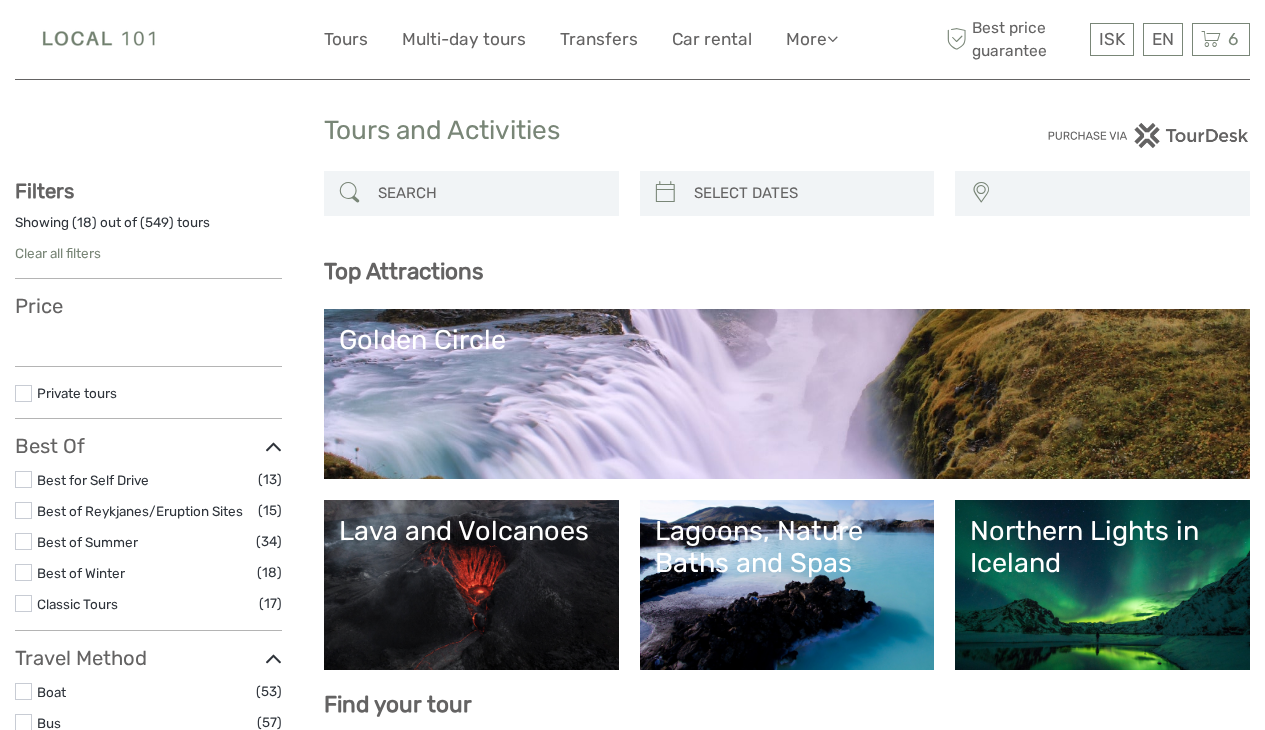 select 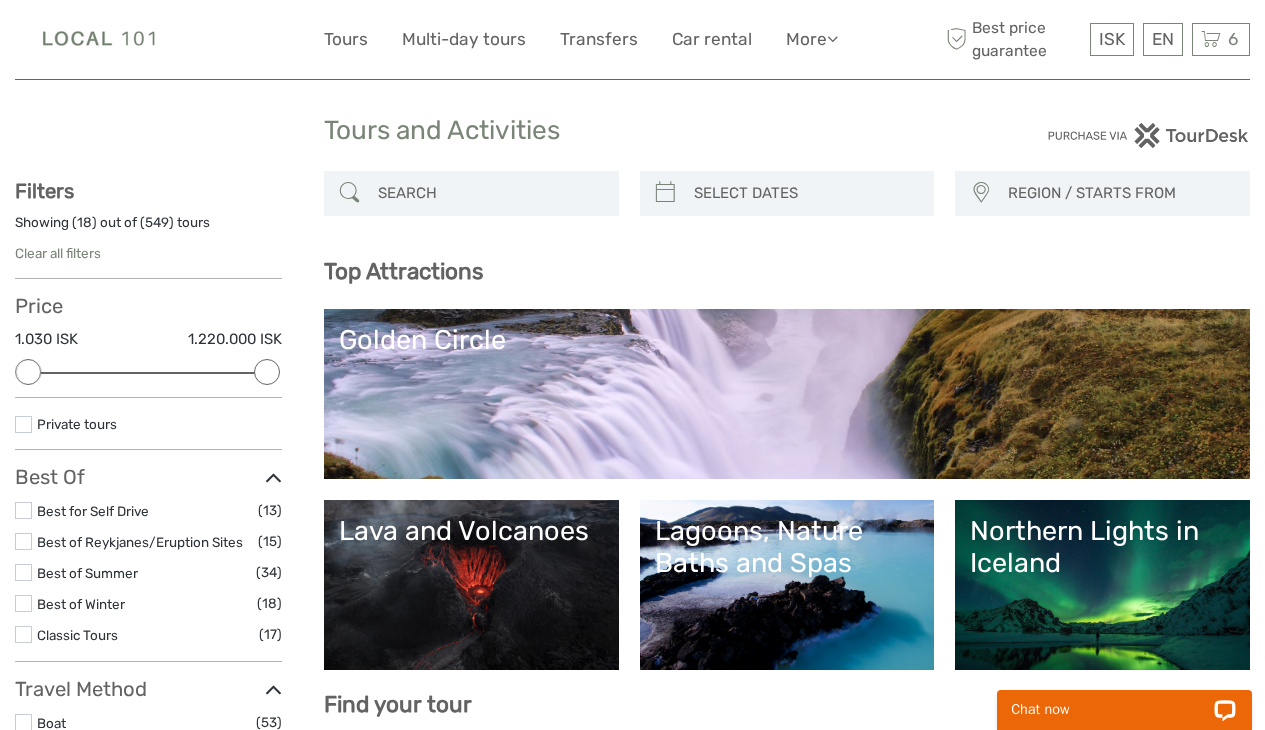 scroll, scrollTop: 0, scrollLeft: 0, axis: both 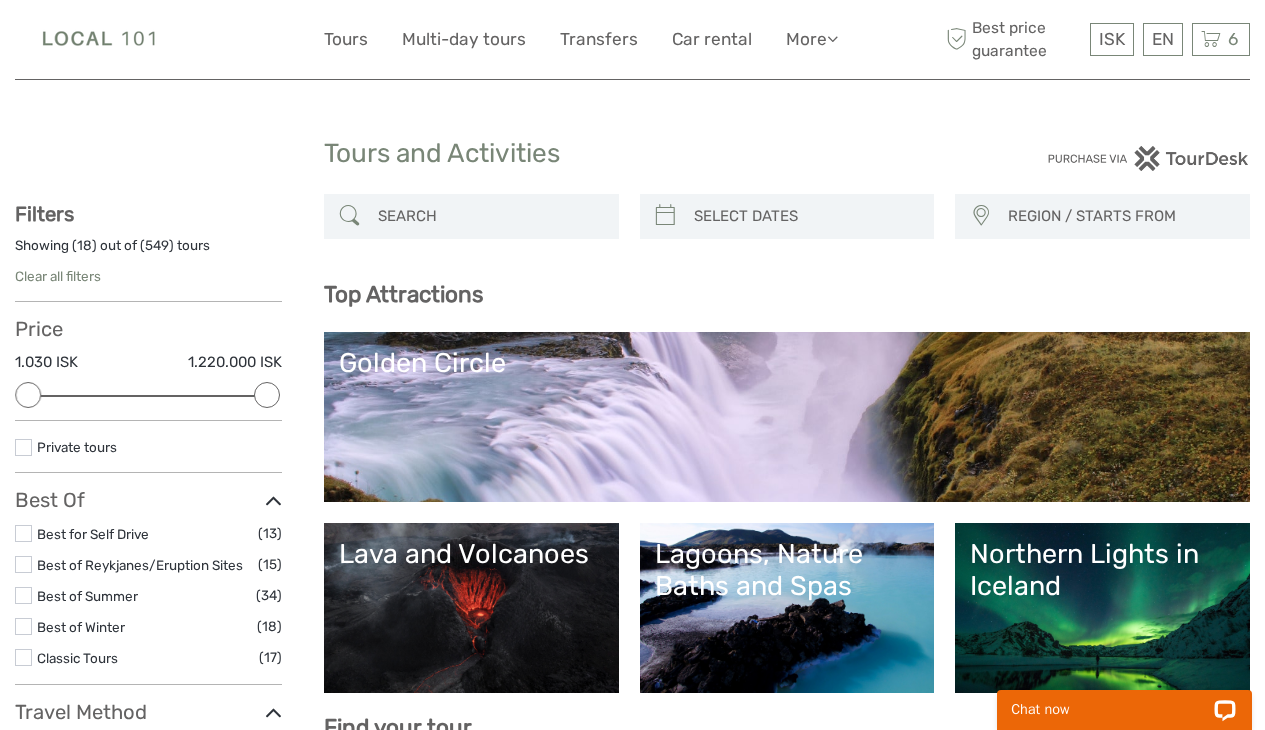 click at bounding box center [489, 216] 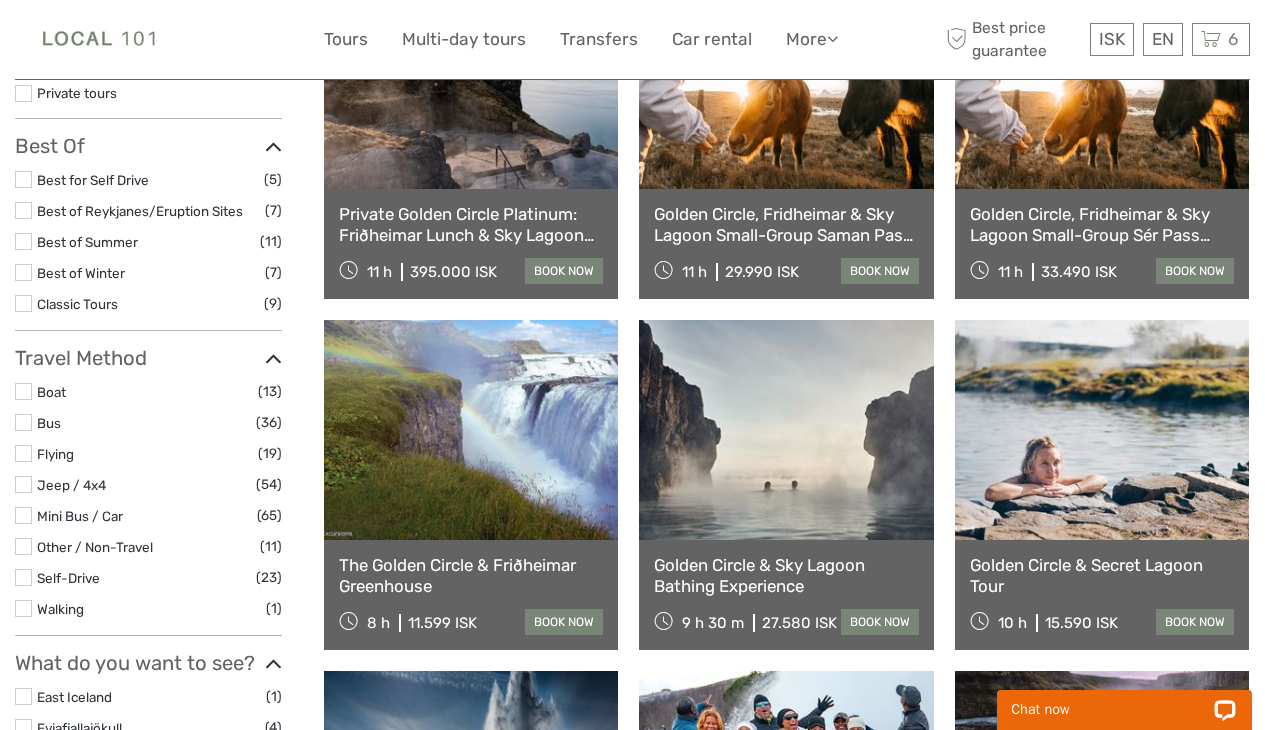 scroll, scrollTop: 356, scrollLeft: 0, axis: vertical 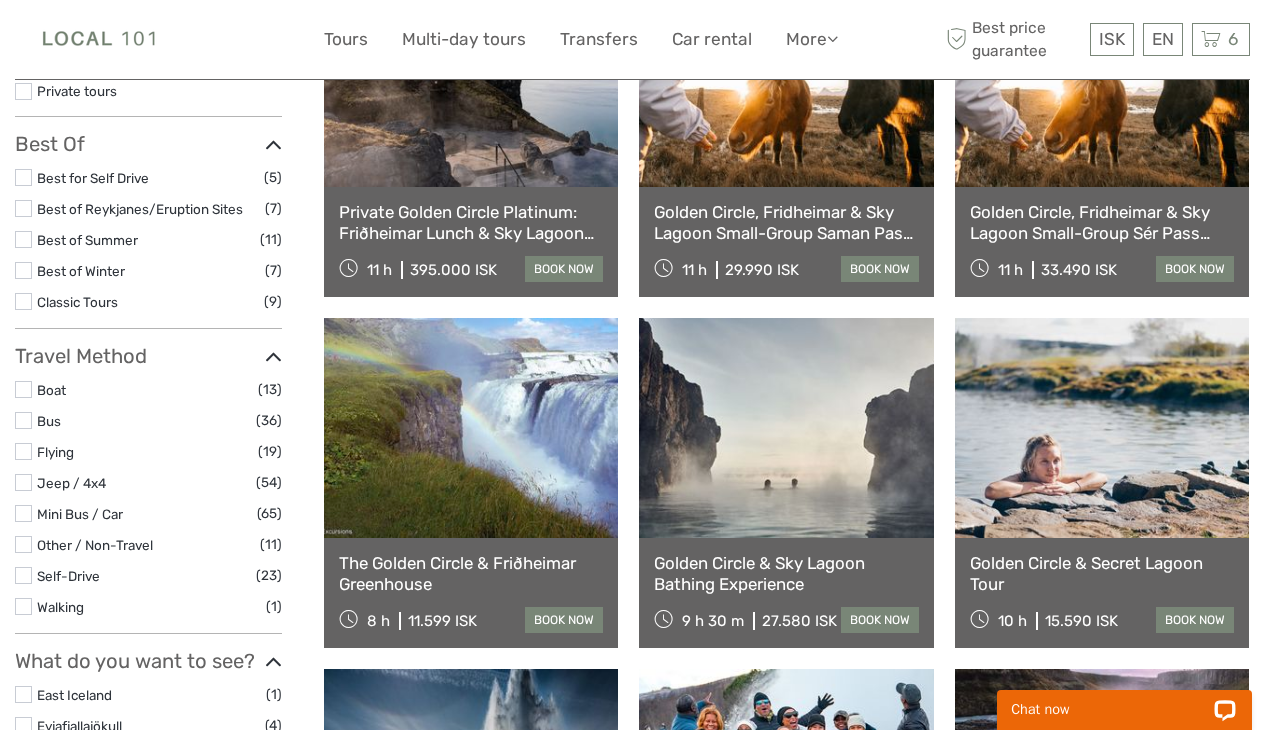 type on "Golden Circle, Fridheimar & Sky Lagoon" 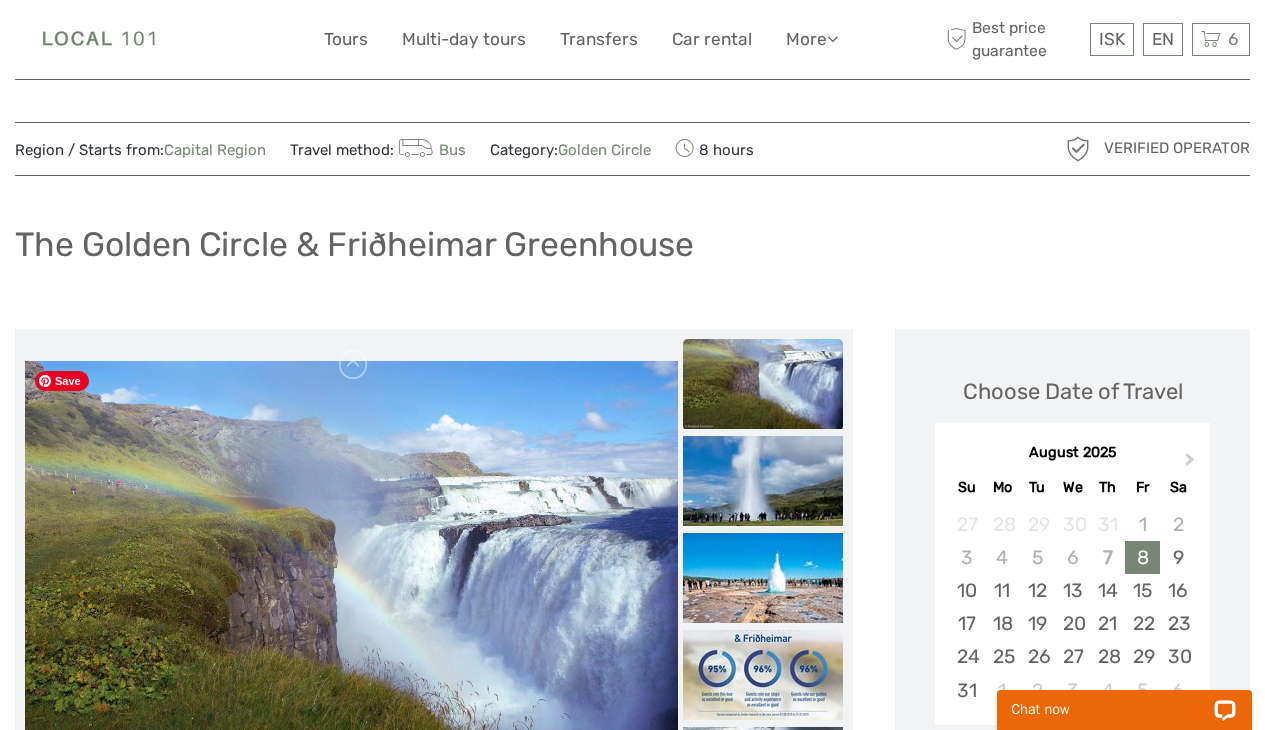 scroll, scrollTop: 16, scrollLeft: 0, axis: vertical 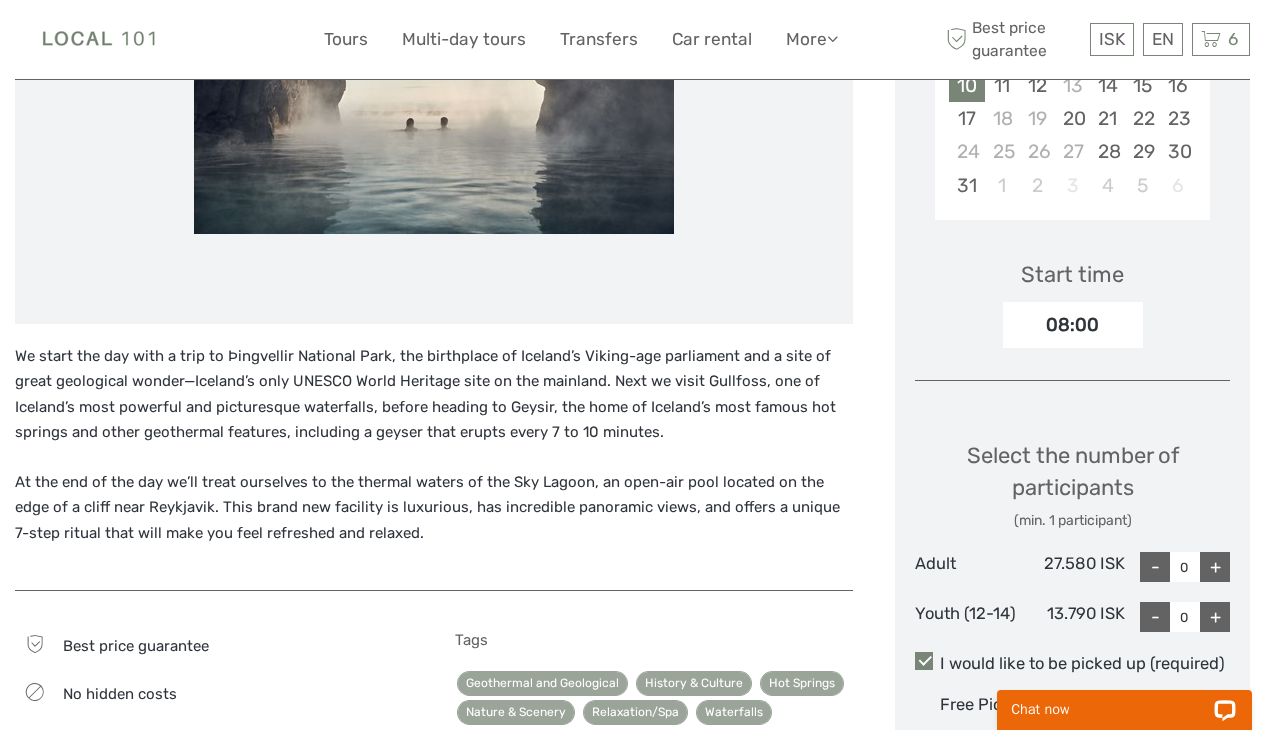 click on "+" at bounding box center (1215, 567) 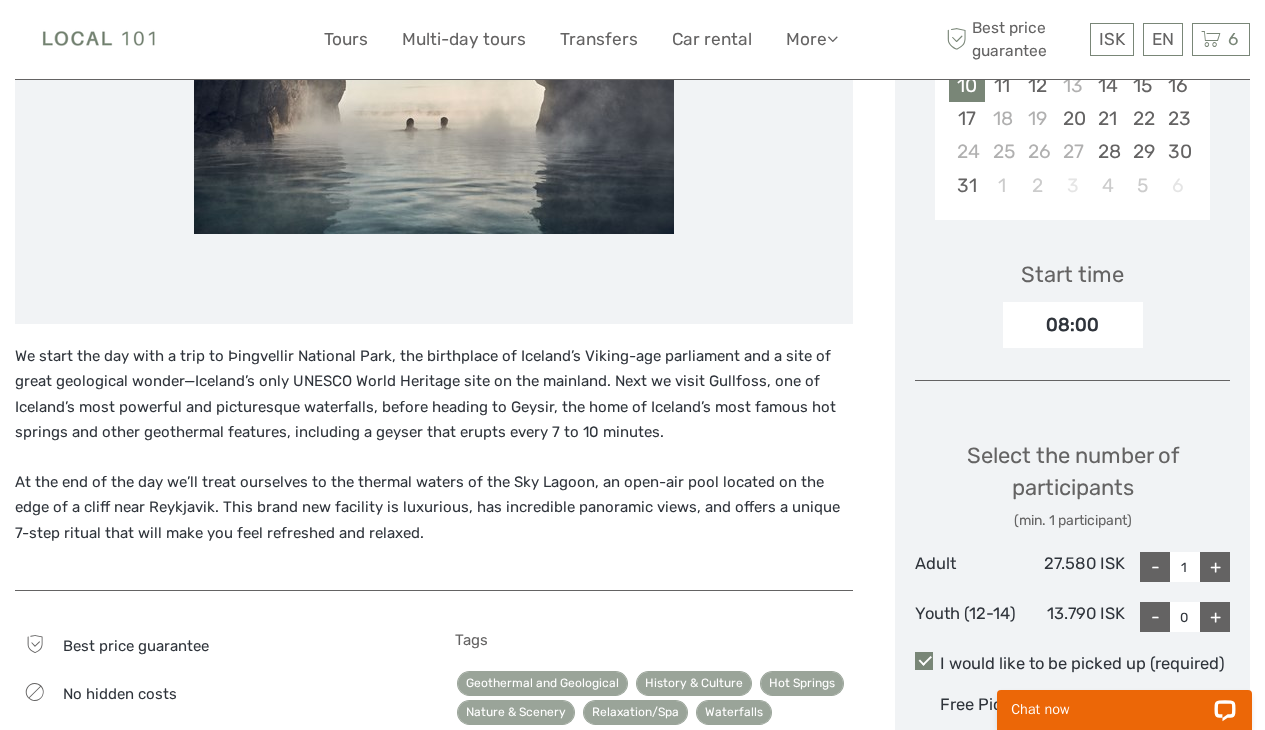 click on "+" at bounding box center [1215, 567] 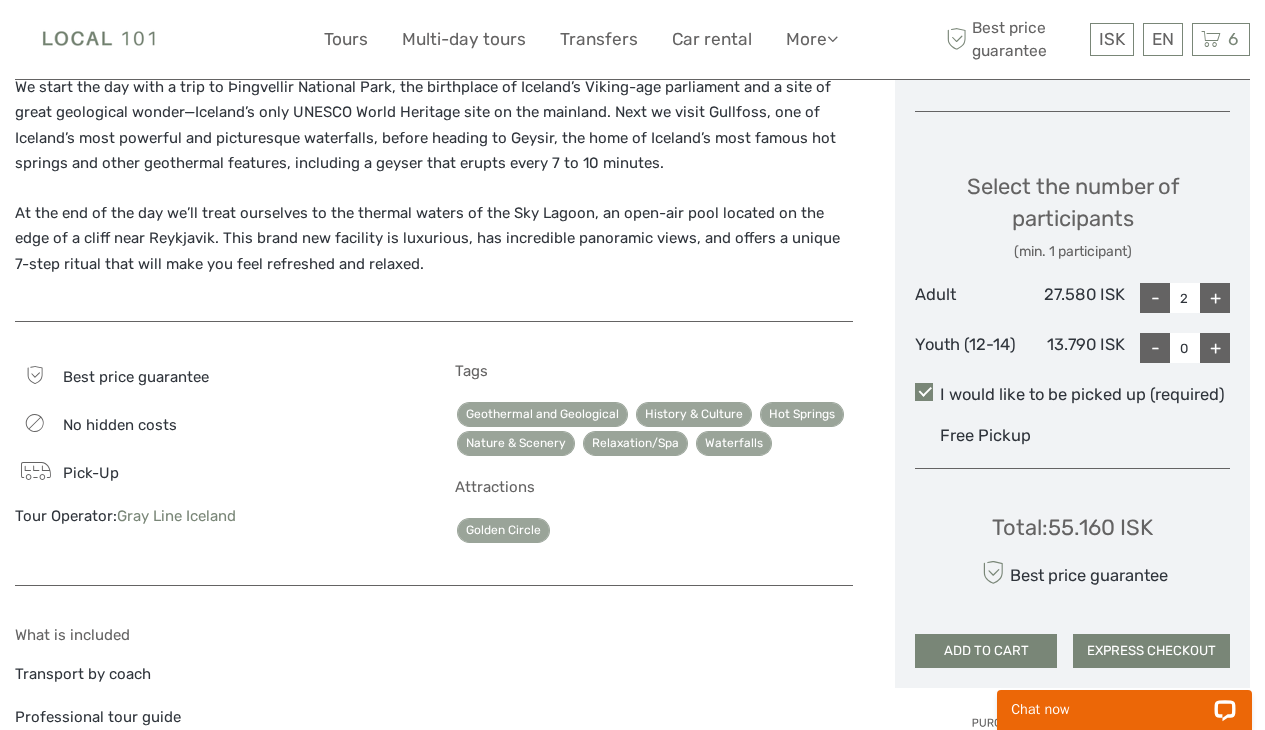 scroll, scrollTop: 789, scrollLeft: 0, axis: vertical 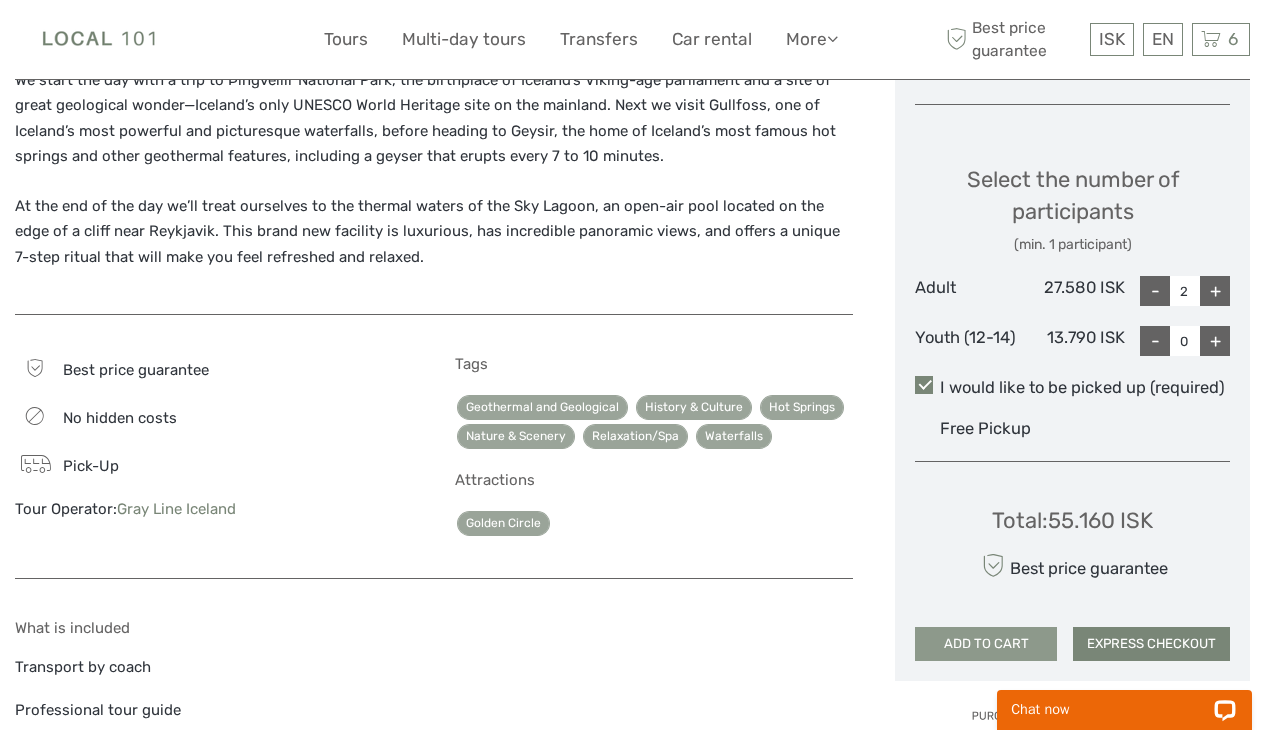 click on "ADD TO CART" at bounding box center [986, 644] 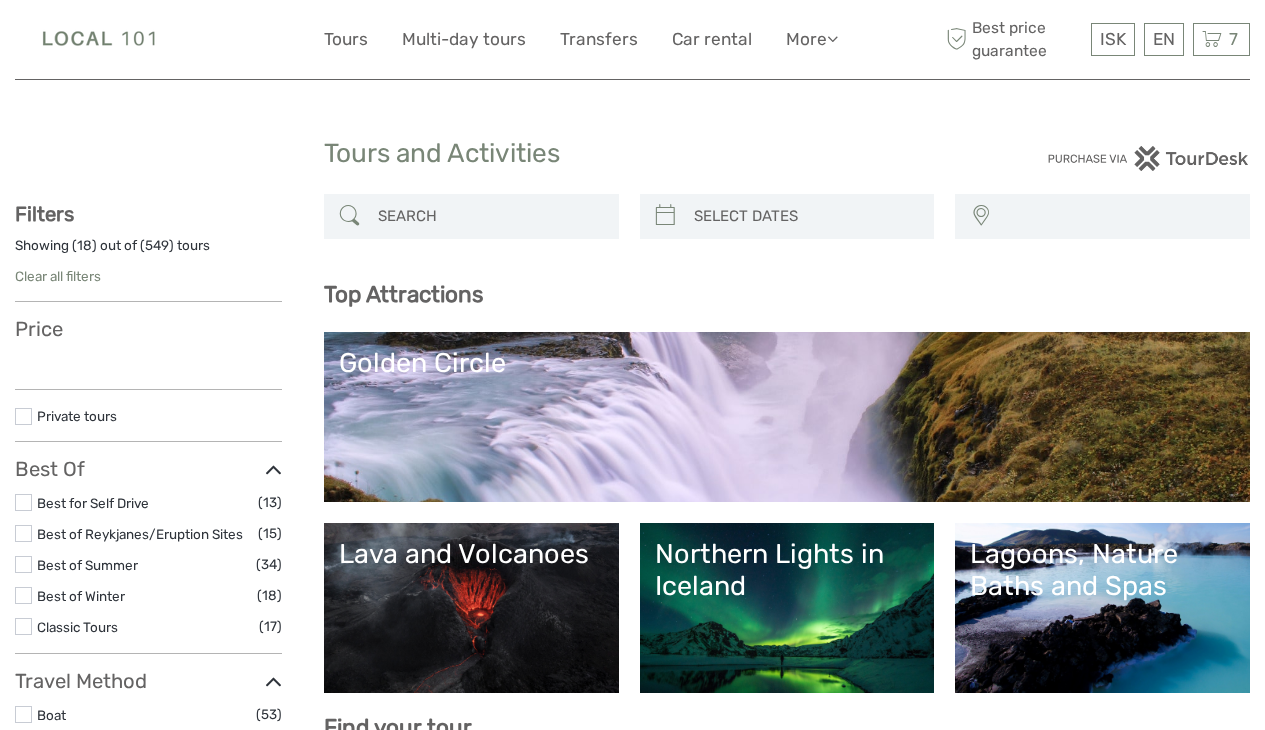 select 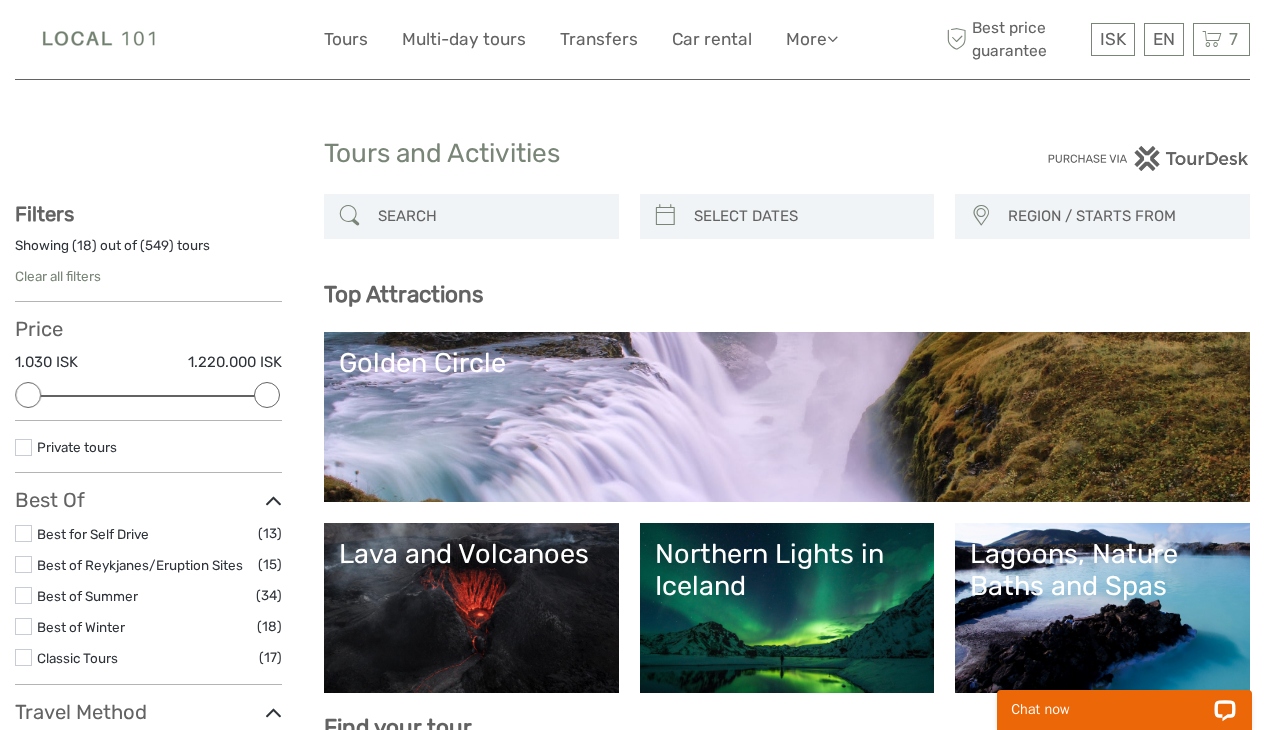 scroll, scrollTop: 0, scrollLeft: 0, axis: both 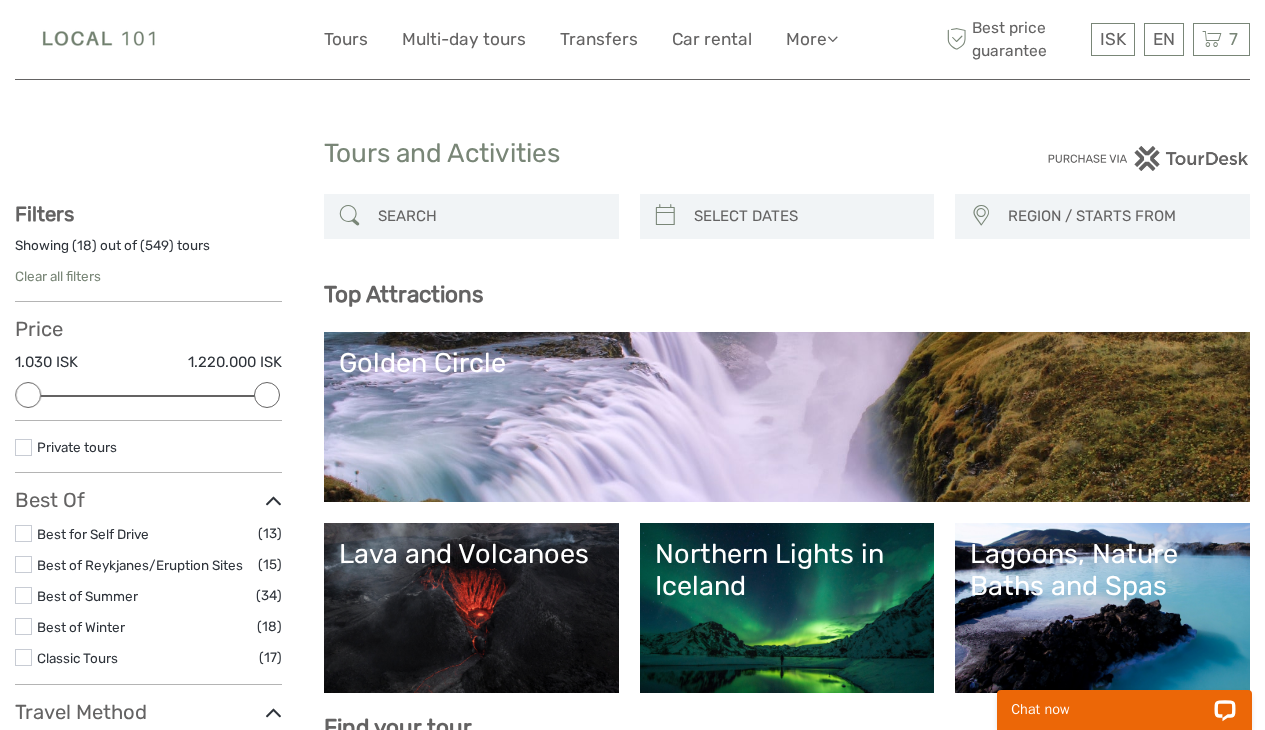 click at bounding box center (489, 216) 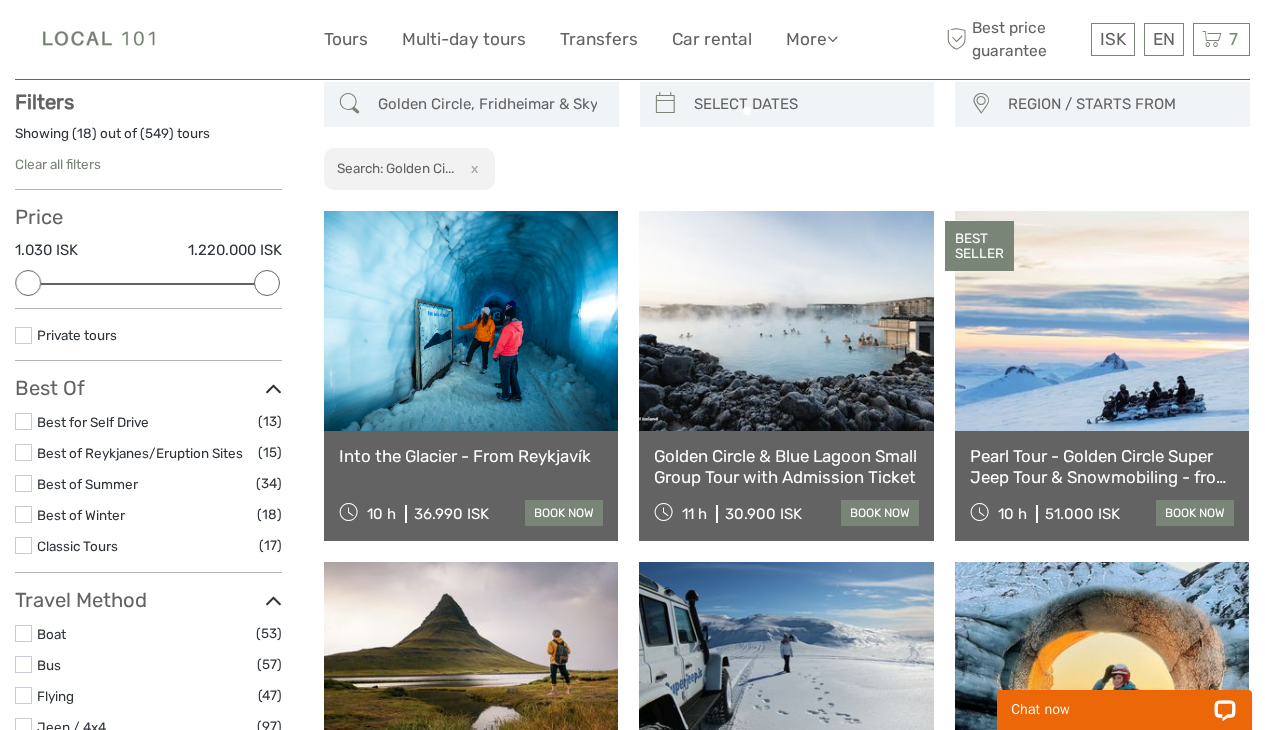 scroll, scrollTop: 113, scrollLeft: 0, axis: vertical 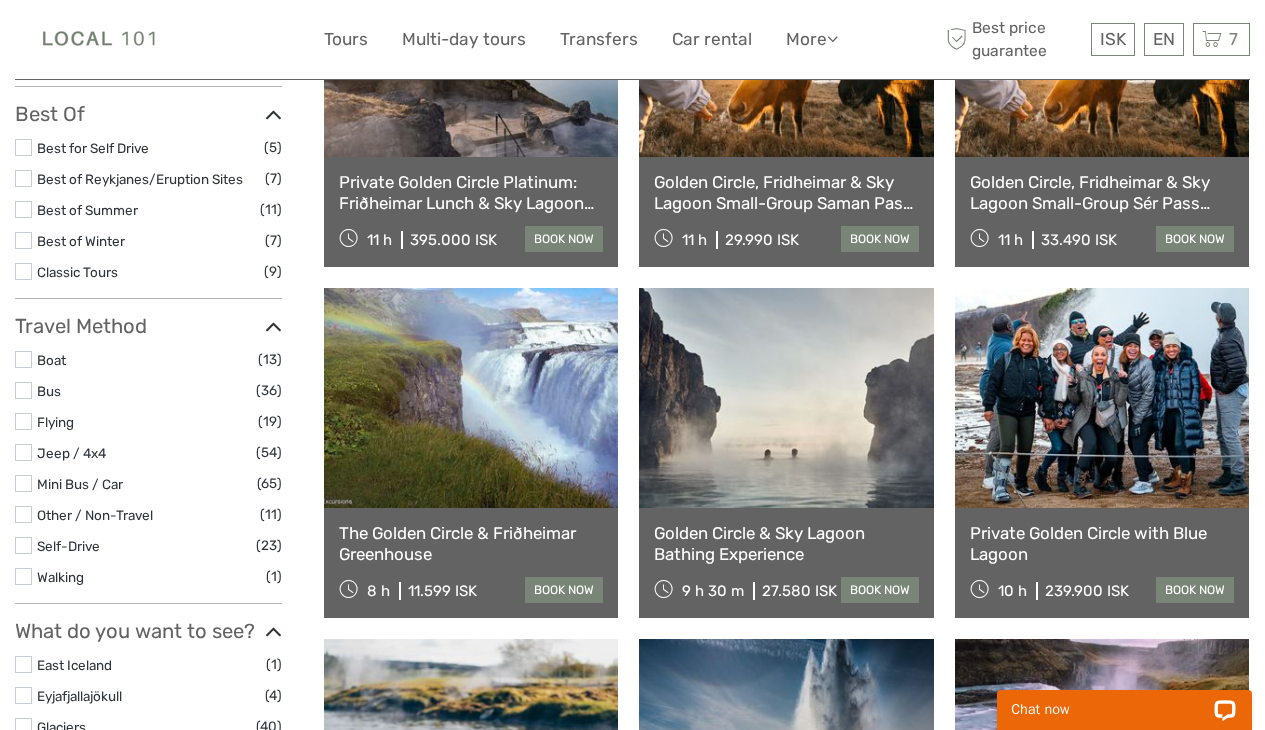 type on "Golden Circle, Fridheimar & Sky Lagoon" 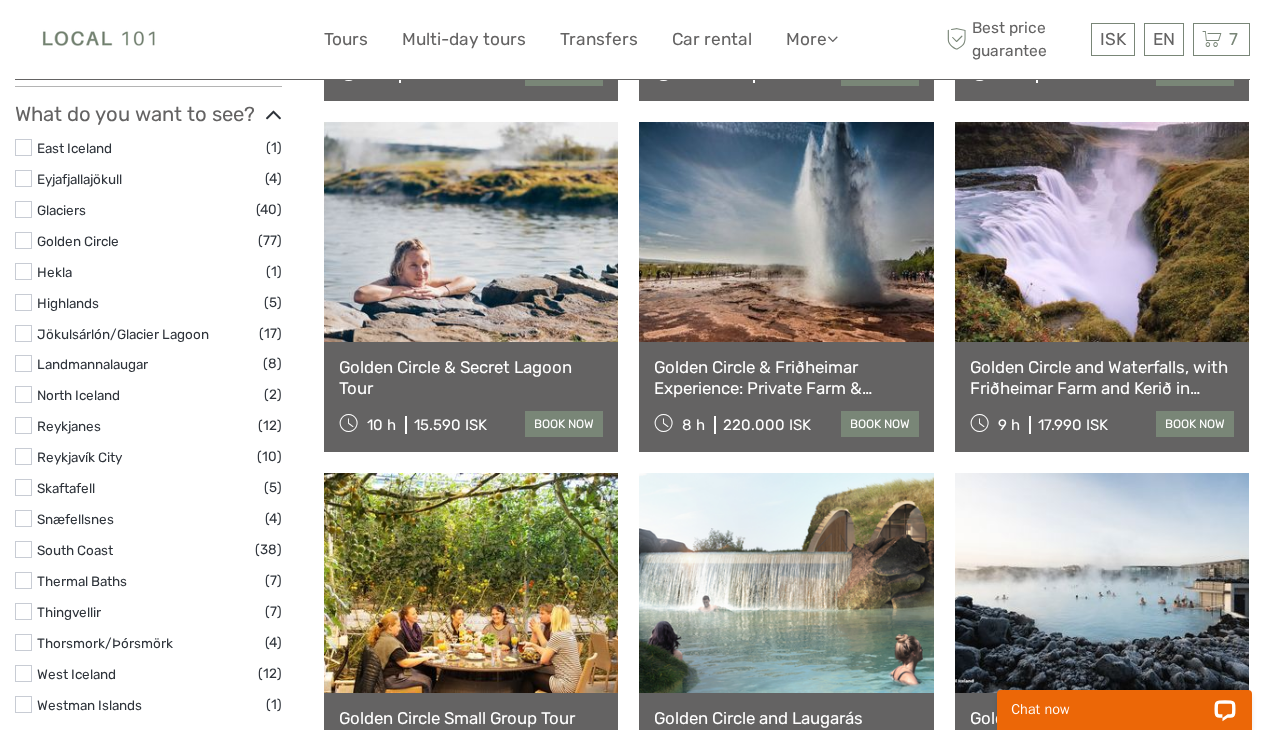 scroll, scrollTop: 901, scrollLeft: 0, axis: vertical 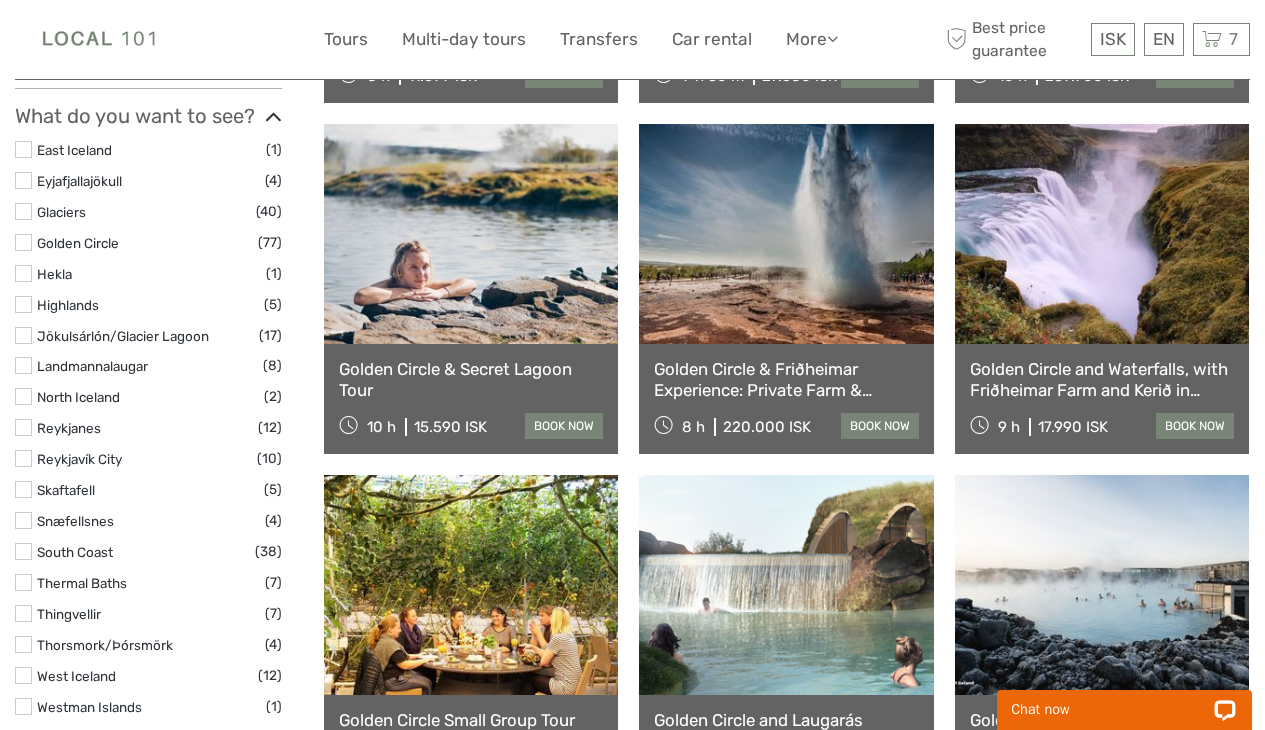 click at bounding box center (471, 234) 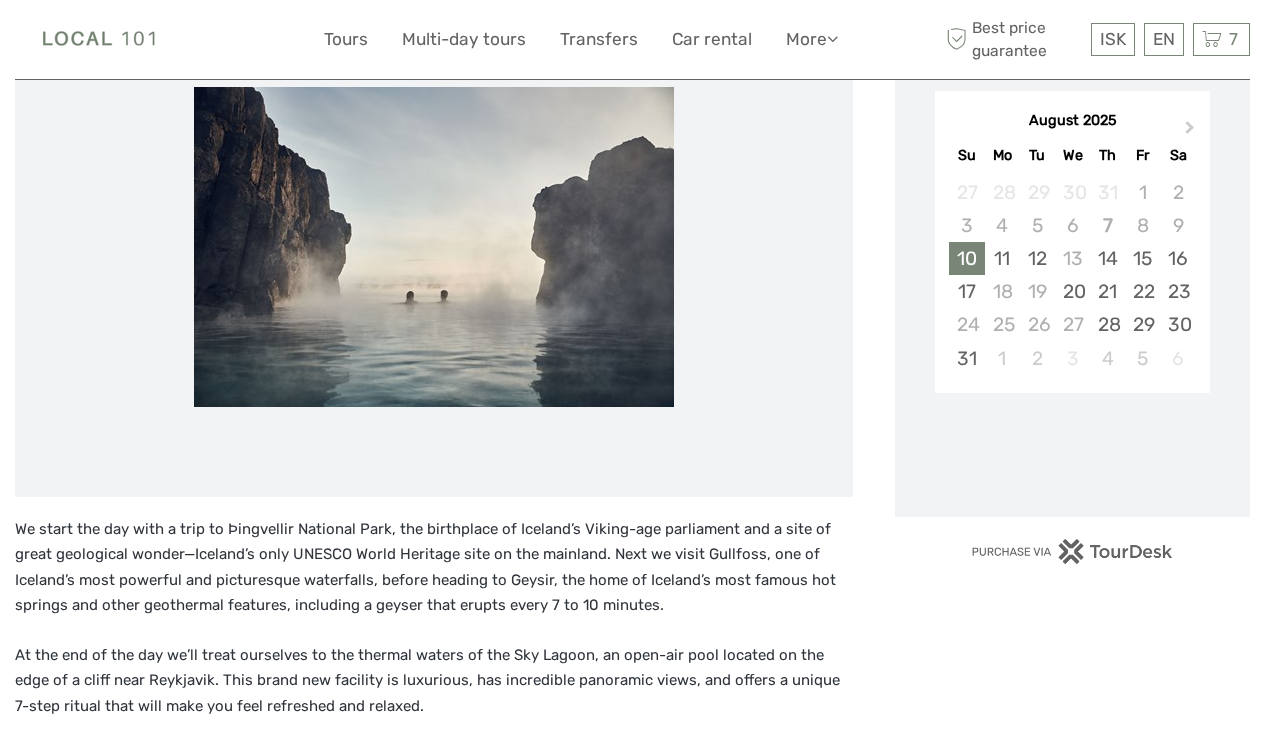 scroll, scrollTop: 461, scrollLeft: 0, axis: vertical 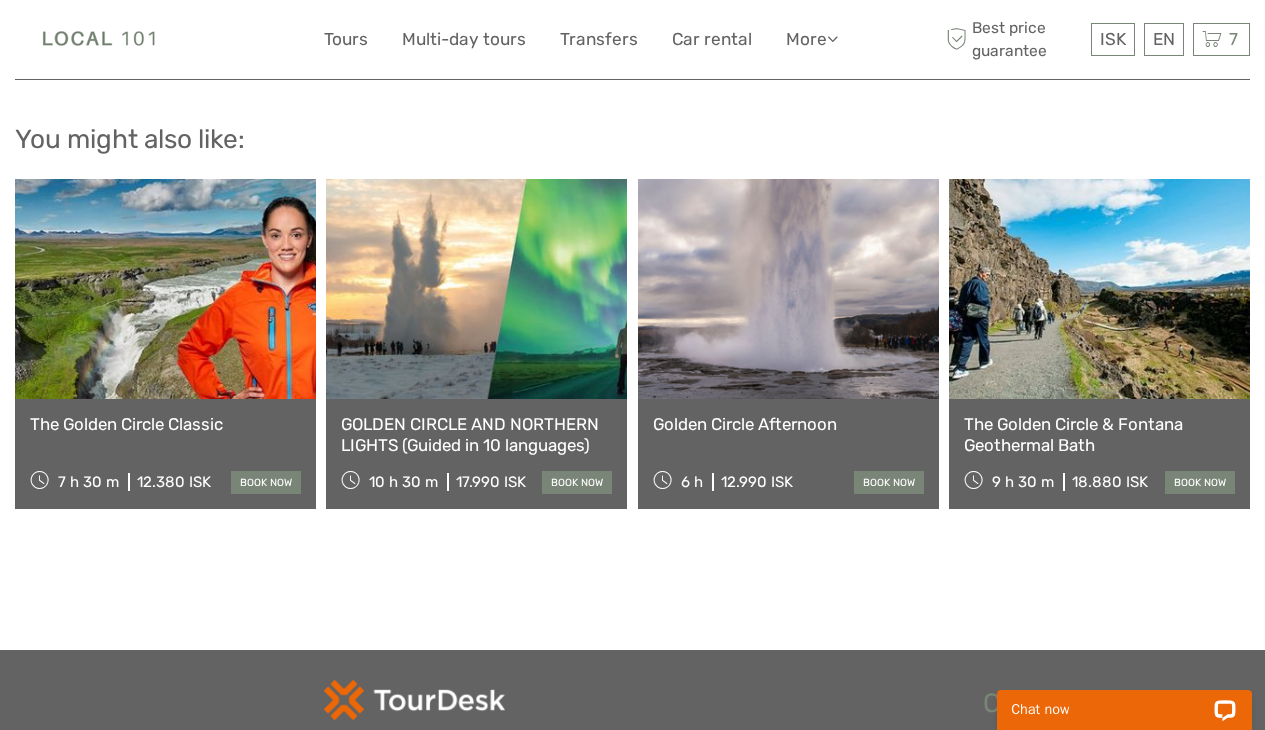click on "Golden Circle Afternoon" at bounding box center (788, 424) 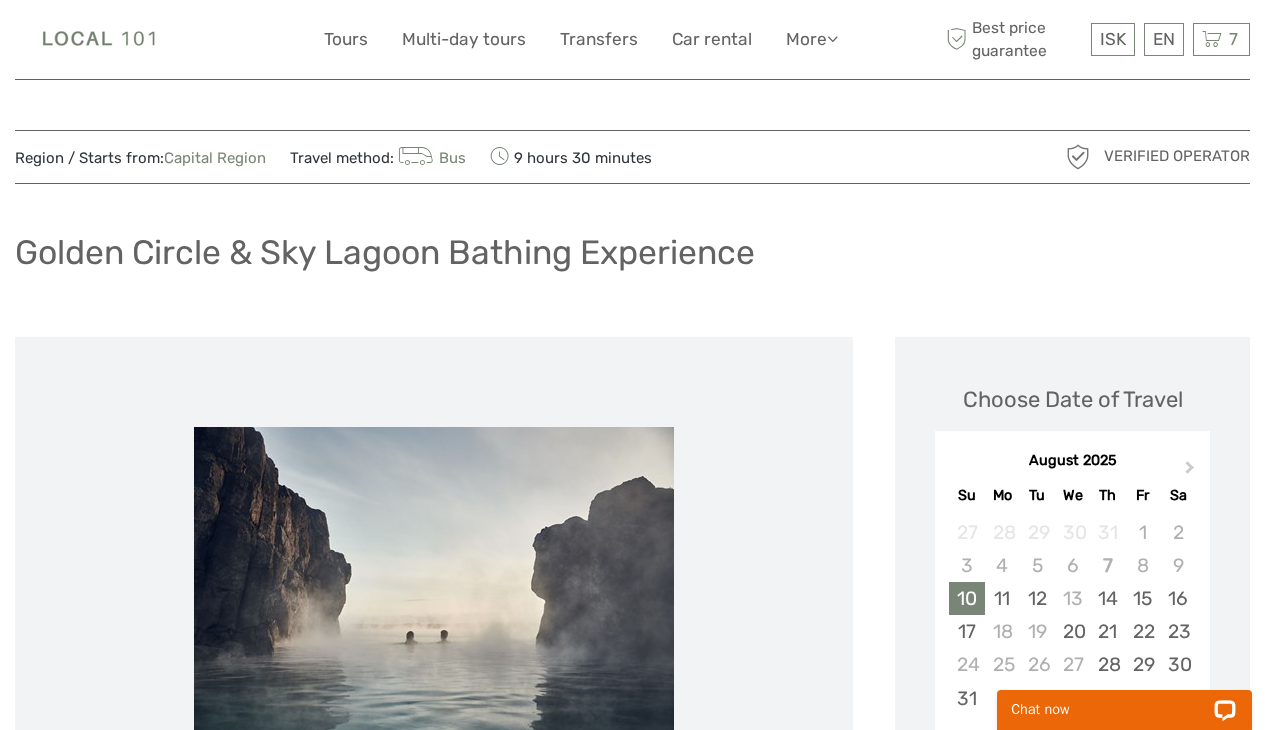 scroll, scrollTop: 0, scrollLeft: 0, axis: both 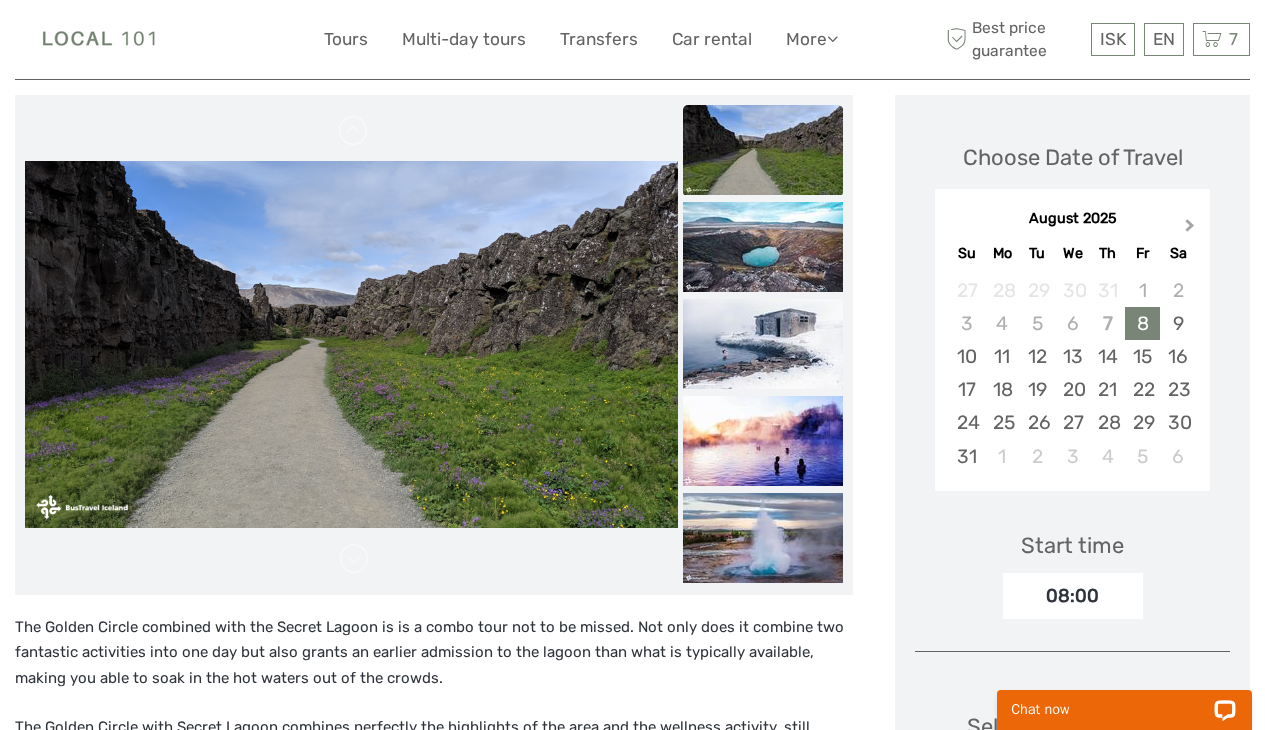 click on "Next Month" at bounding box center (1190, 229) 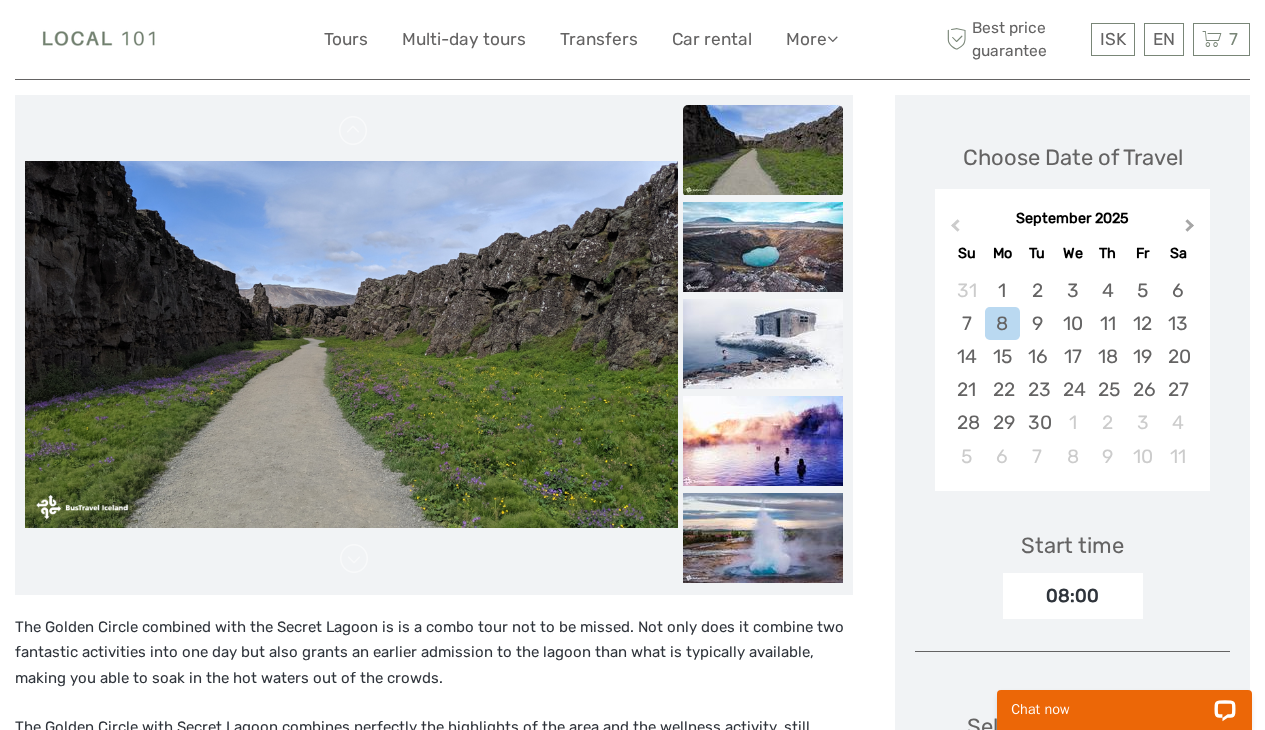 click on "Next Month" at bounding box center [1190, 229] 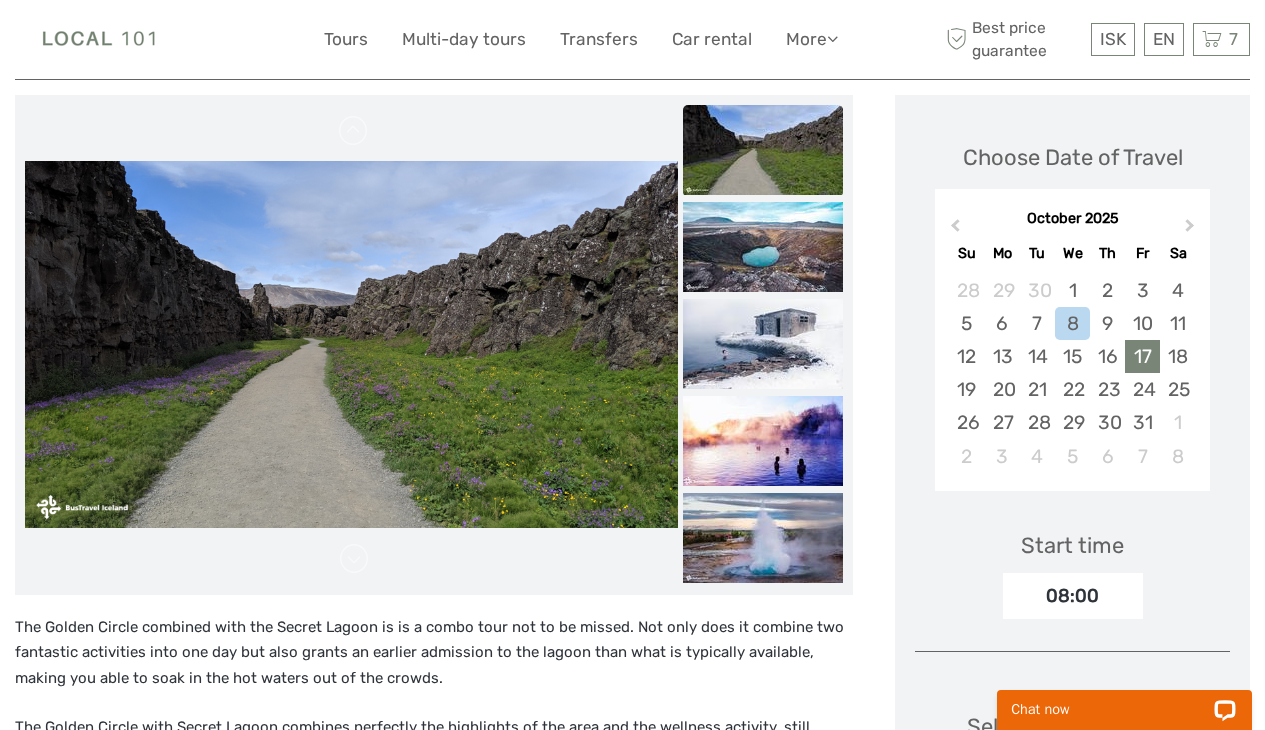 click on "17" at bounding box center (1142, 356) 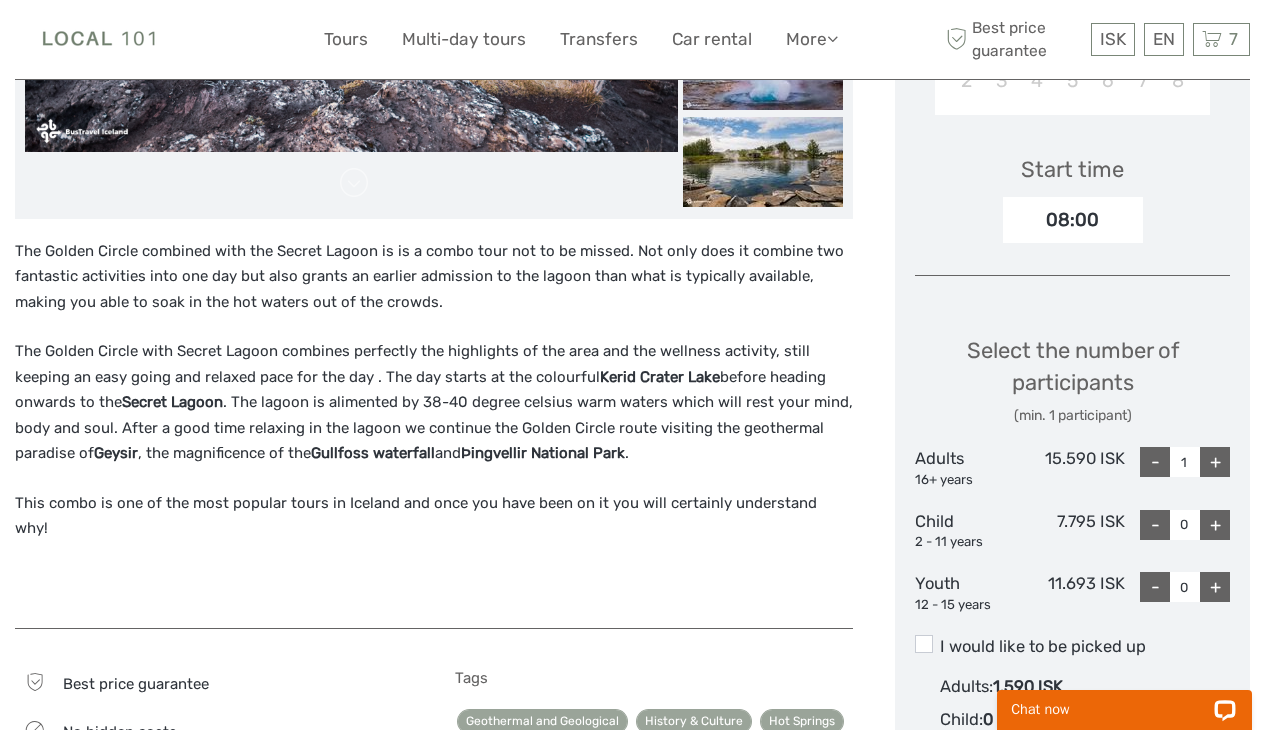 scroll, scrollTop: 626, scrollLeft: 0, axis: vertical 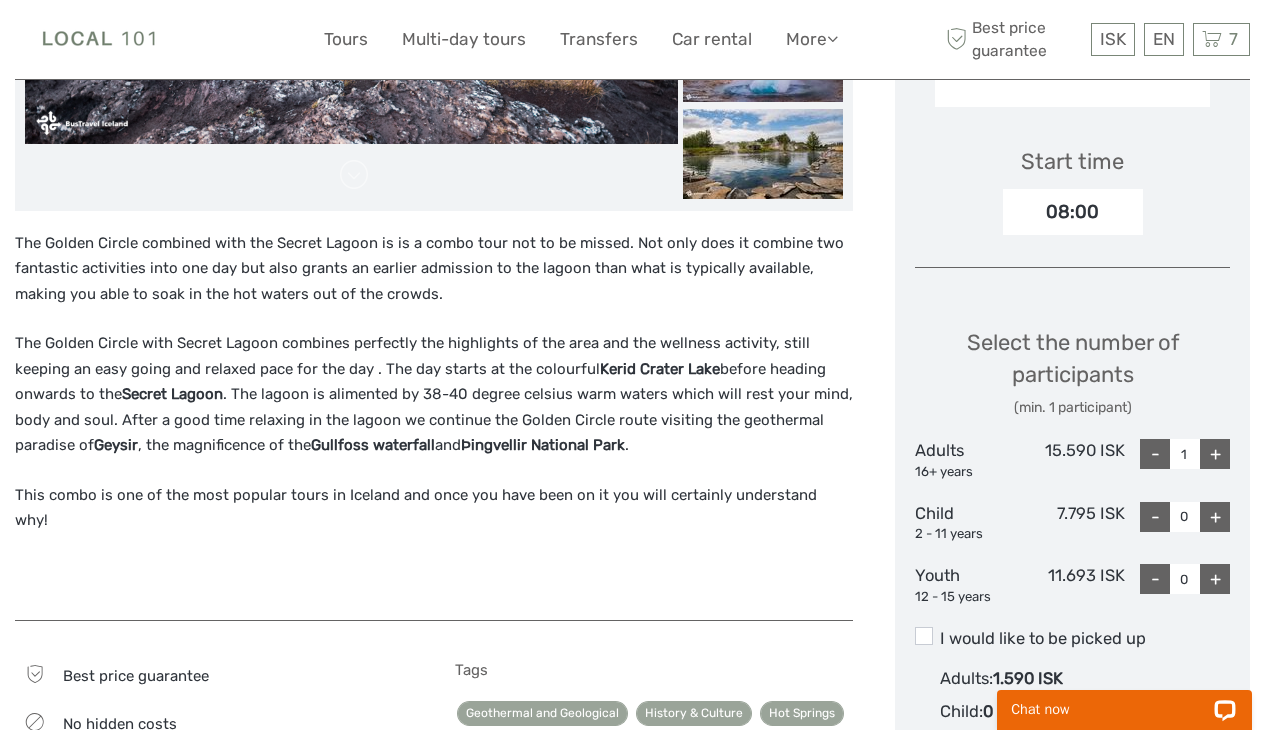 click on "+" at bounding box center (1215, 454) 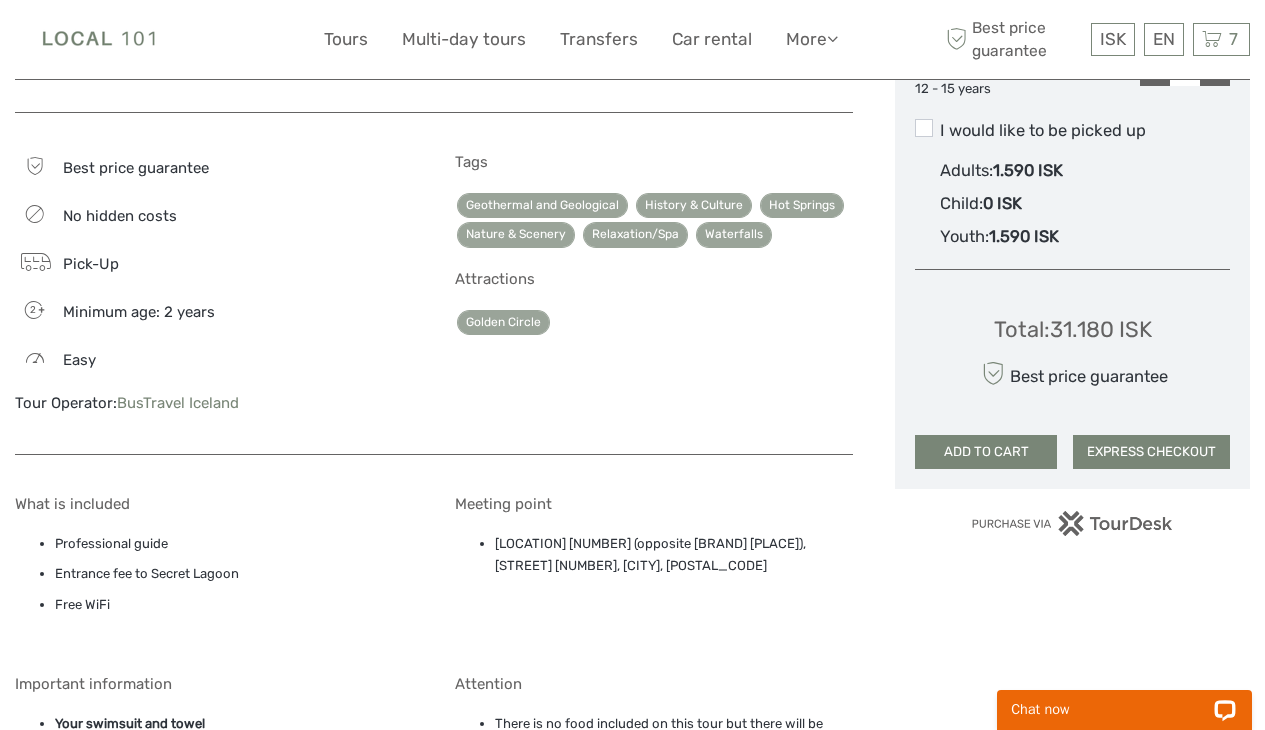 scroll, scrollTop: 1137, scrollLeft: 0, axis: vertical 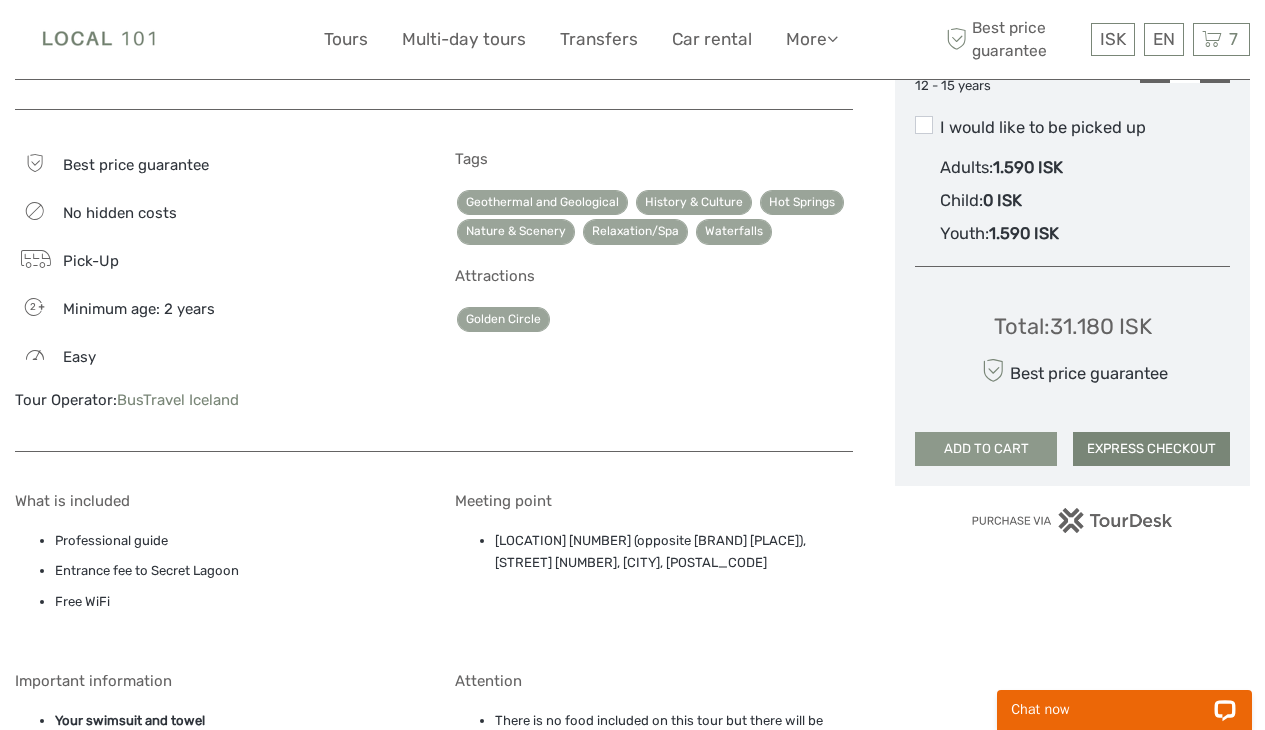 click on "ADD TO CART" at bounding box center [986, 449] 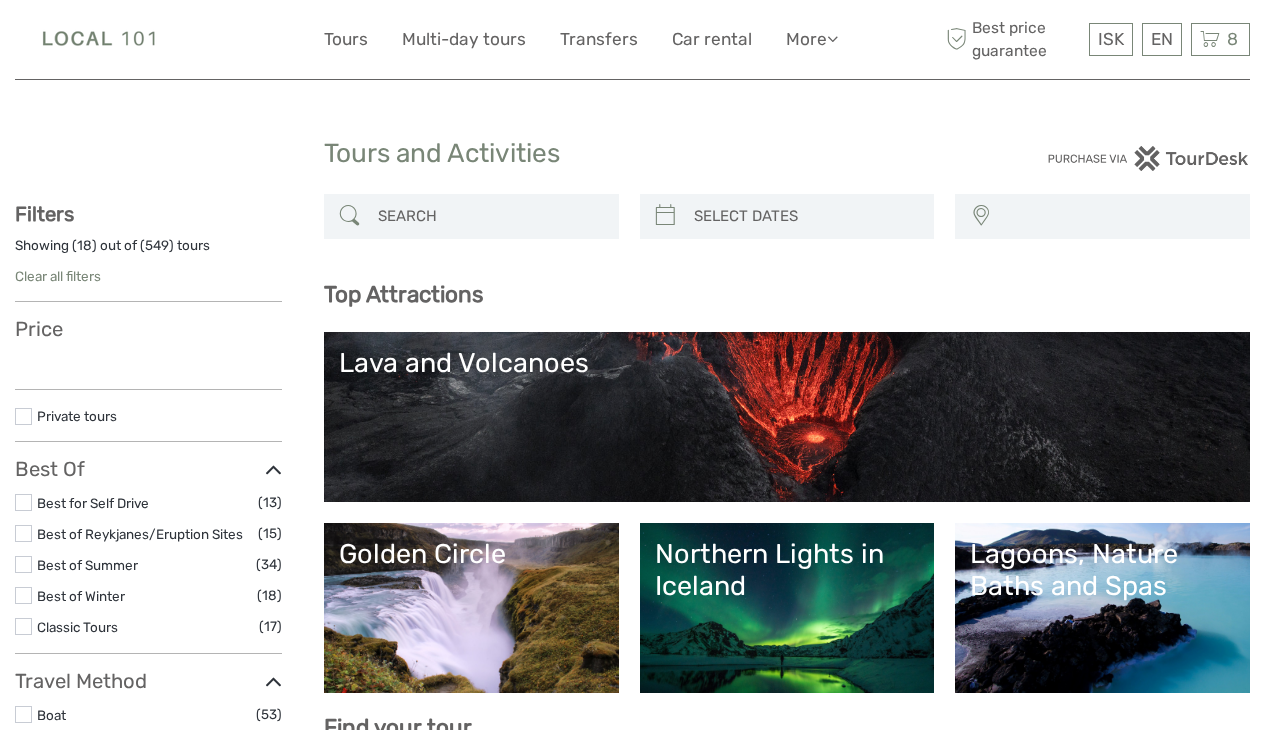 select 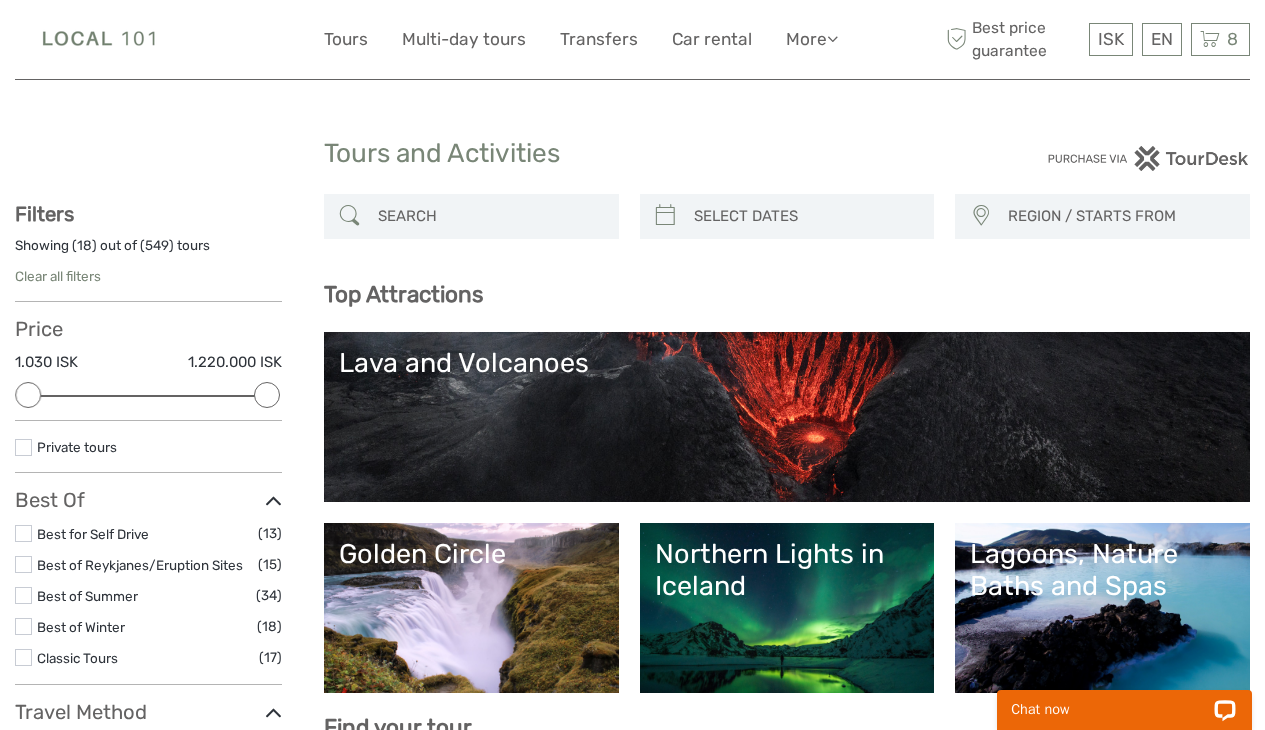 scroll, scrollTop: 0, scrollLeft: 0, axis: both 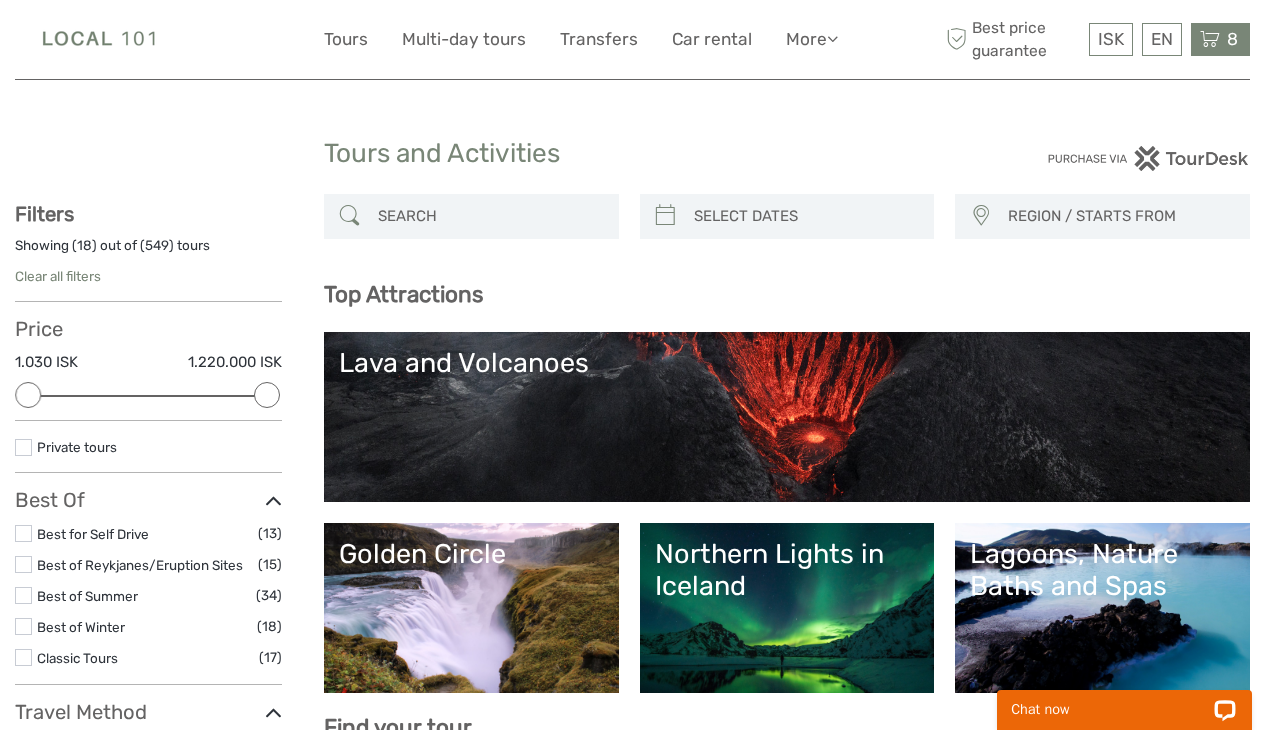 click on "8" at bounding box center (1232, 39) 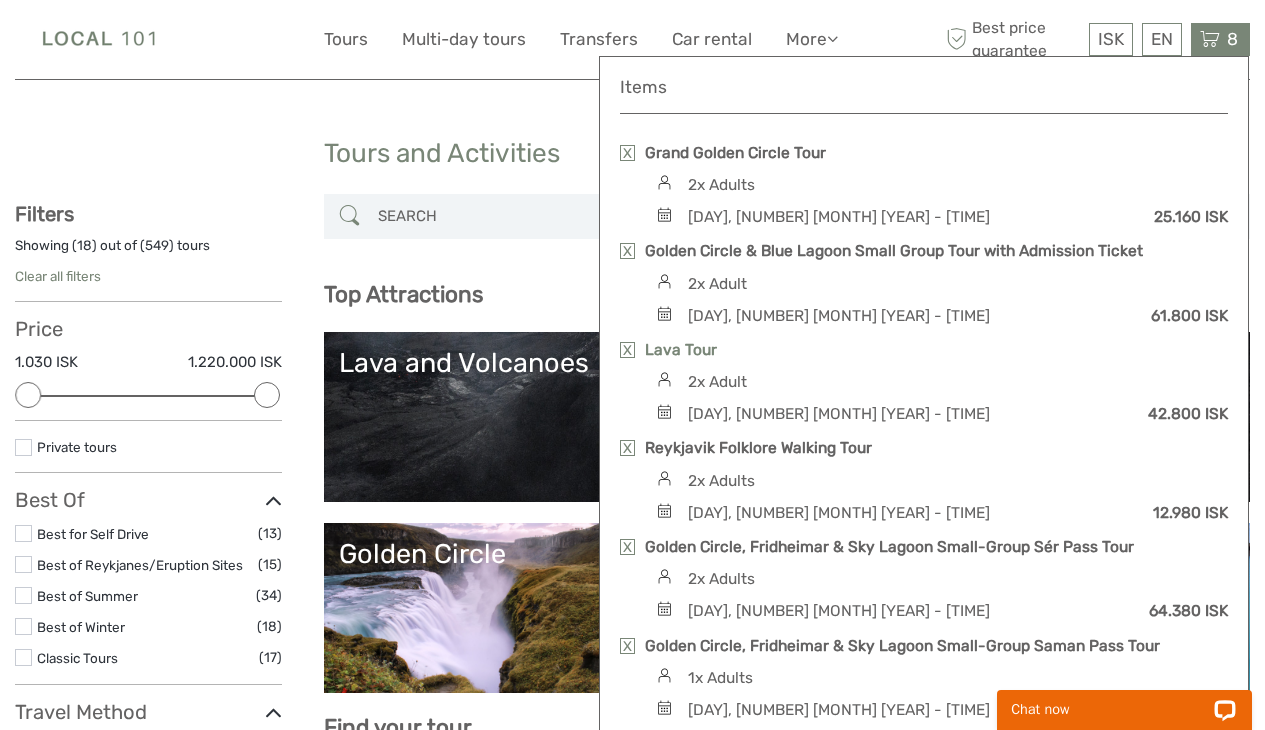 click on "Lava Tour" at bounding box center (681, 350) 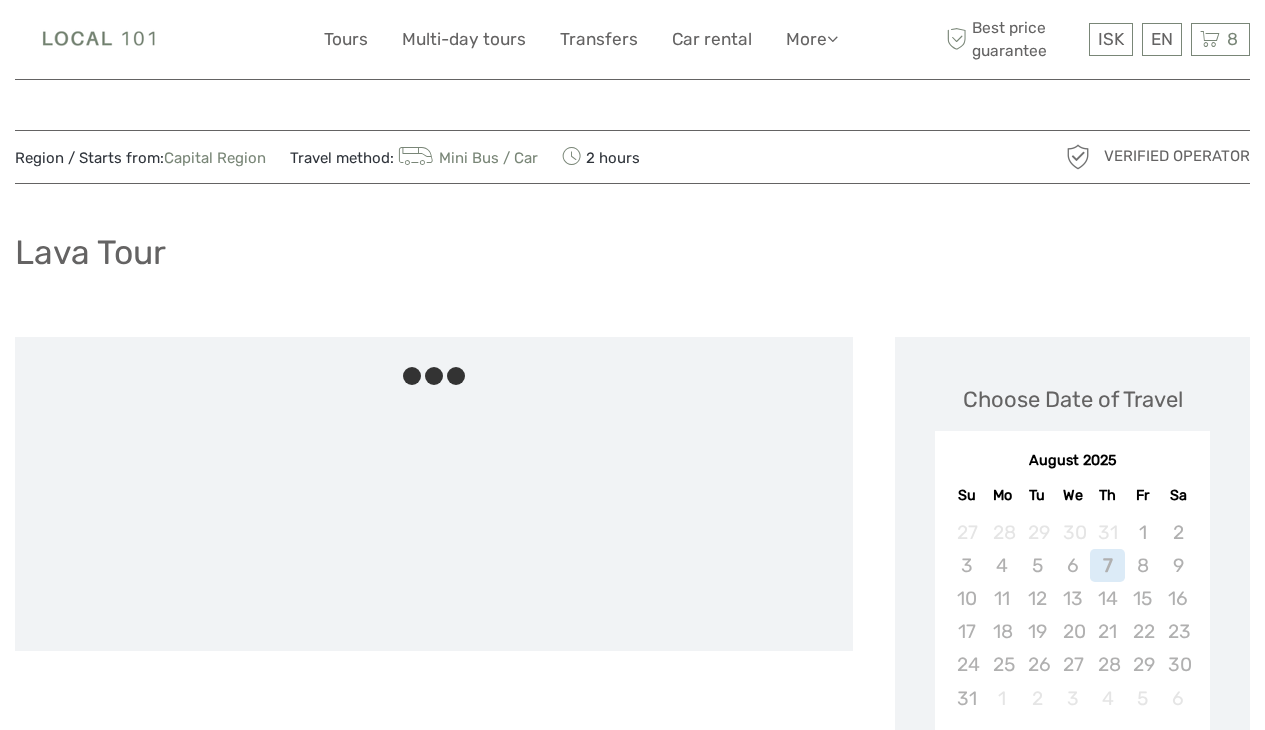 scroll, scrollTop: 0, scrollLeft: 0, axis: both 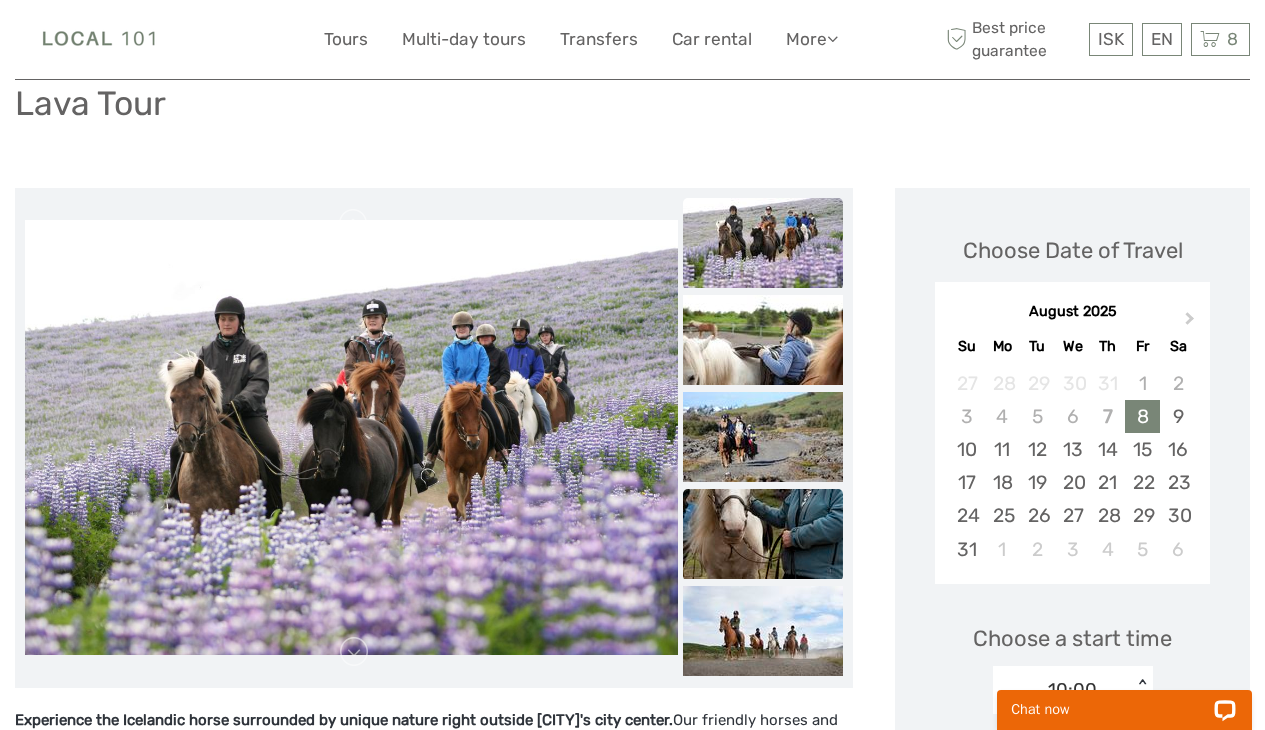 click at bounding box center (763, 534) 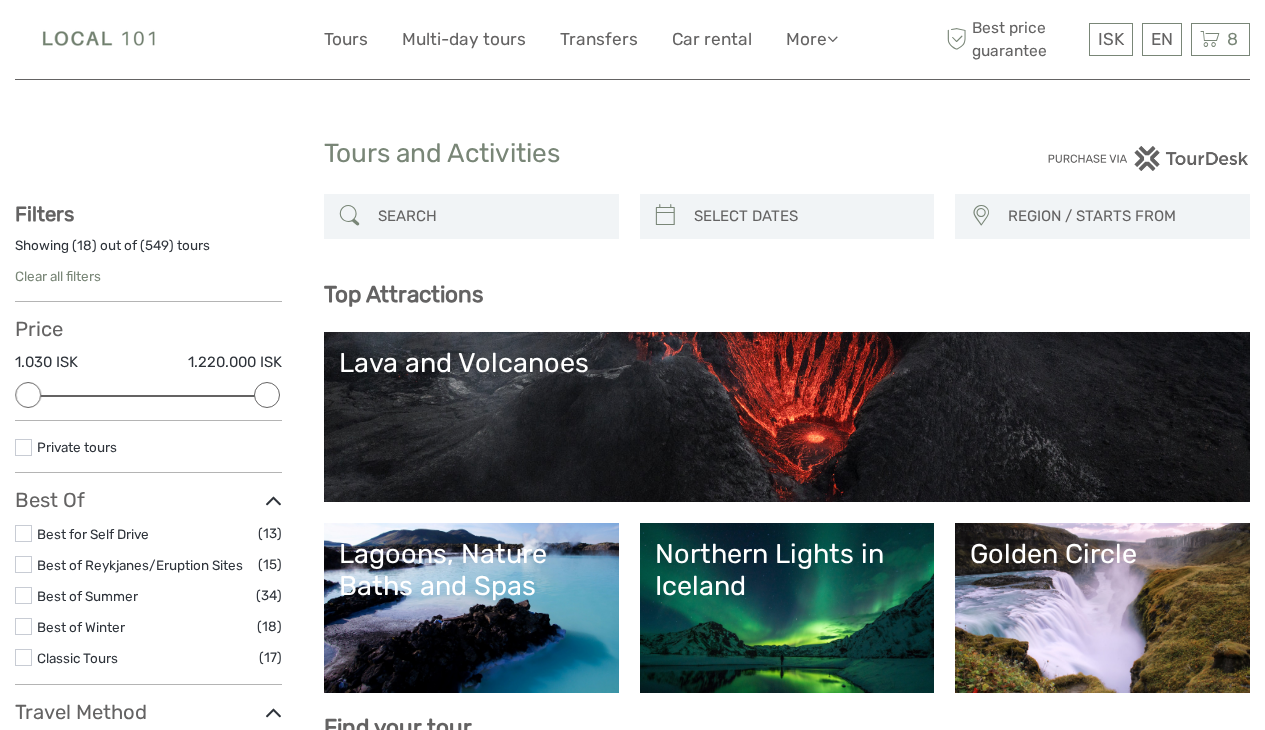select 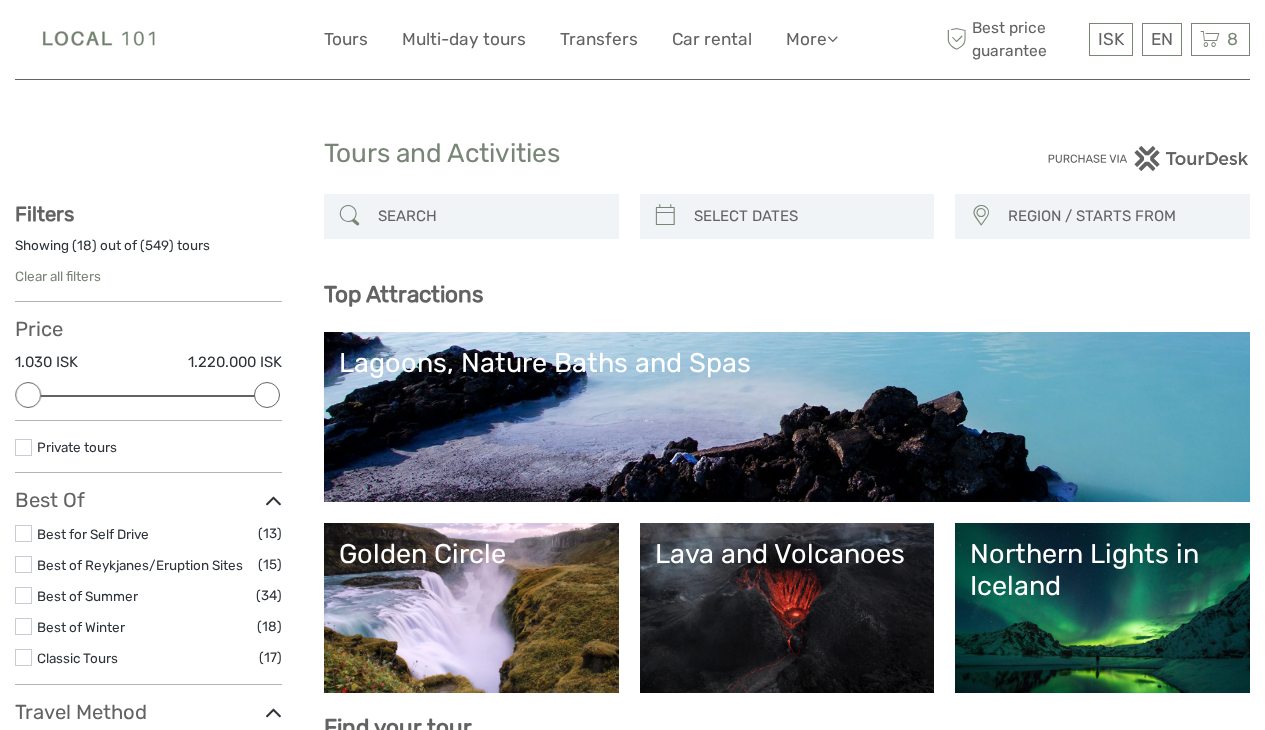 select 